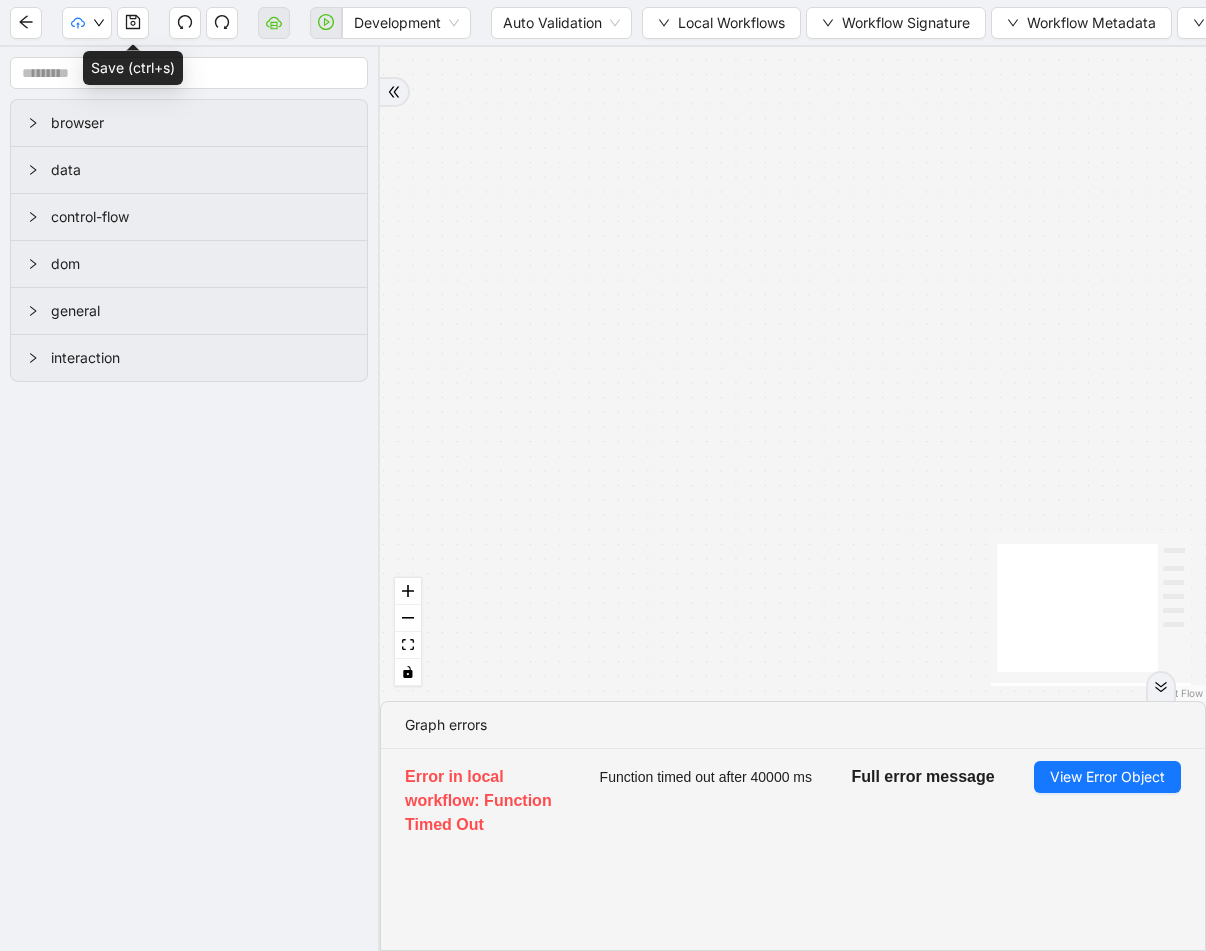 scroll, scrollTop: 0, scrollLeft: 0, axis: both 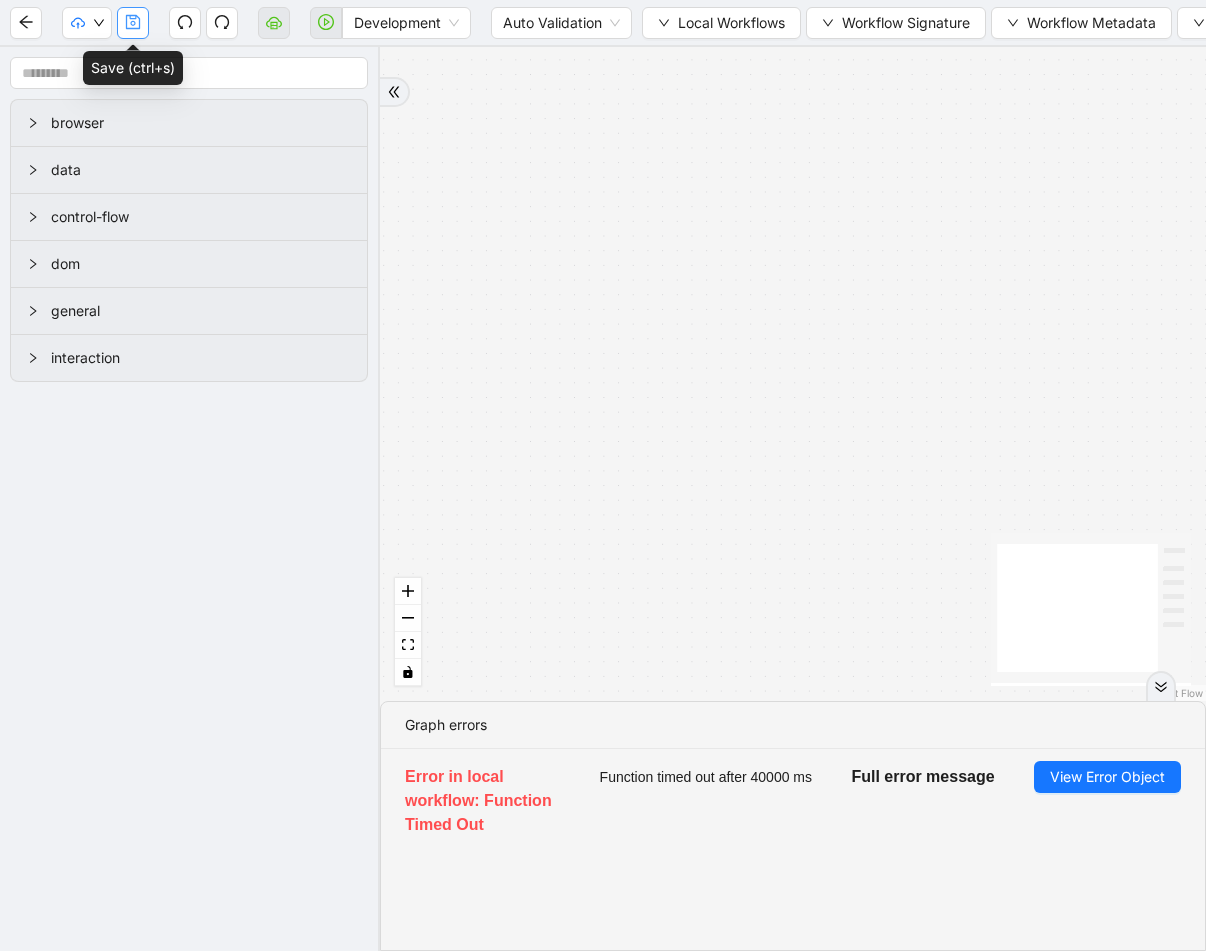 click 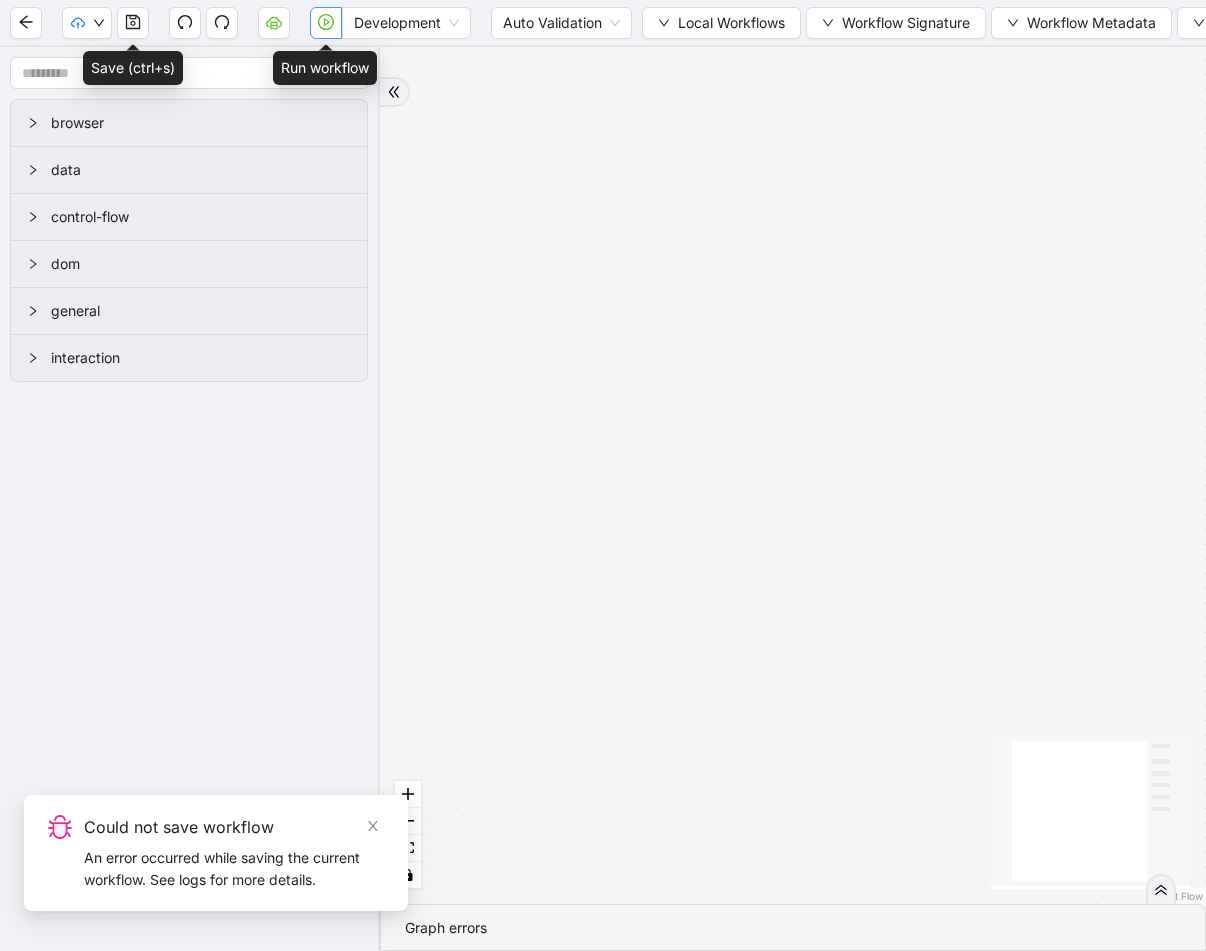 click 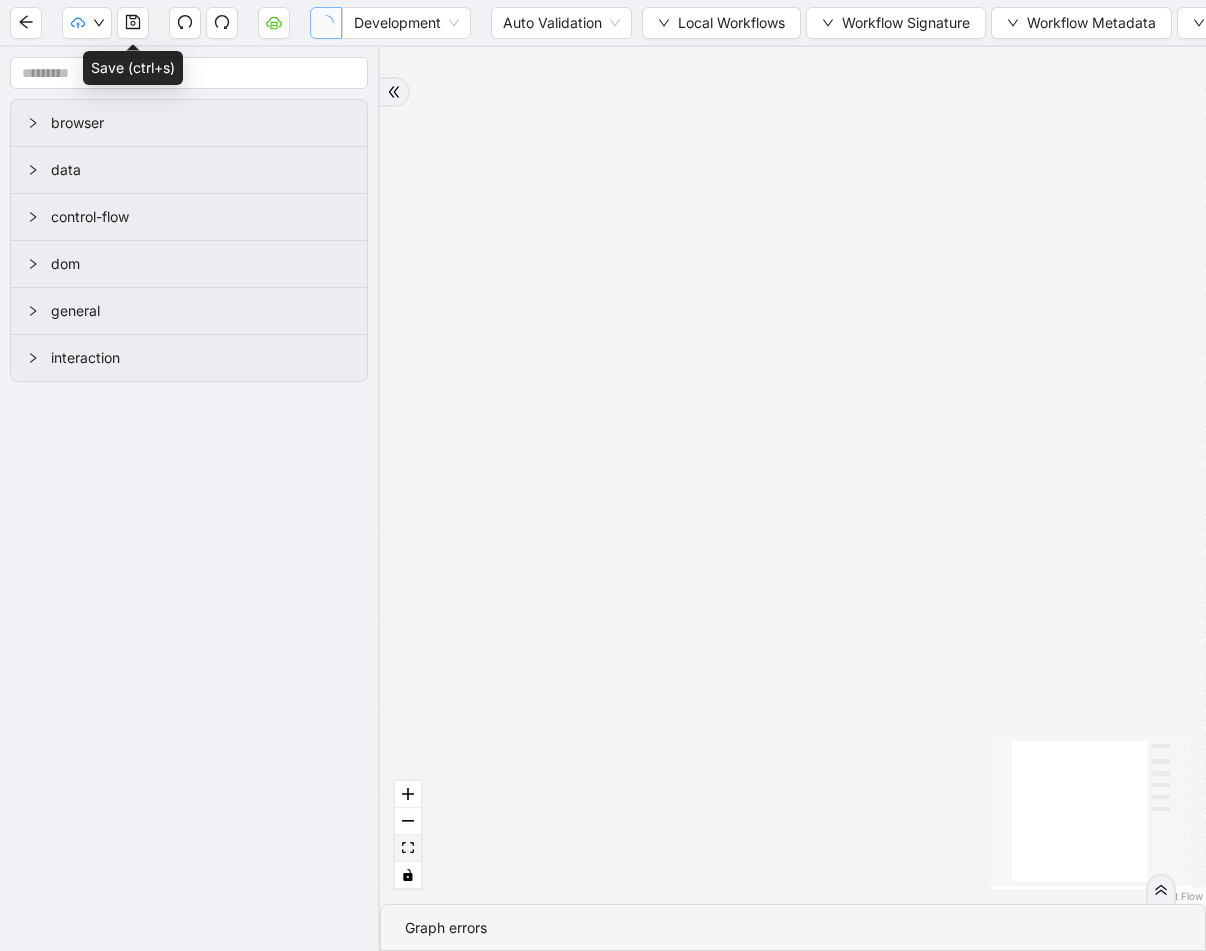 click 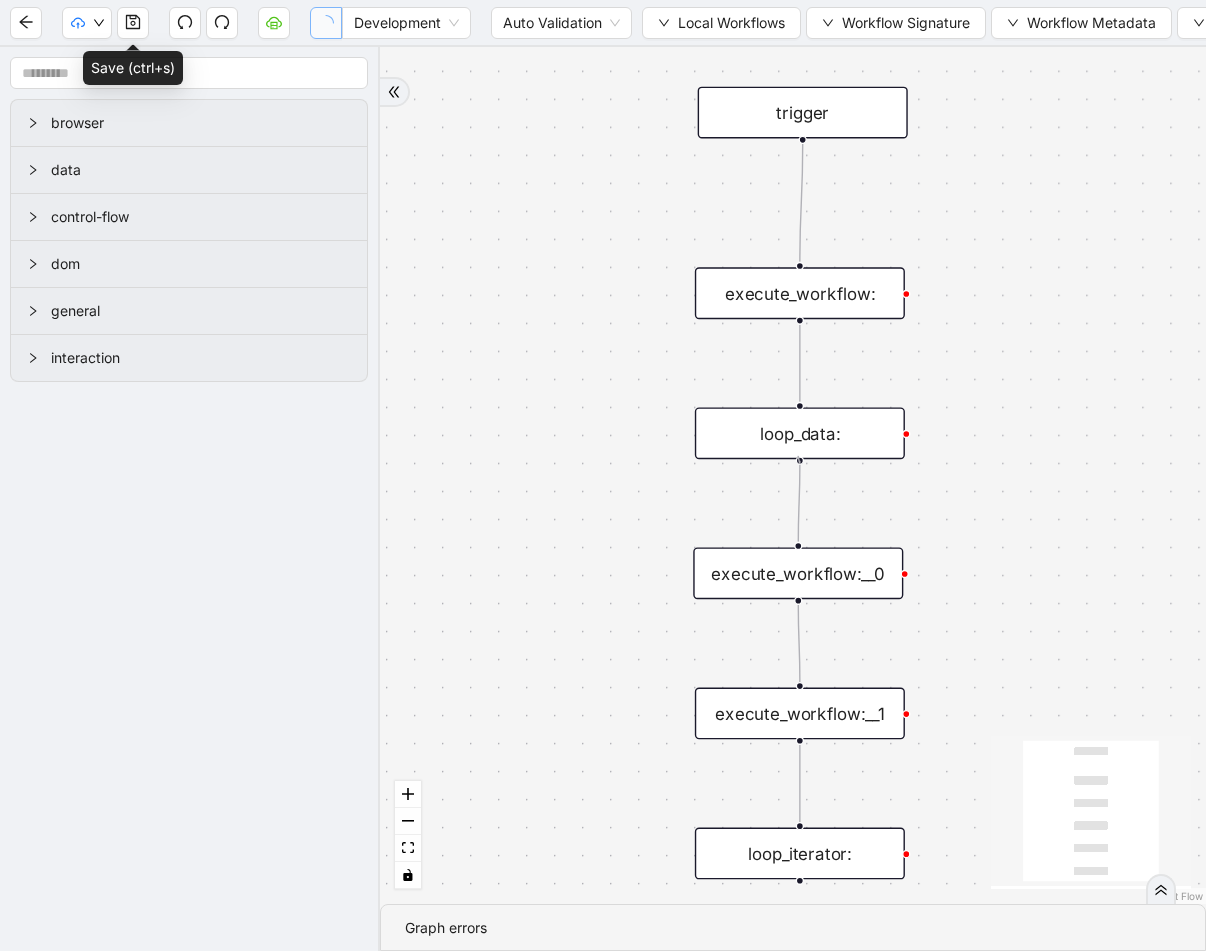 click at bounding box center (800, 460) 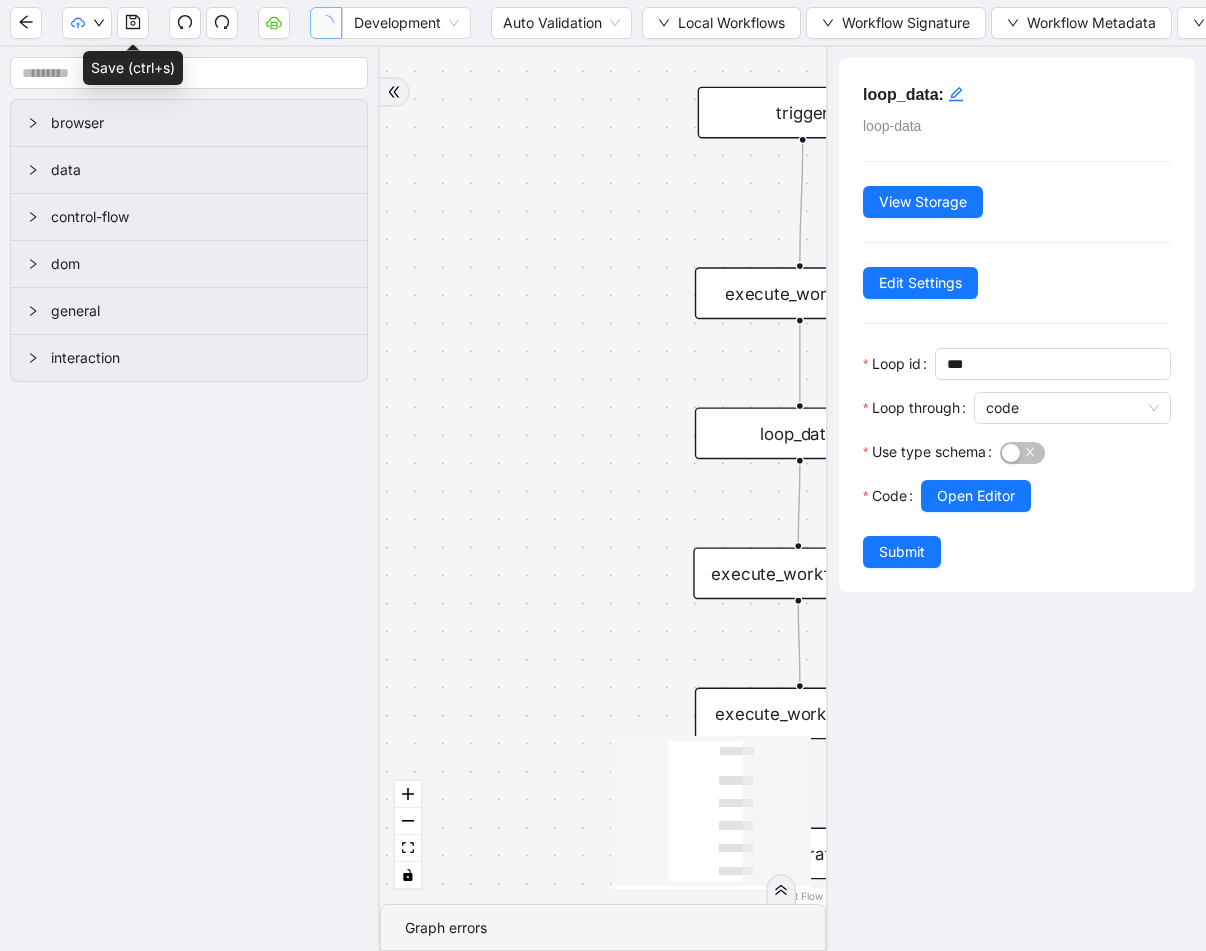 click on "execute_workflow:__0" at bounding box center (798, 573) 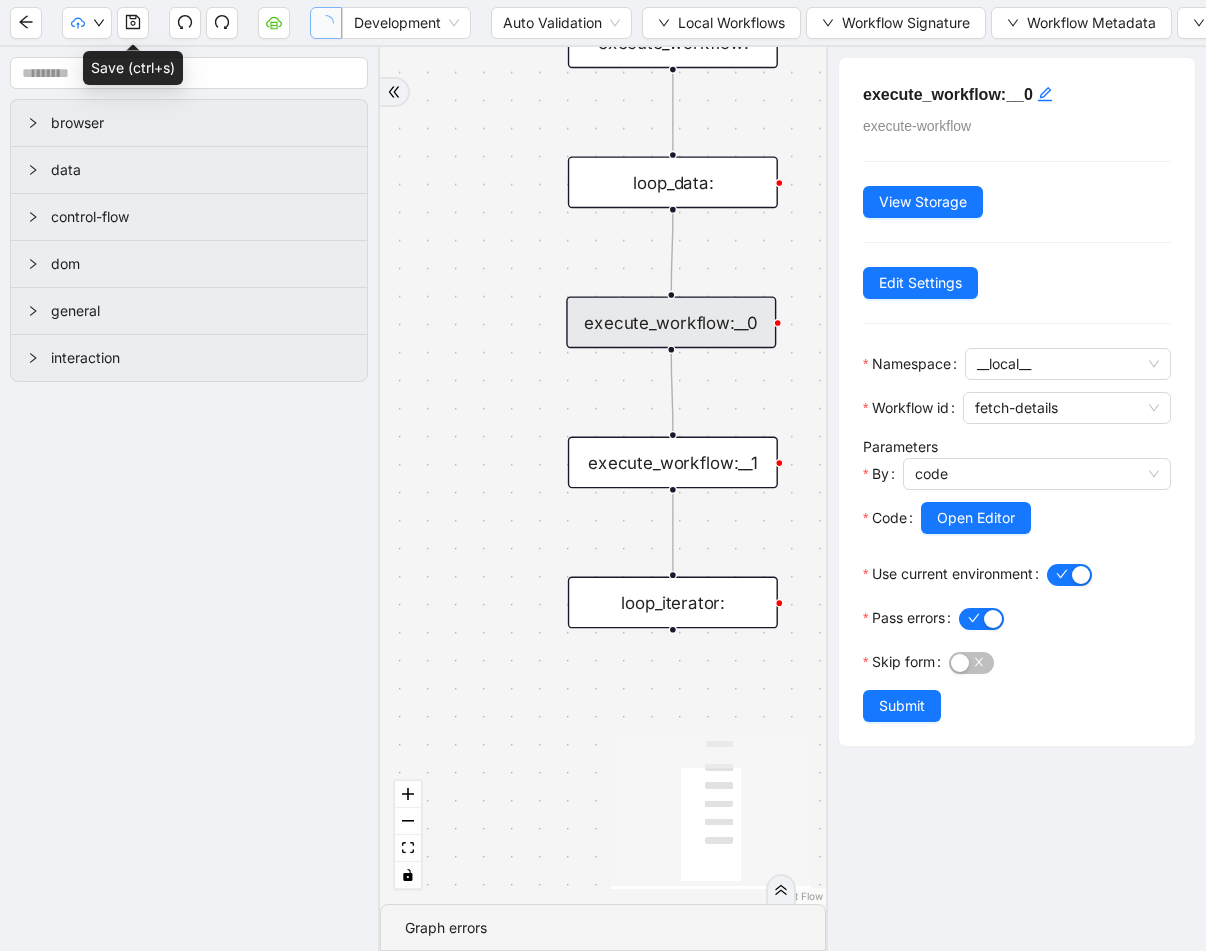 drag, startPoint x: 612, startPoint y: 531, endPoint x: 486, endPoint y: 282, distance: 279.0645 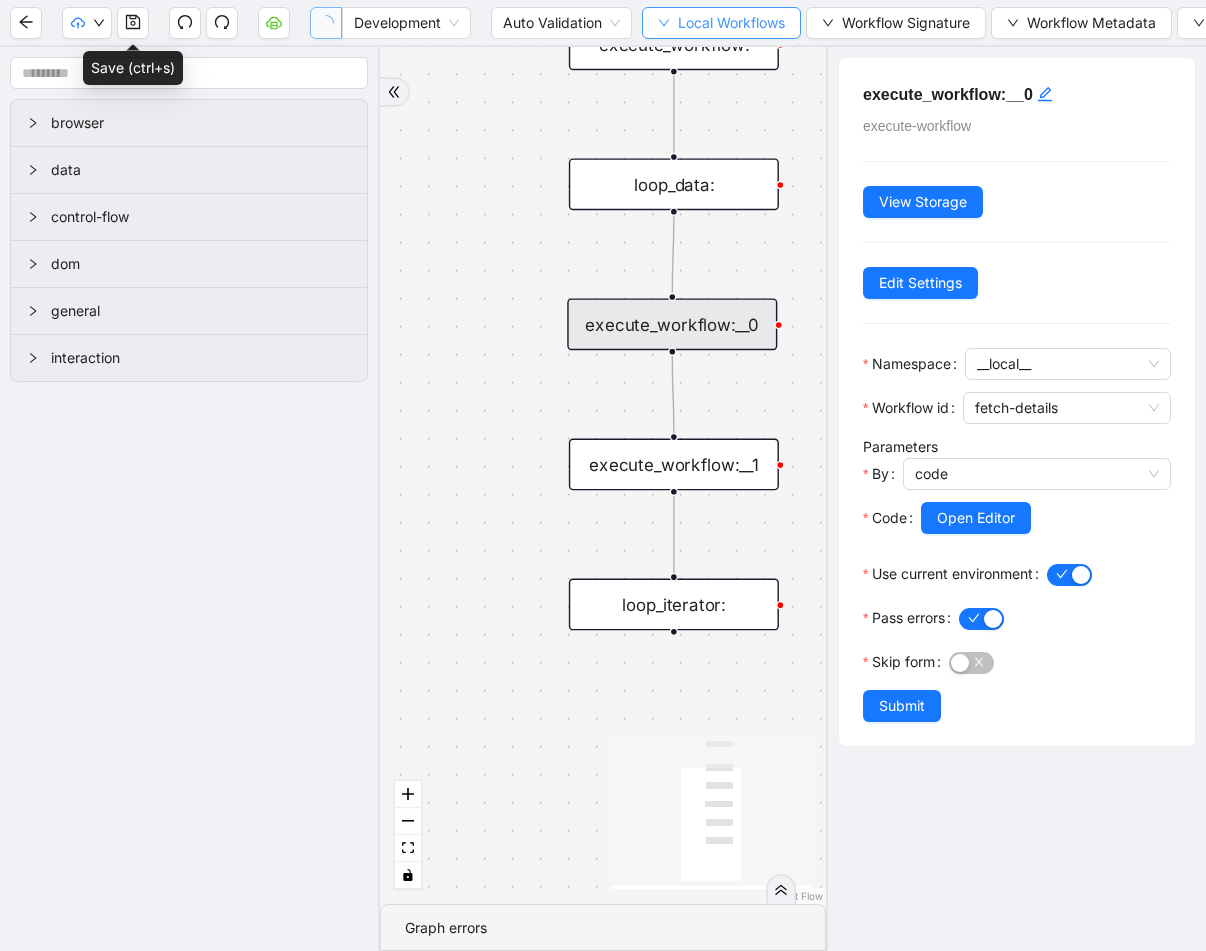 click on "Local Workflows" at bounding box center (731, 23) 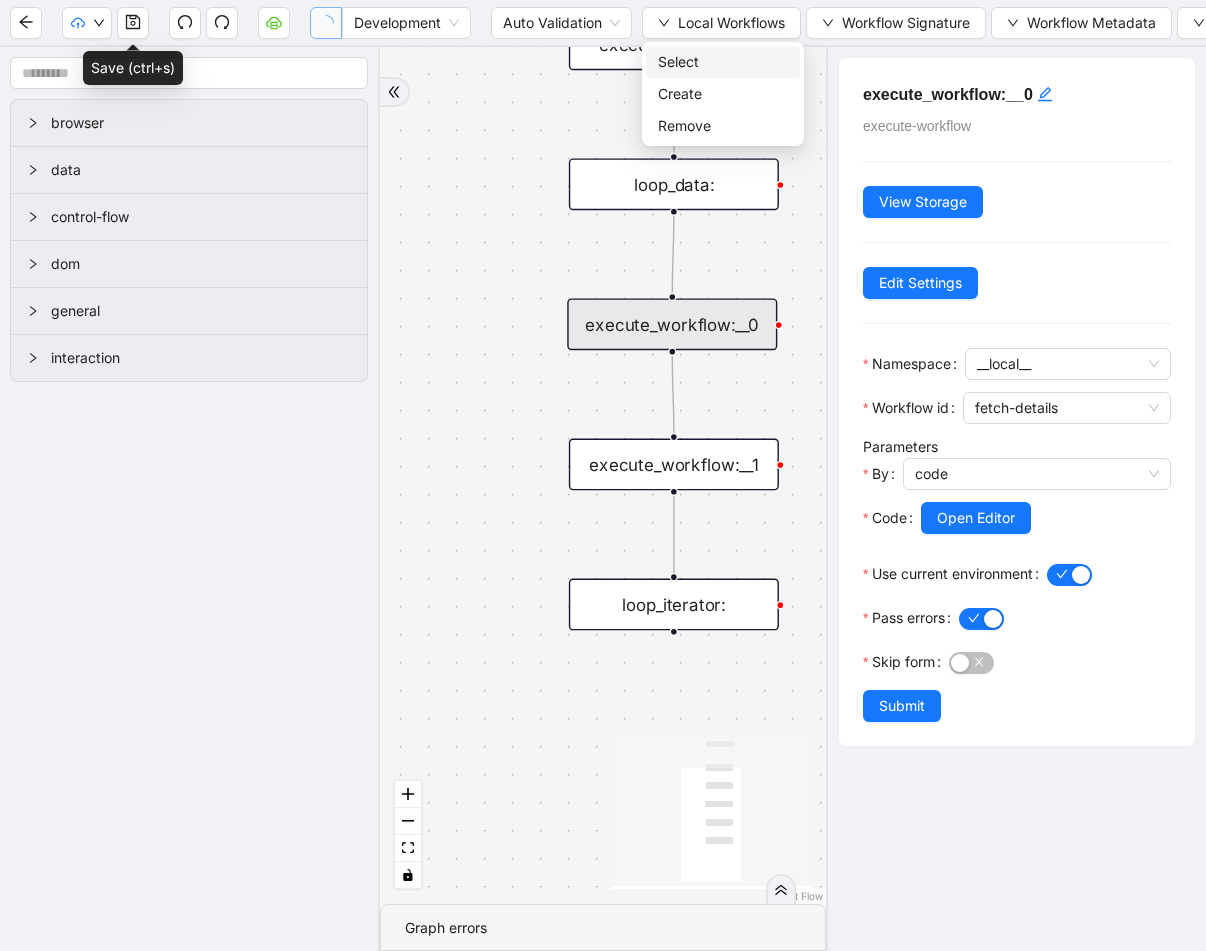 click on "Select" at bounding box center [723, 62] 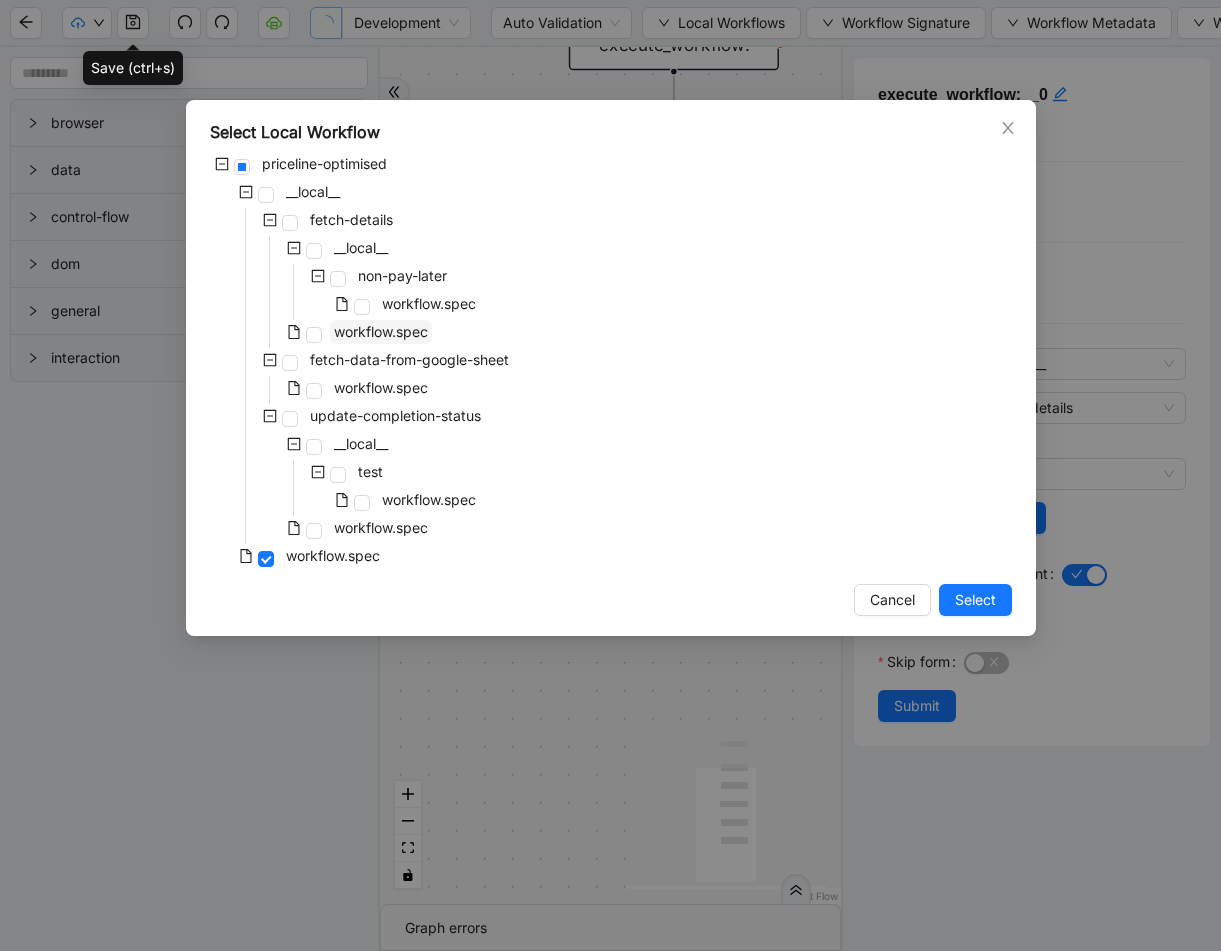 click on "workflow.spec" at bounding box center (381, 331) 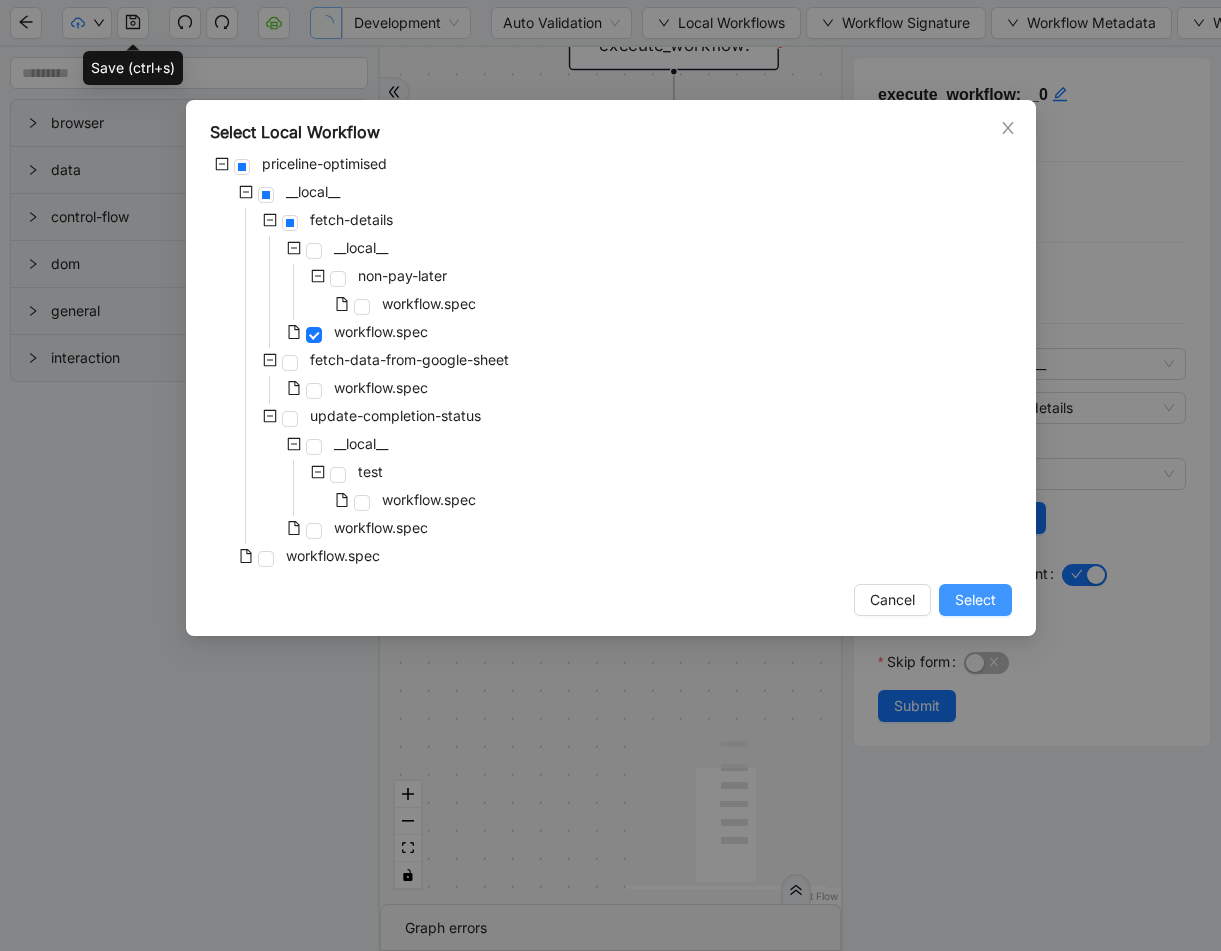 click on "Select" at bounding box center [975, 600] 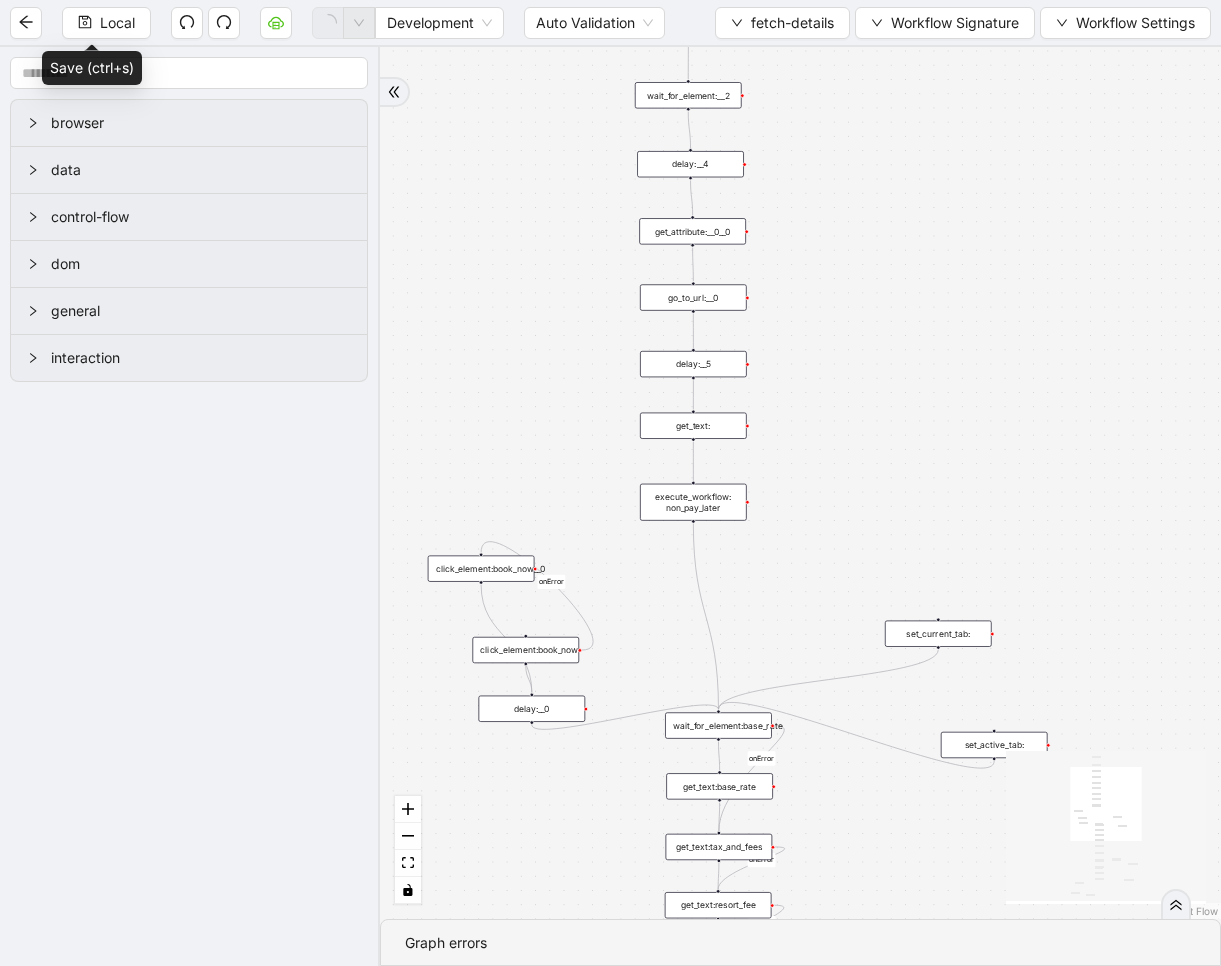 drag, startPoint x: 878, startPoint y: 158, endPoint x: 776, endPoint y: 594, distance: 447.77228 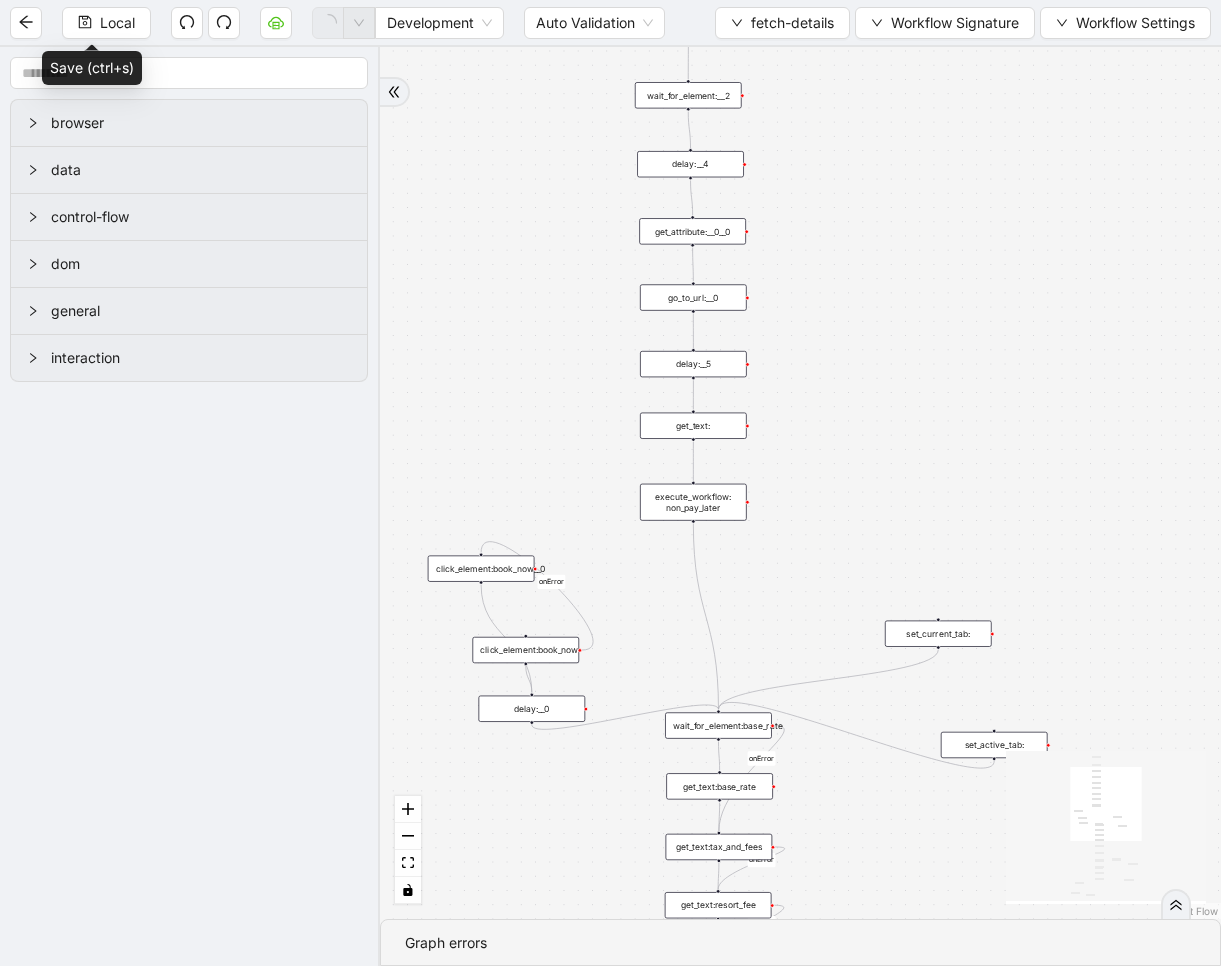 click on "success fallback fallback onError onError onError onError onError onError onError onError trigger click_element:book_now wait_for_element:__2 delay:__4 get_attribute:__0__0 show_message_modal:__1__0 go_to_url:__0 delay:__5 get_text:total_cost get_text:resort_fee get_text:tax_and_fees get_text:base_rate wait_for_element:base_rate set_current_tab: set_active_tab: close_tab: close_tab:__0 luminai_server_request:write_fetched_data_to_google_sheet__0 luminai_server_request:get:google_sheets delay: new_window: get_text: get_text:__0 delay:__0 show_message_modal: get_text: pay_today luminai_server_request:write_fetched_data_to_google_sheet__0__0 luminai_server_request:write_fetched_data_to_google_sheet__0__1 click_element:book_now__0 execute_workflow: non_pay_later" at bounding box center [800, 483] 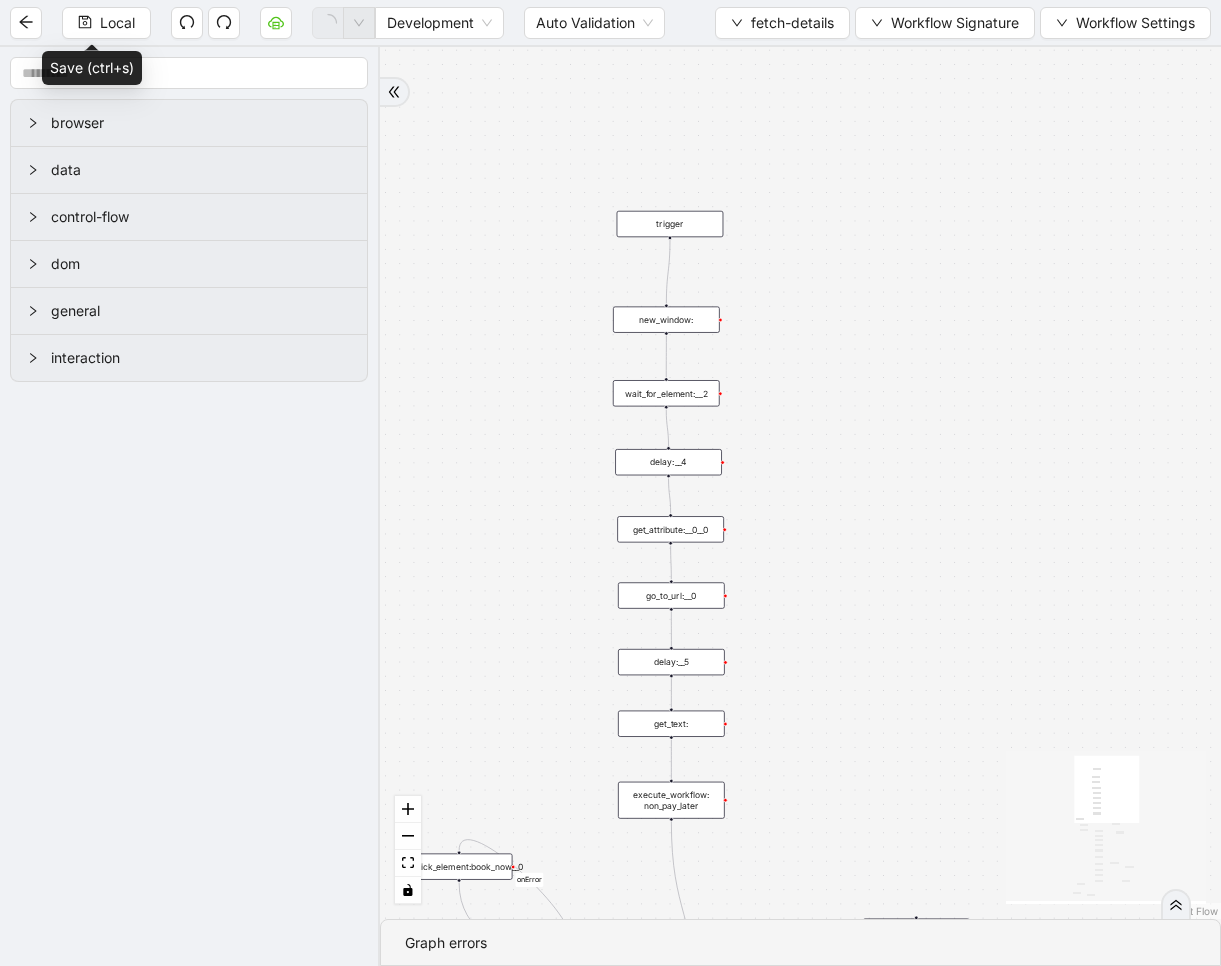 drag, startPoint x: 830, startPoint y: 262, endPoint x: 835, endPoint y: 525, distance: 263.04752 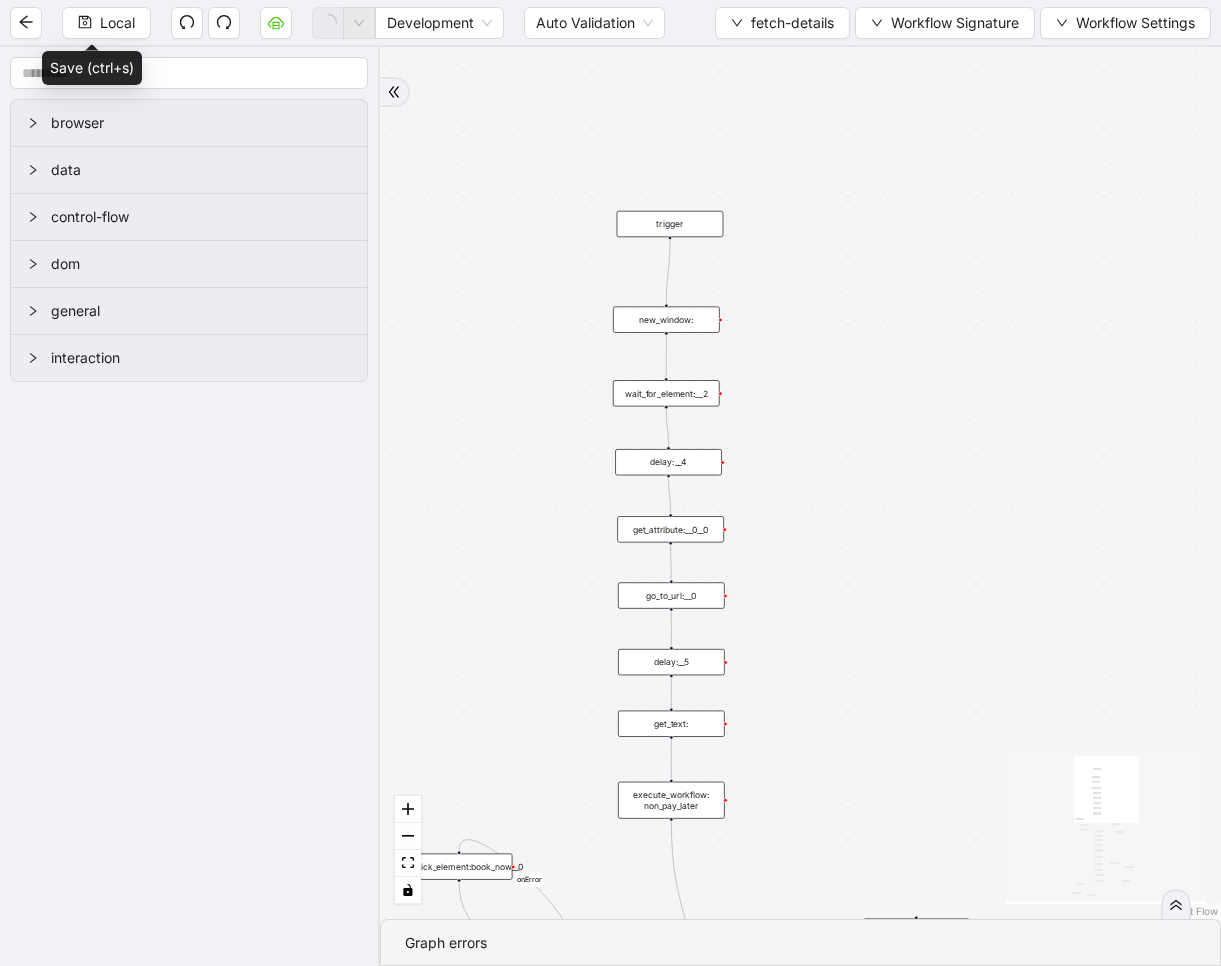 click on "success fallback fallback onError onError onError onError onError onError onError onError trigger click_element:book_now wait_for_element:__2 delay:__4 get_attribute:__0__0 show_message_modal:__1__0 go_to_url:__0 delay:__5 get_text:total_cost get_text:resort_fee get_text:tax_and_fees get_text:base_rate wait_for_element:base_rate set_current_tab: set_active_tab: close_tab: close_tab:__0 luminai_server_request:write_fetched_data_to_google_sheet__0 luminai_server_request:get:google_sheets delay: new_window: get_text: get_text:__0 delay:__0 show_message_modal: get_text: pay_today luminai_server_request:write_fetched_data_to_google_sheet__0__0 luminai_server_request:write_fetched_data_to_google_sheet__0__1 click_element:book_now__0 execute_workflow: non_pay_later" at bounding box center (800, 483) 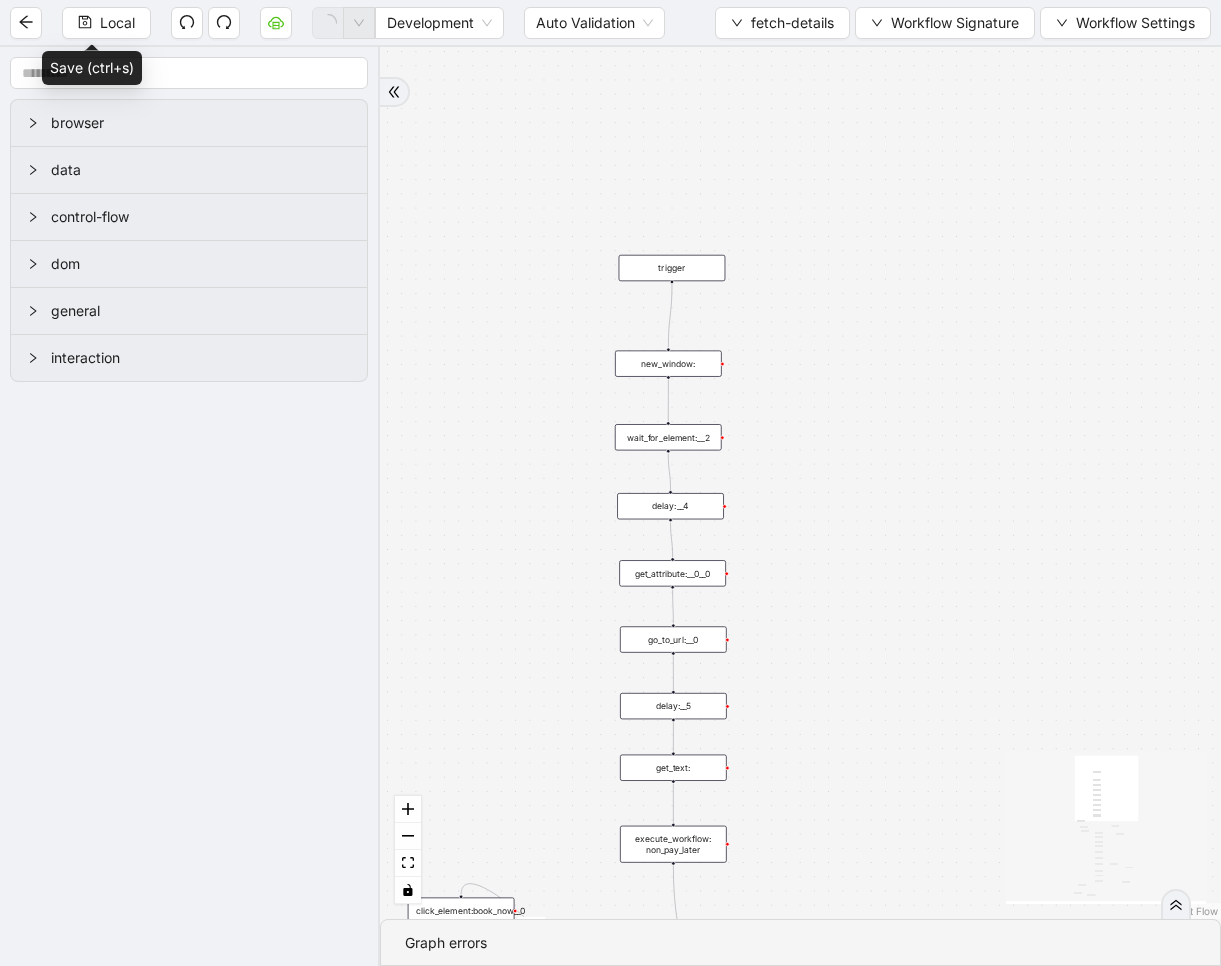 click on "new_window:" at bounding box center (668, 363) 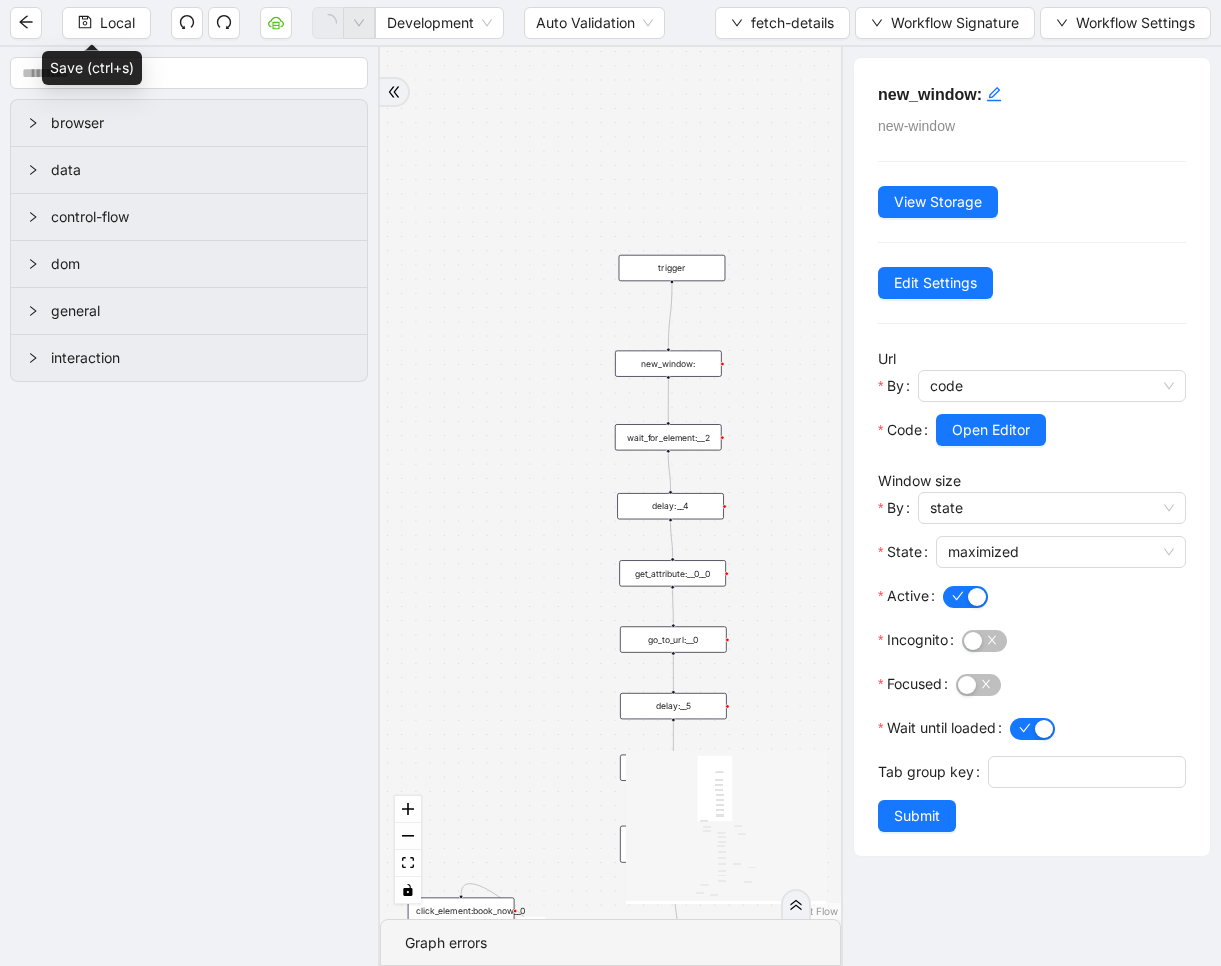 click on "get_attribute:__0__0" at bounding box center (672, 573) 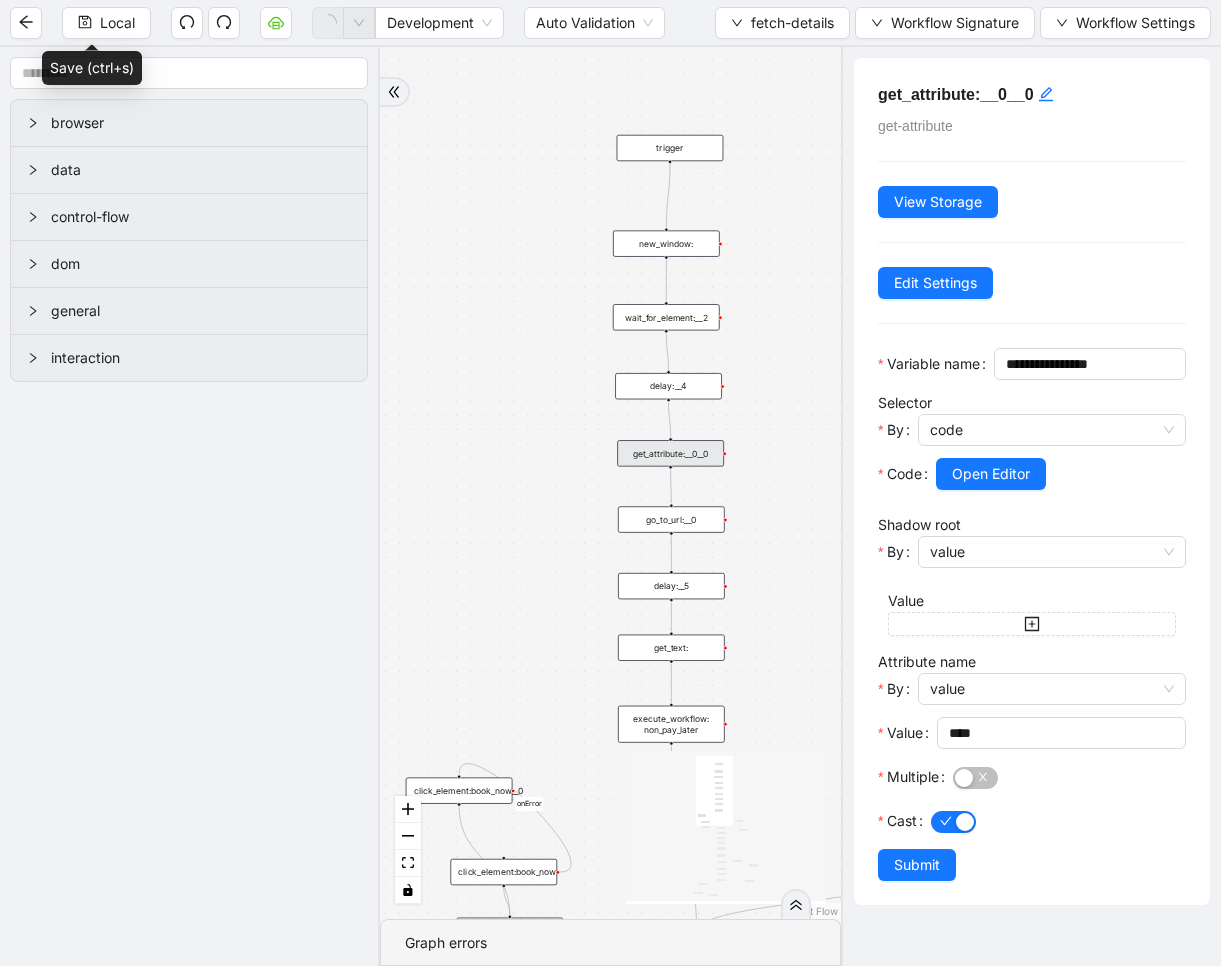 drag, startPoint x: 547, startPoint y: 653, endPoint x: 535, endPoint y: 402, distance: 251.28668 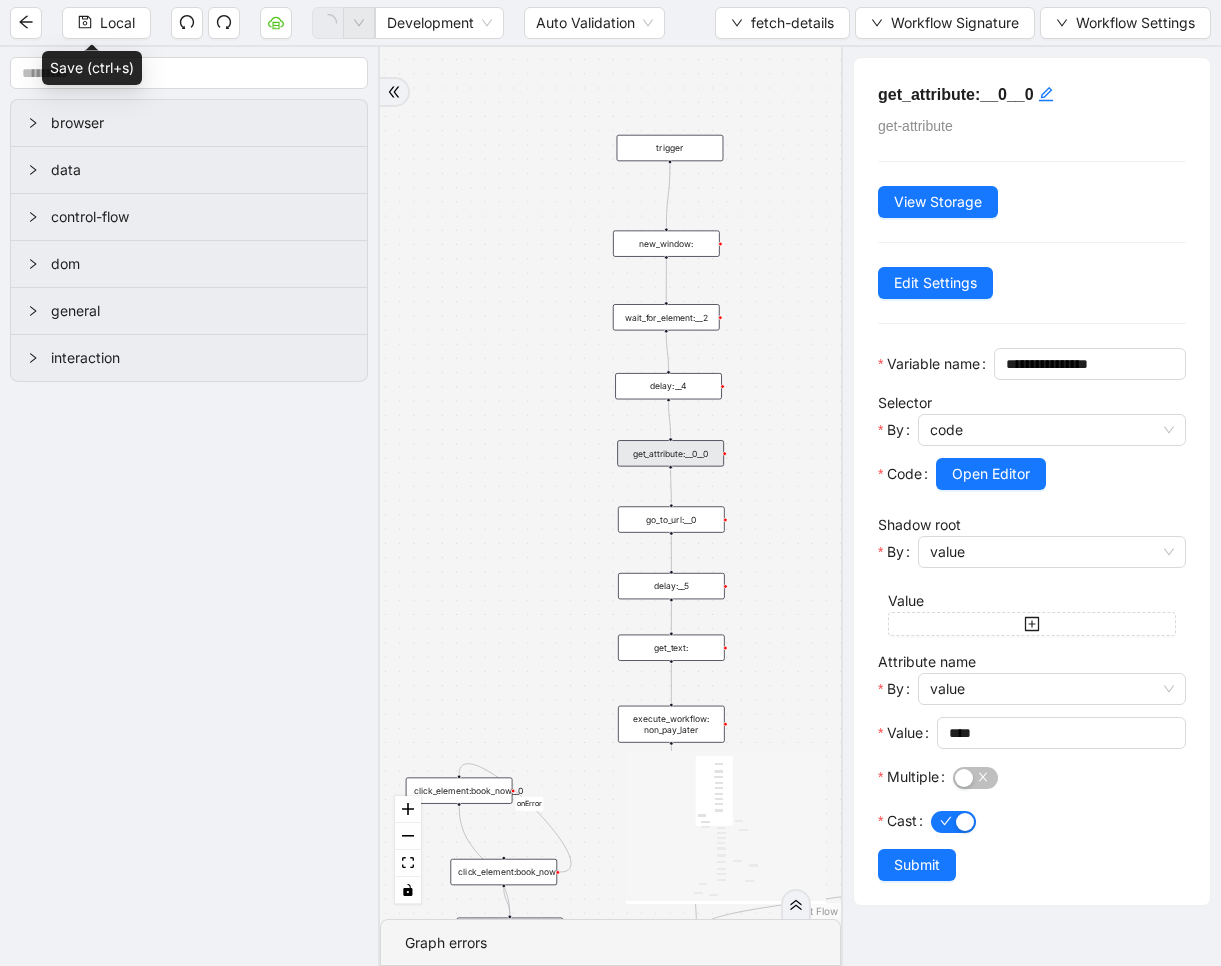 click on "success fallback fallback onError onError onError onError onError onError onError onError trigger click_element:book_now wait_for_element:__2 delay:__4 get_attribute:__0__0 show_message_modal:__1__0 go_to_url:__0 delay:__5 get_text:total_cost get_text:resort_fee get_text:tax_and_fees get_text:base_rate wait_for_element:base_rate set_current_tab: set_active_tab: close_tab: close_tab:__0 luminai_server_request:write_fetched_data_to_google_sheet__0 luminai_server_request:get:google_sheets delay: new_window: get_text: get_text:__0 delay:__0 show_message_modal: get_text: pay_today luminai_server_request:write_fetched_data_to_google_sheet__0__0 luminai_server_request:write_fetched_data_to_google_sheet__0__1 click_element:book_now__0 execute_workflow: non_pay_later" at bounding box center (610, 483) 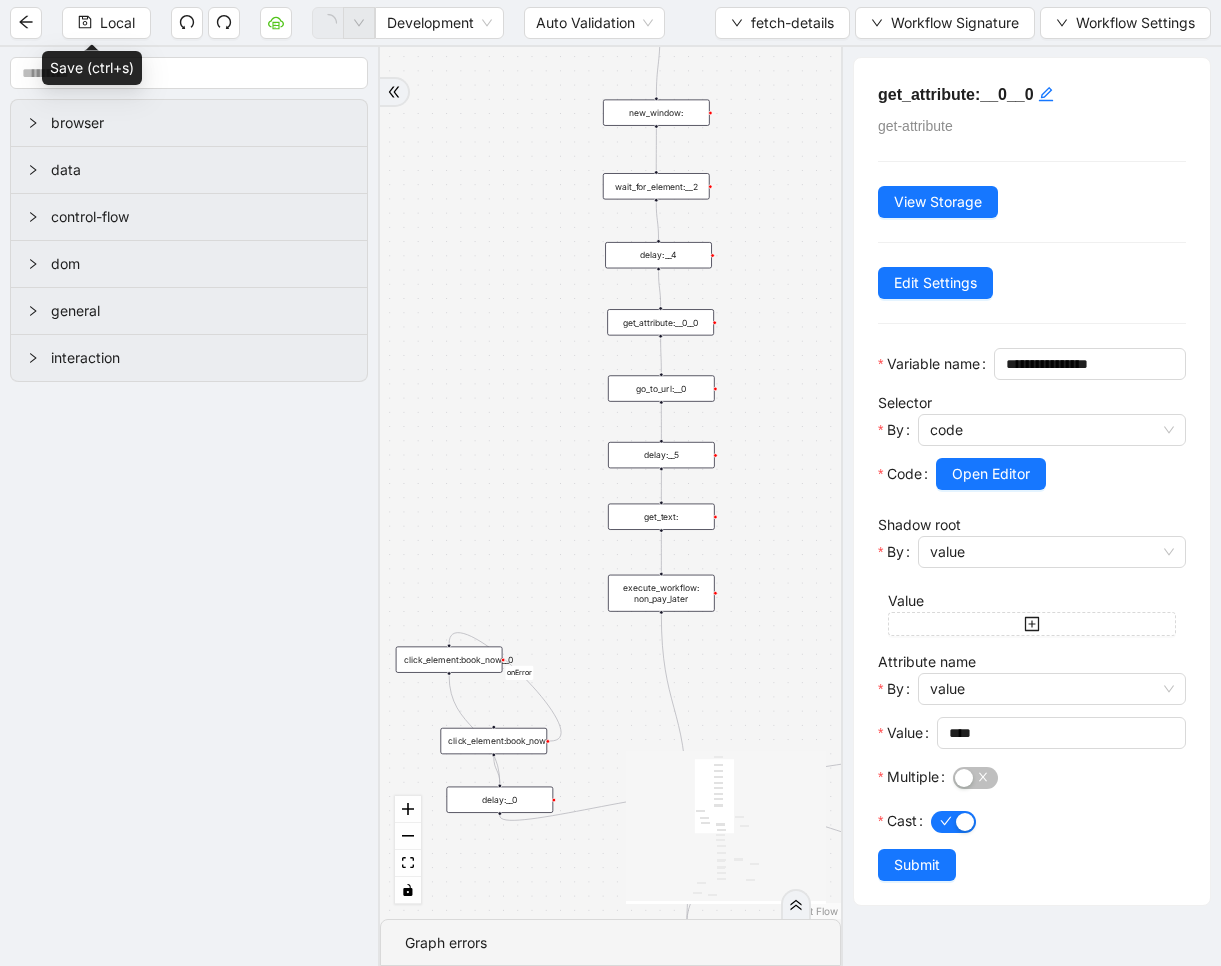 click on "go_to_url:__0" at bounding box center [661, 388] 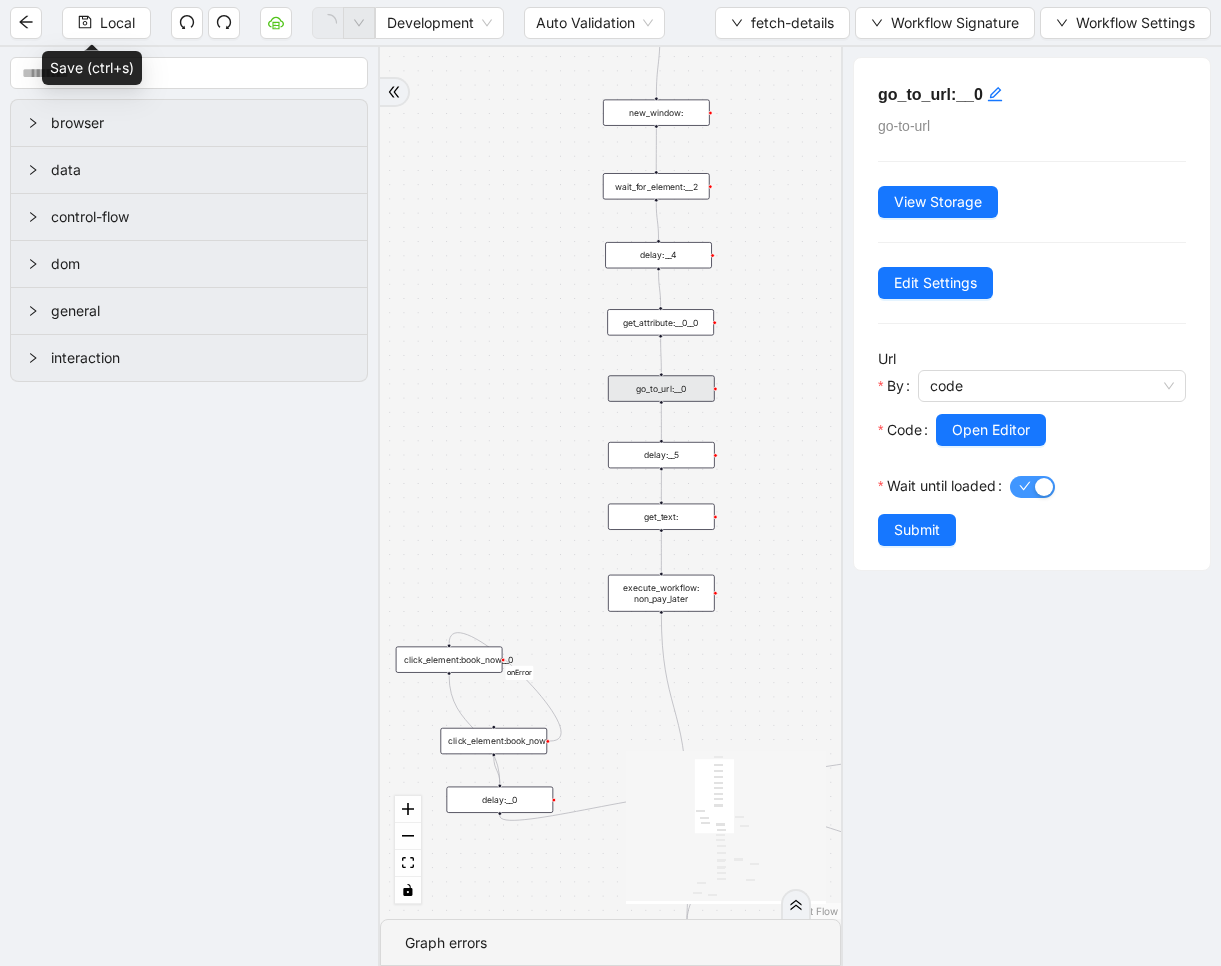 click at bounding box center [1032, 487] 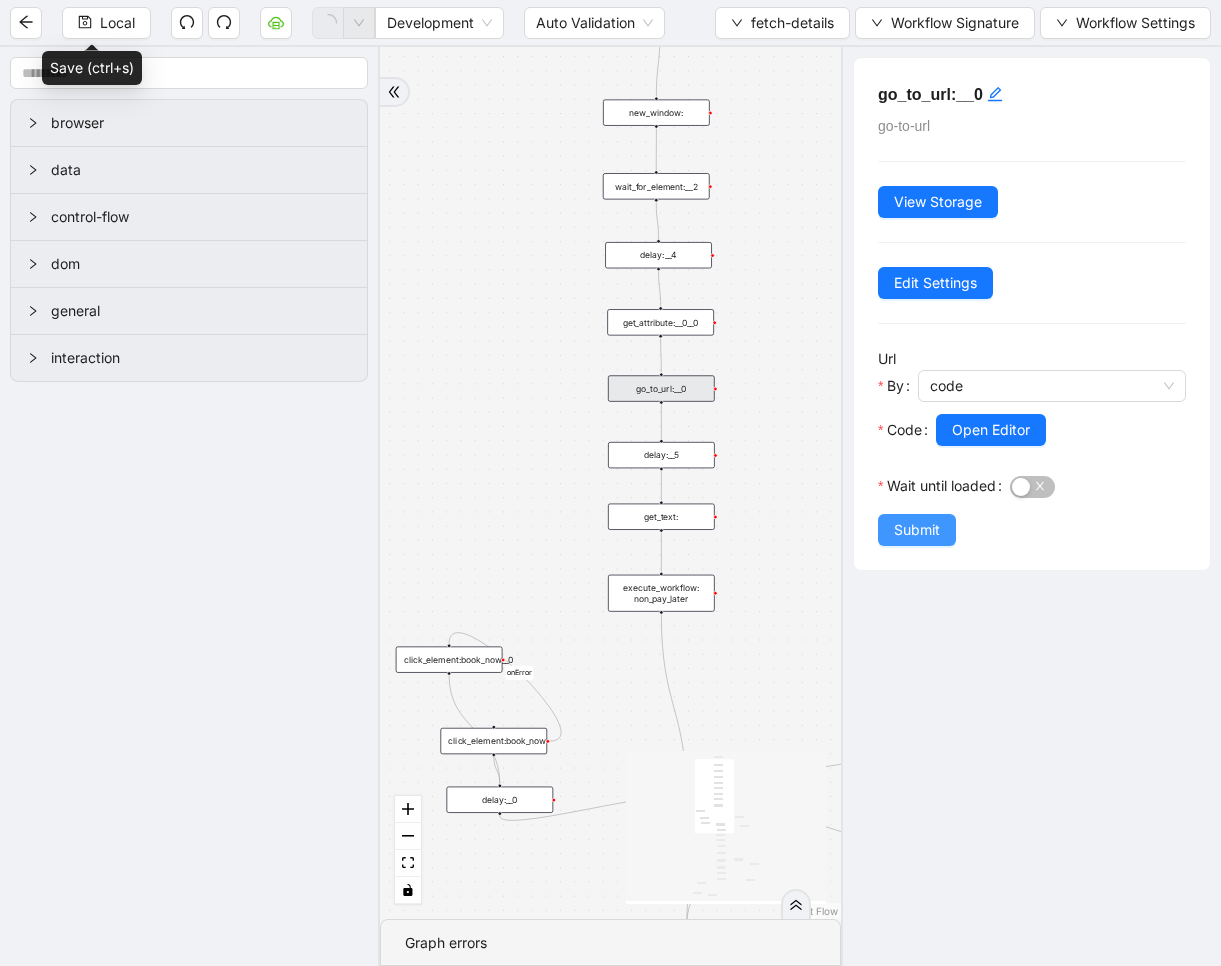 click on "Submit" at bounding box center [917, 530] 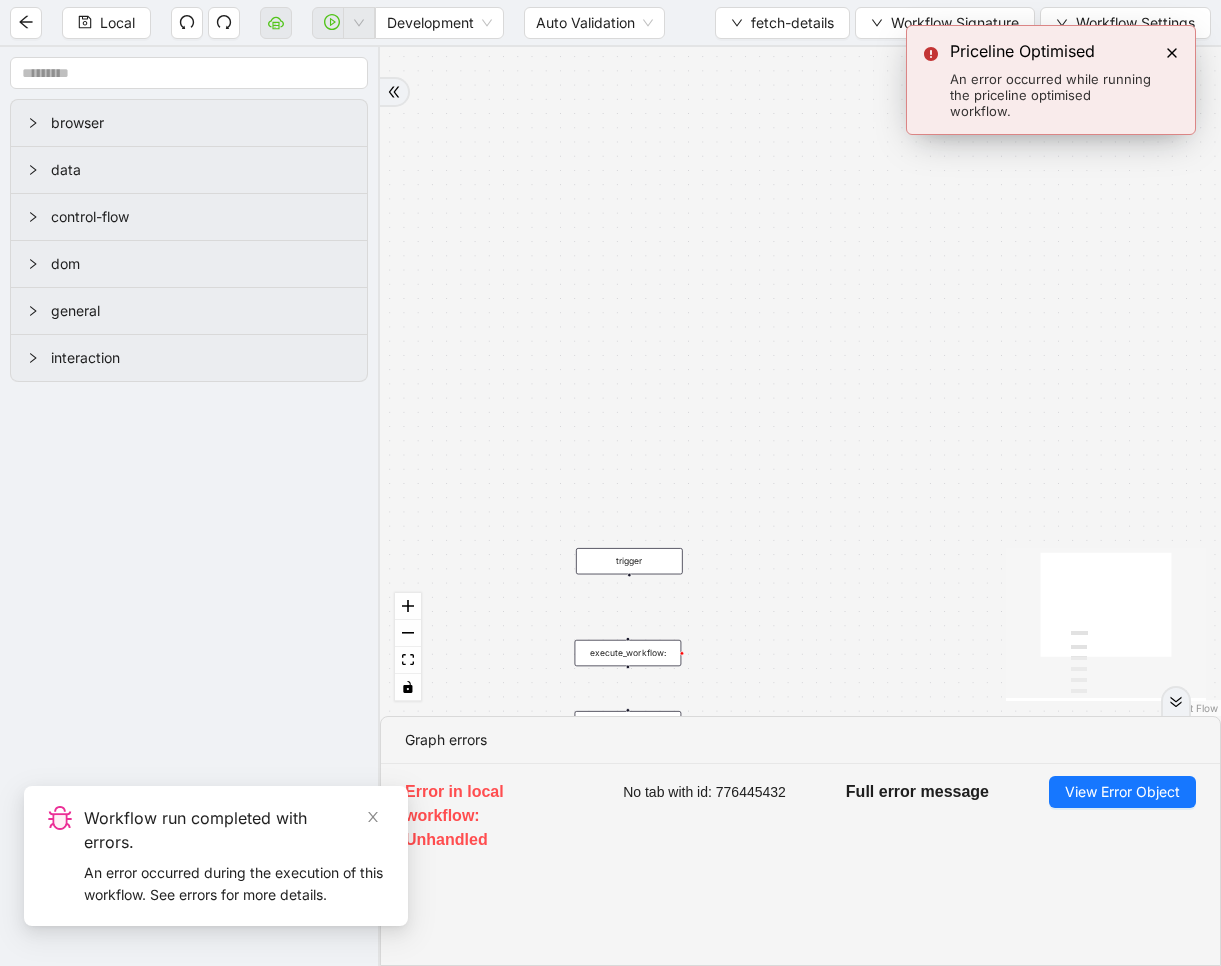 drag, startPoint x: 824, startPoint y: 425, endPoint x: 884, endPoint y: 417, distance: 60.530983 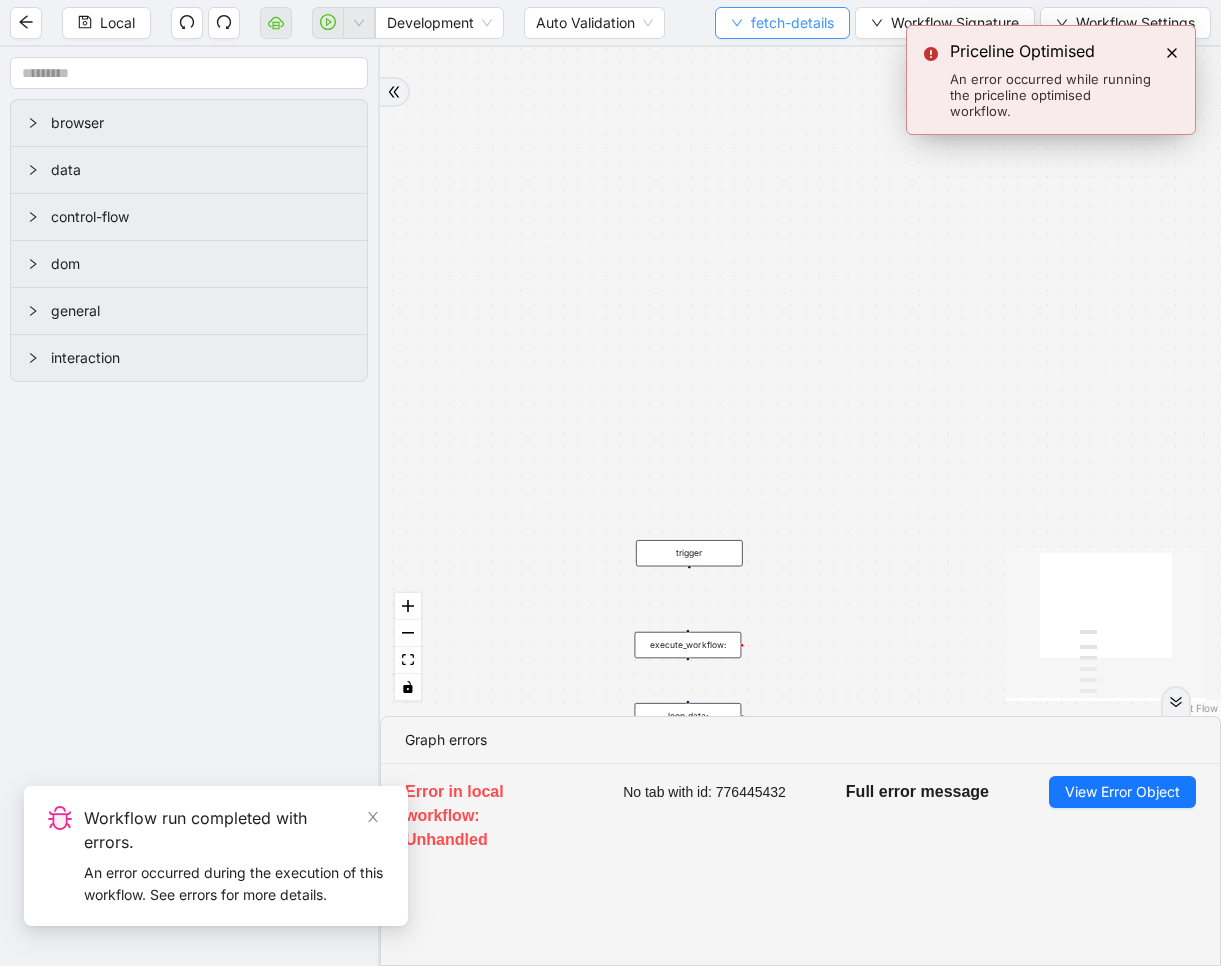 click on "fetch-details" at bounding box center (792, 23) 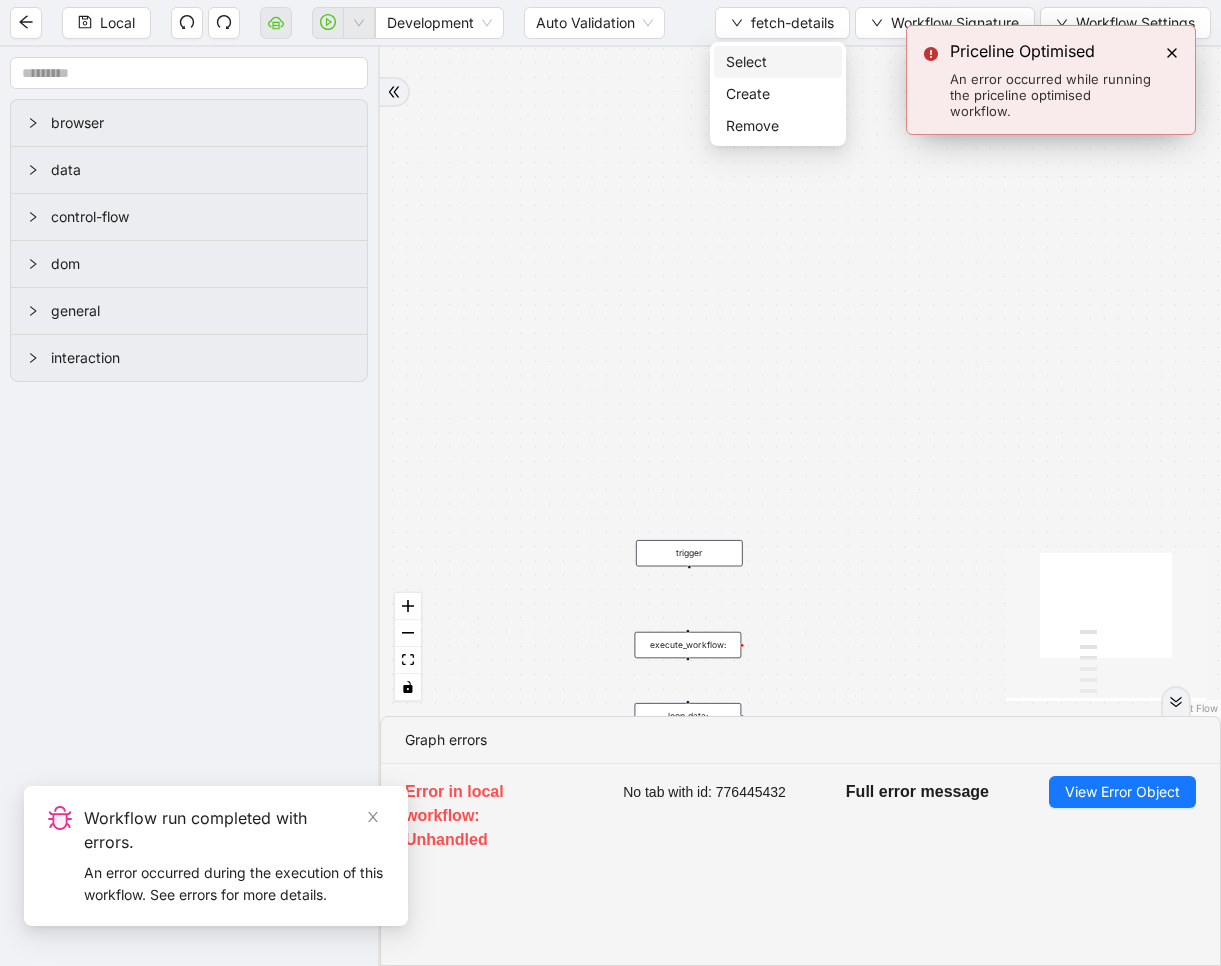 click on "Select" at bounding box center [778, 62] 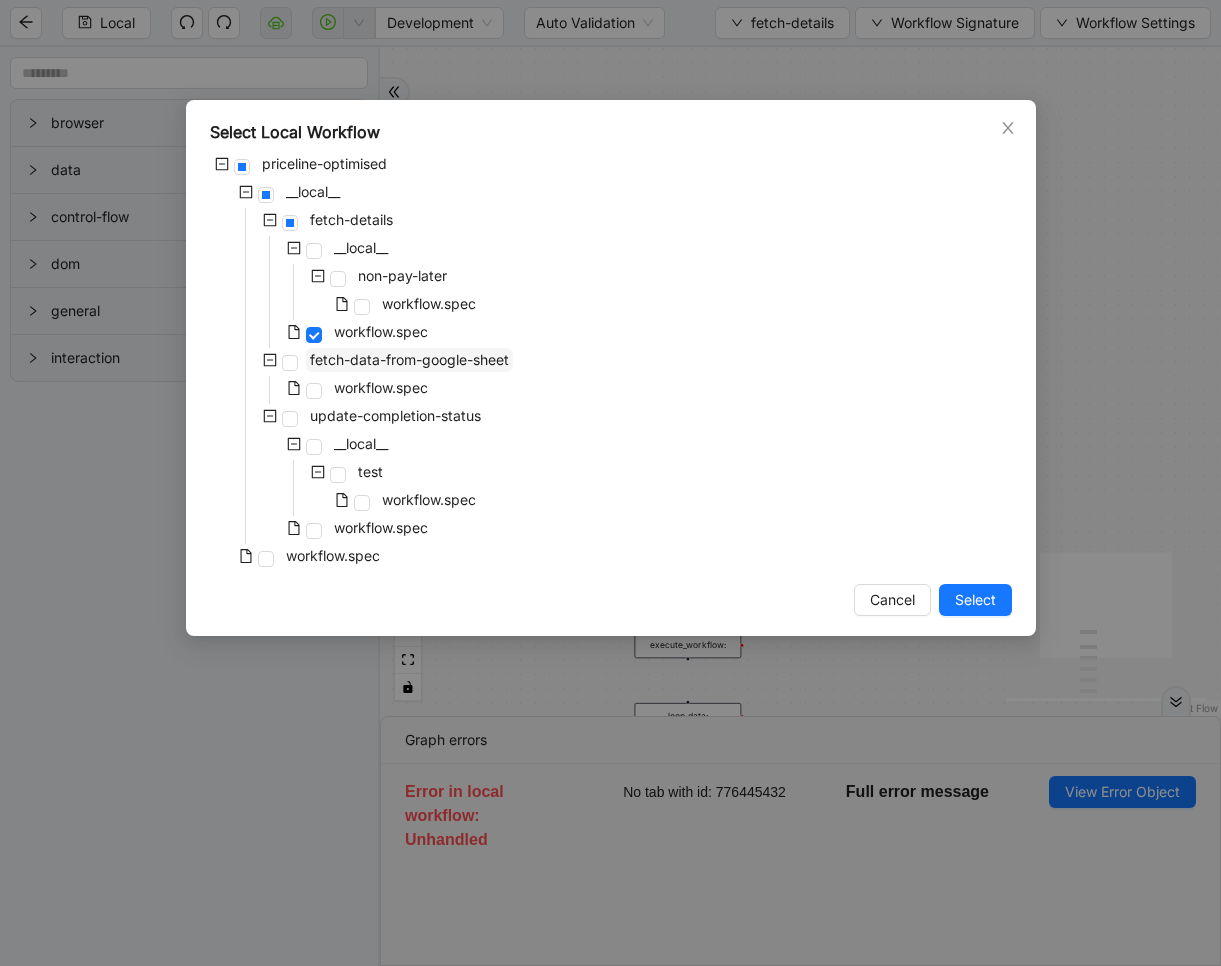 click on "fetch-data-from-google-sheet" at bounding box center [409, 359] 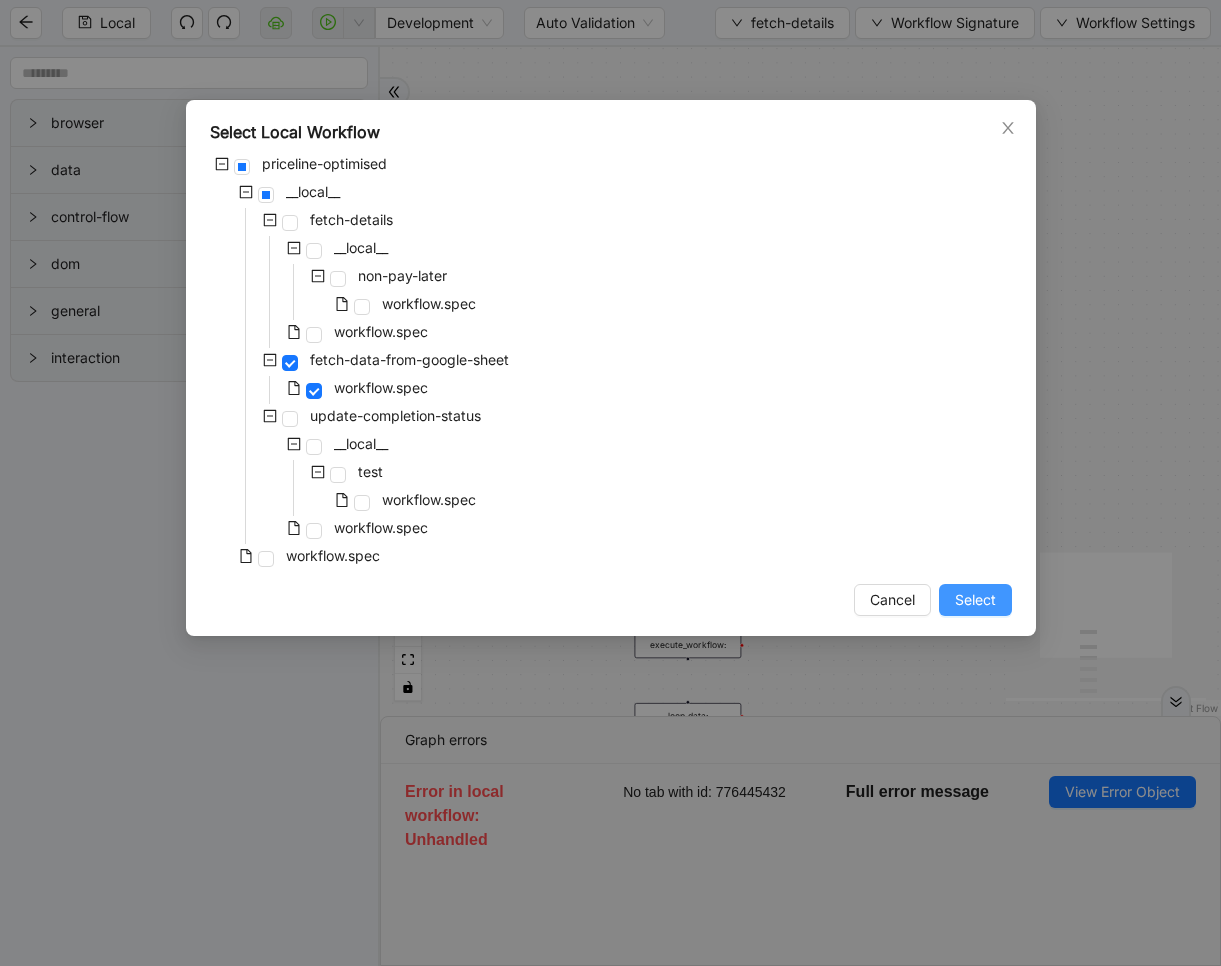 click on "Select" at bounding box center [975, 600] 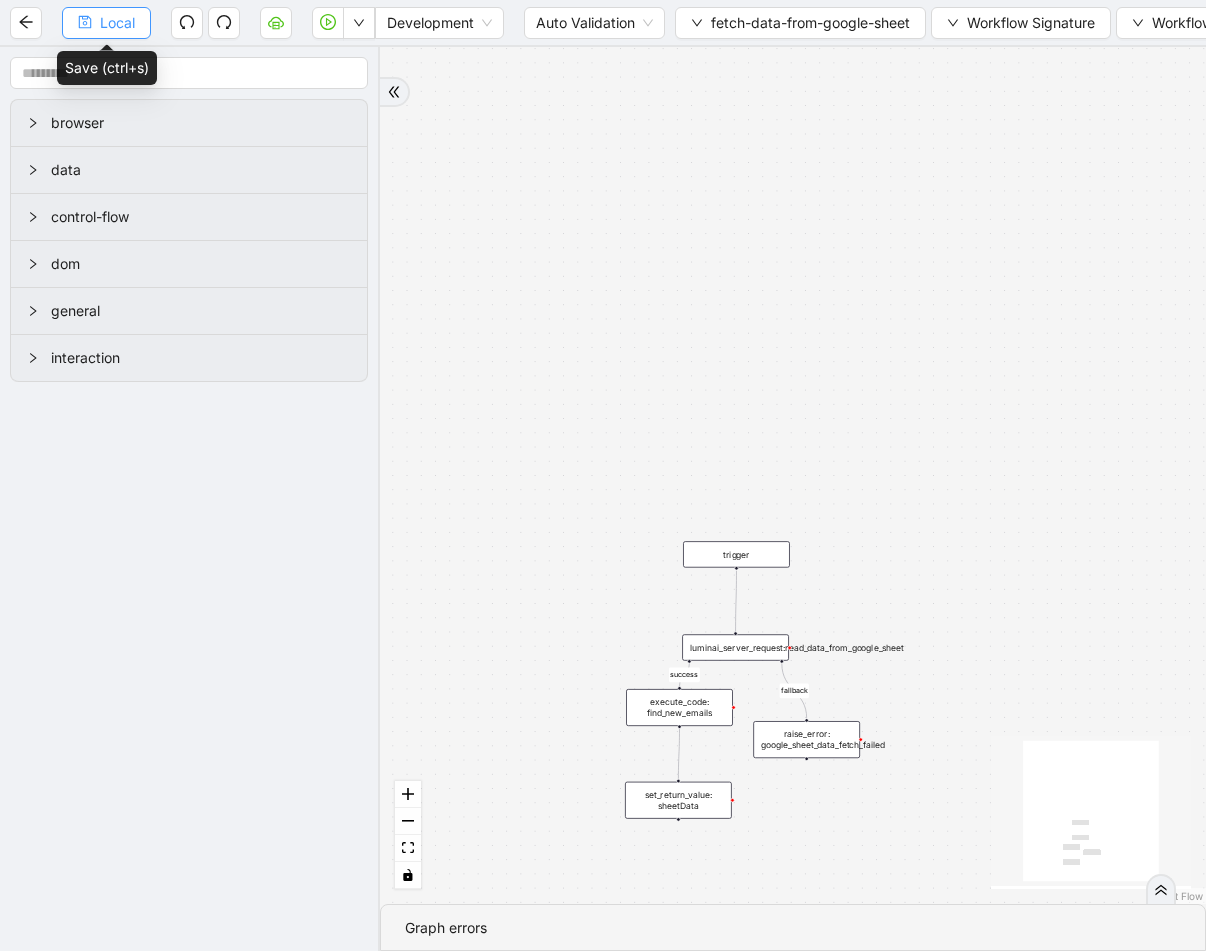 click on "Local" at bounding box center (106, 23) 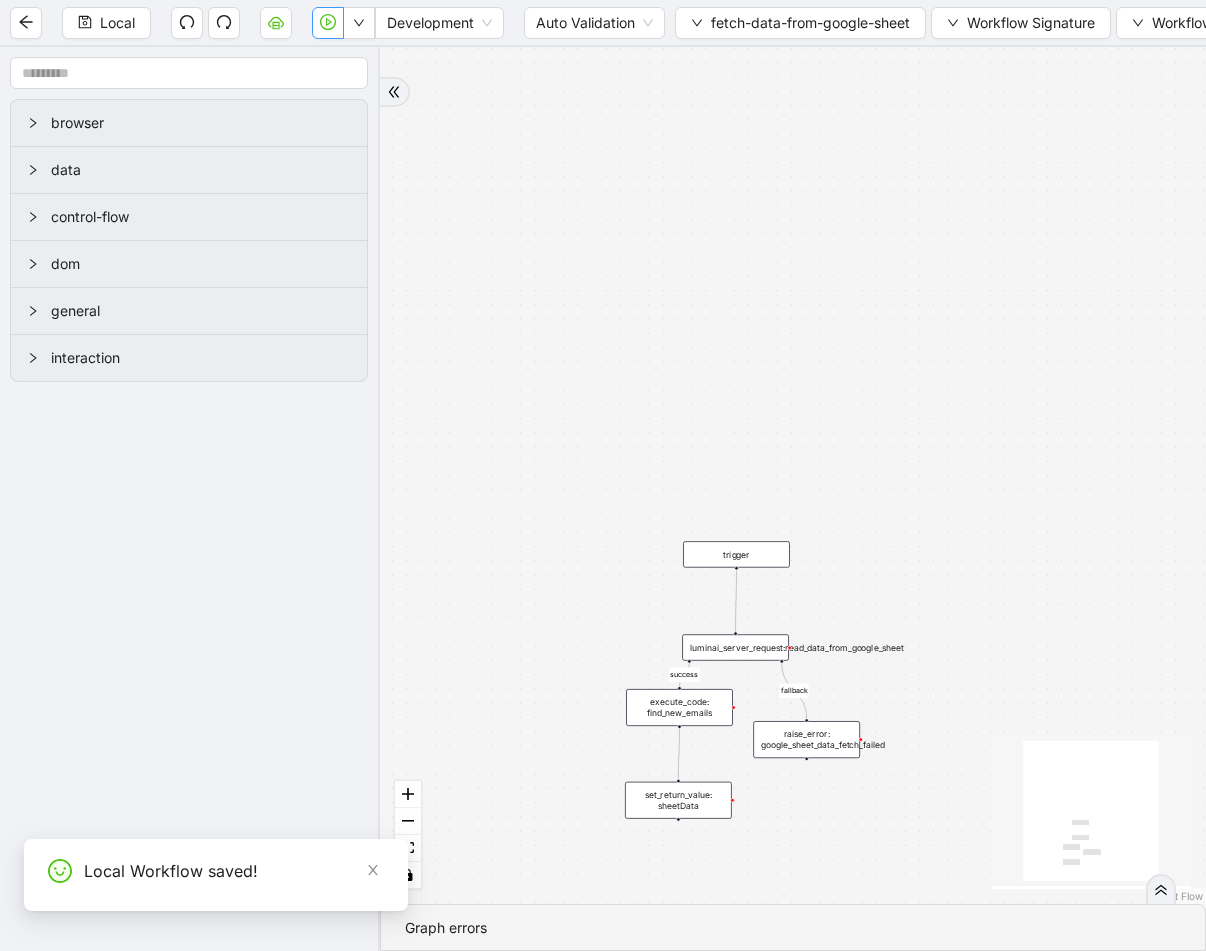 click 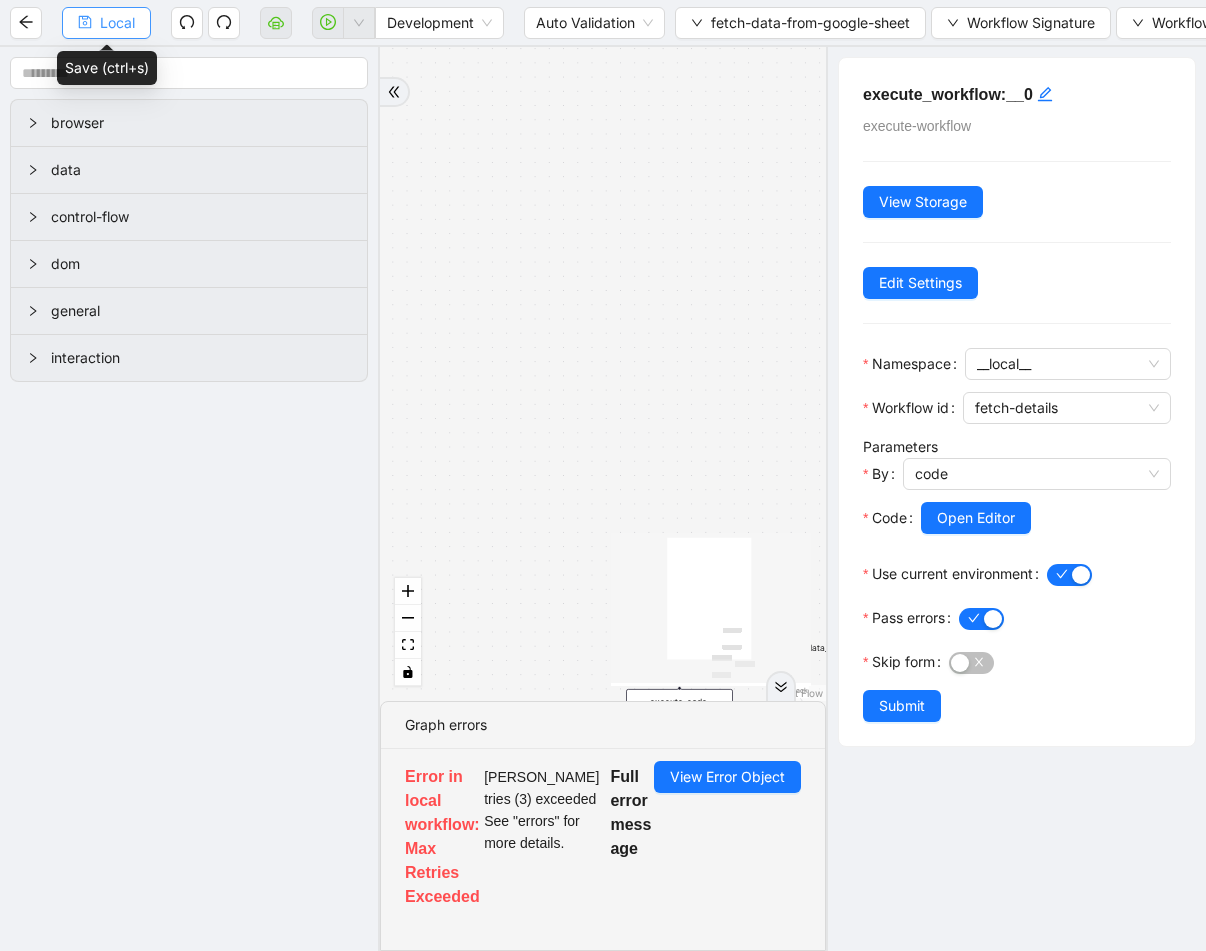 click on "Local" at bounding box center [117, 23] 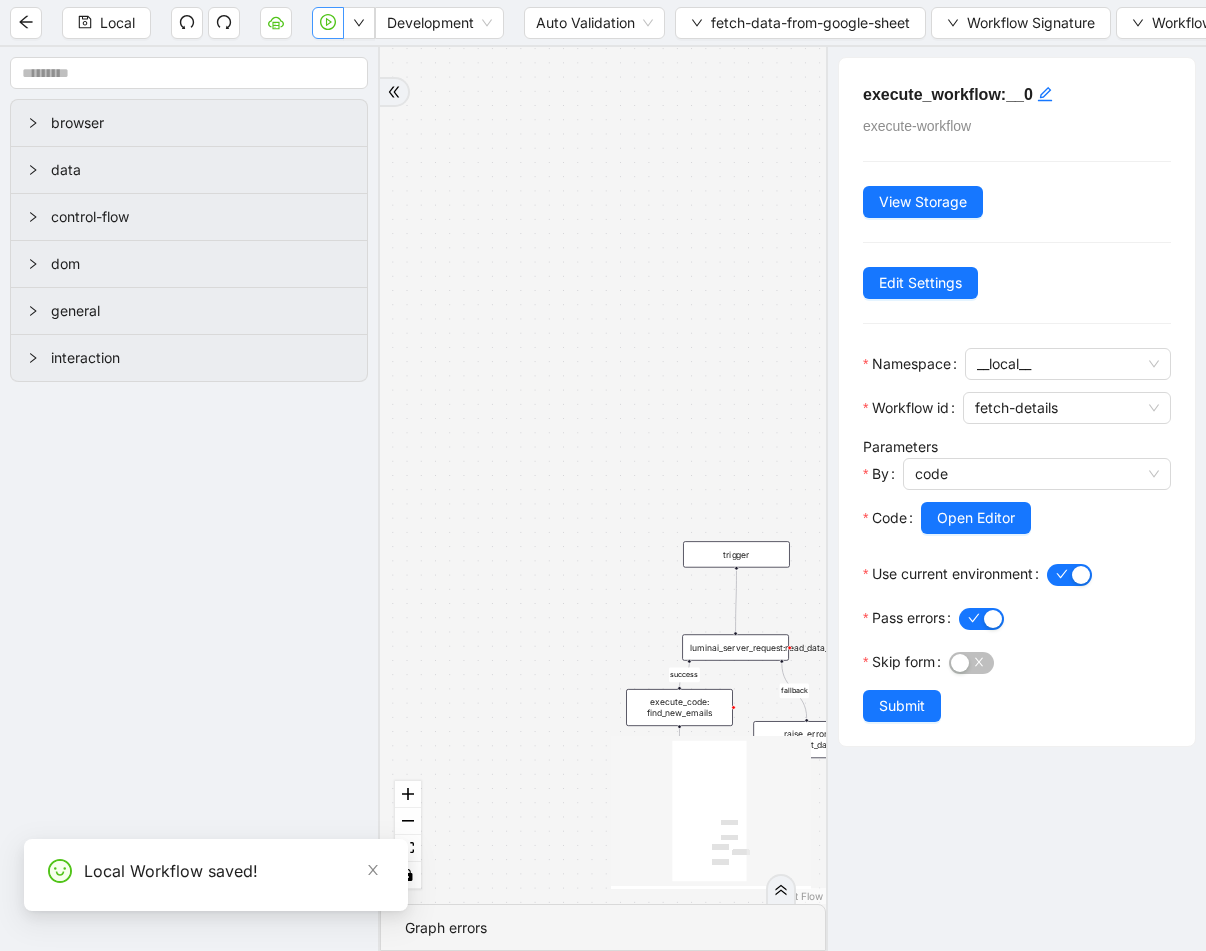 click at bounding box center (328, 23) 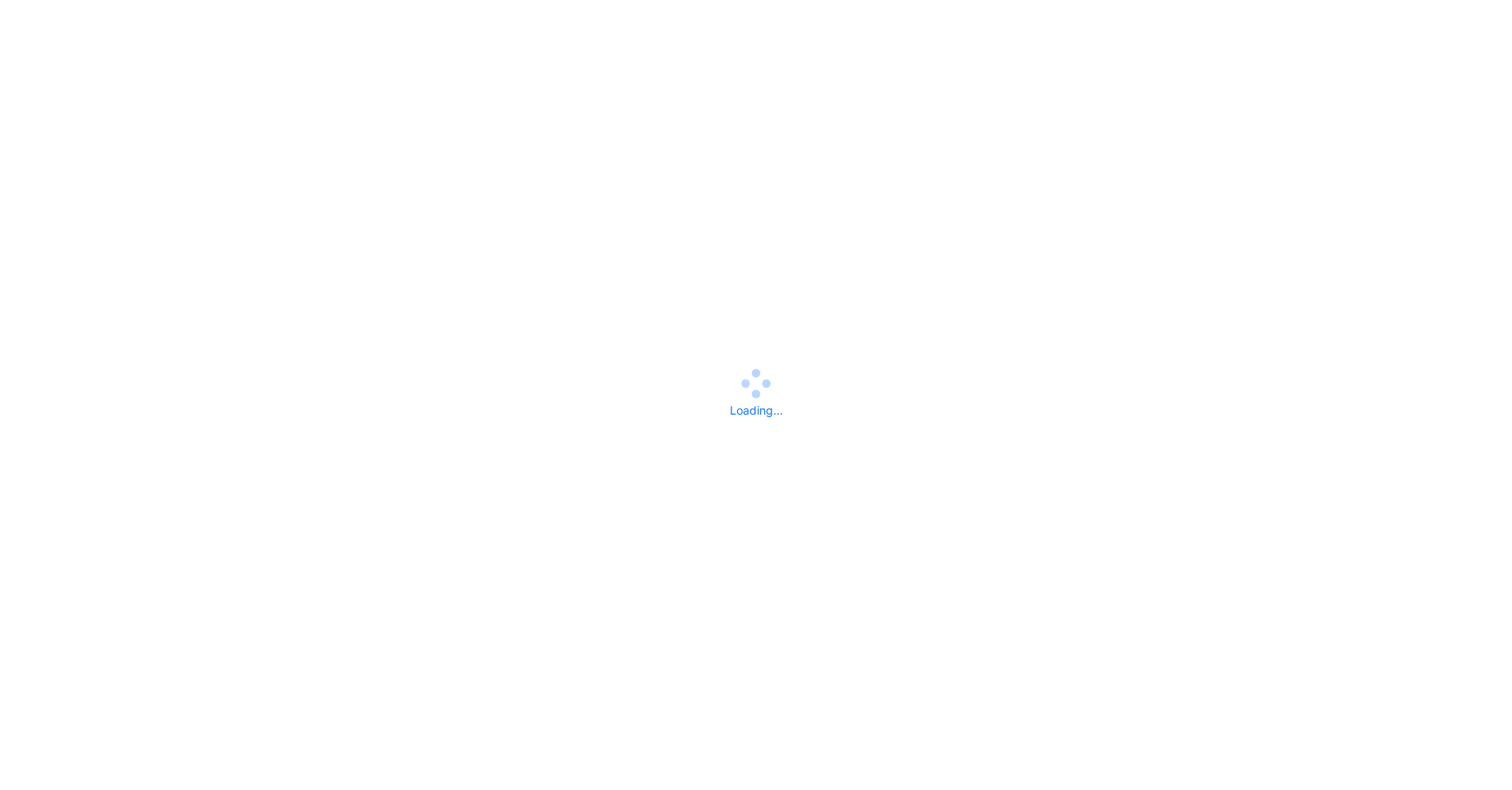 scroll, scrollTop: 0, scrollLeft: 0, axis: both 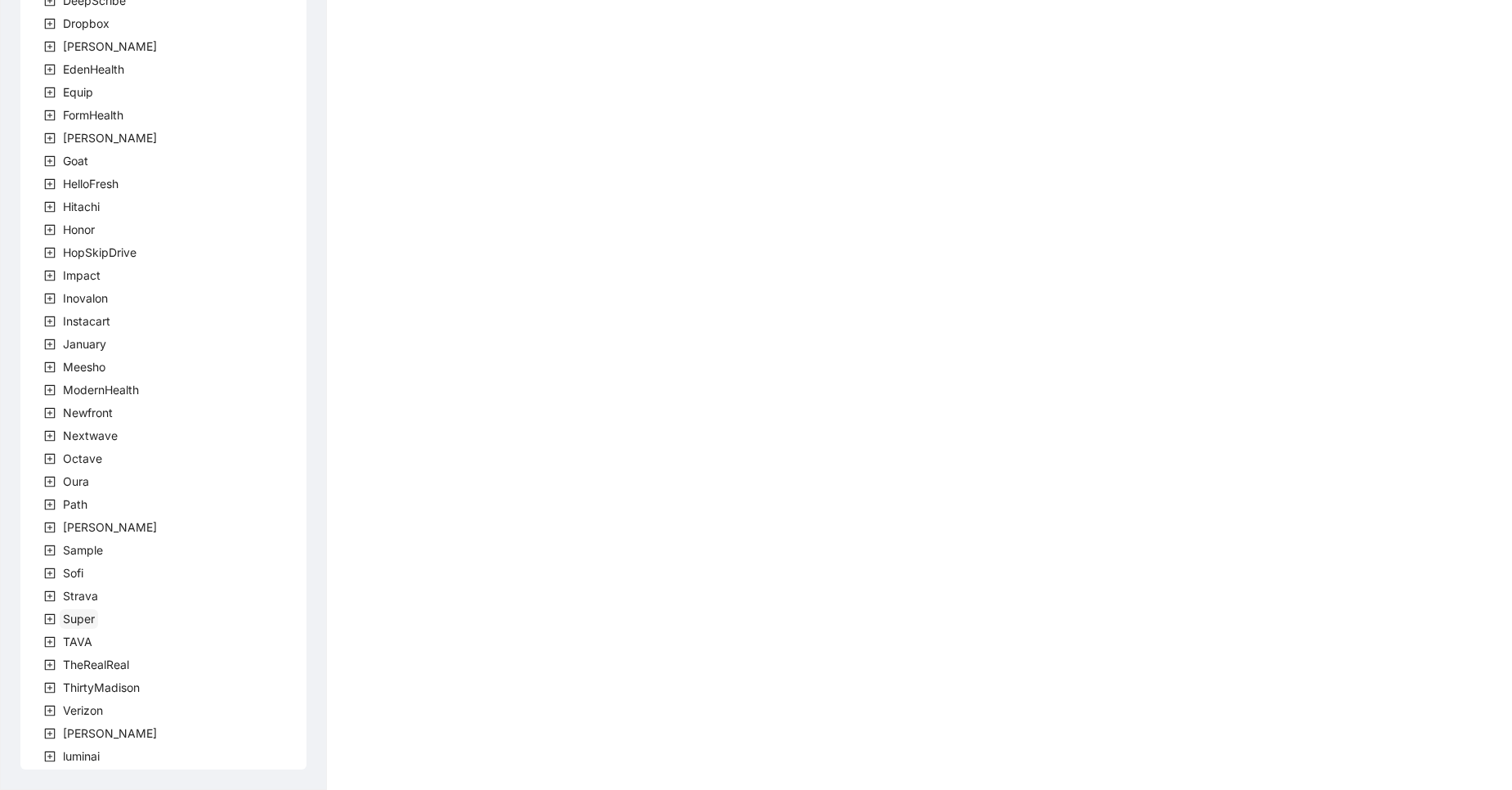 click on "Super" at bounding box center [78, 618] 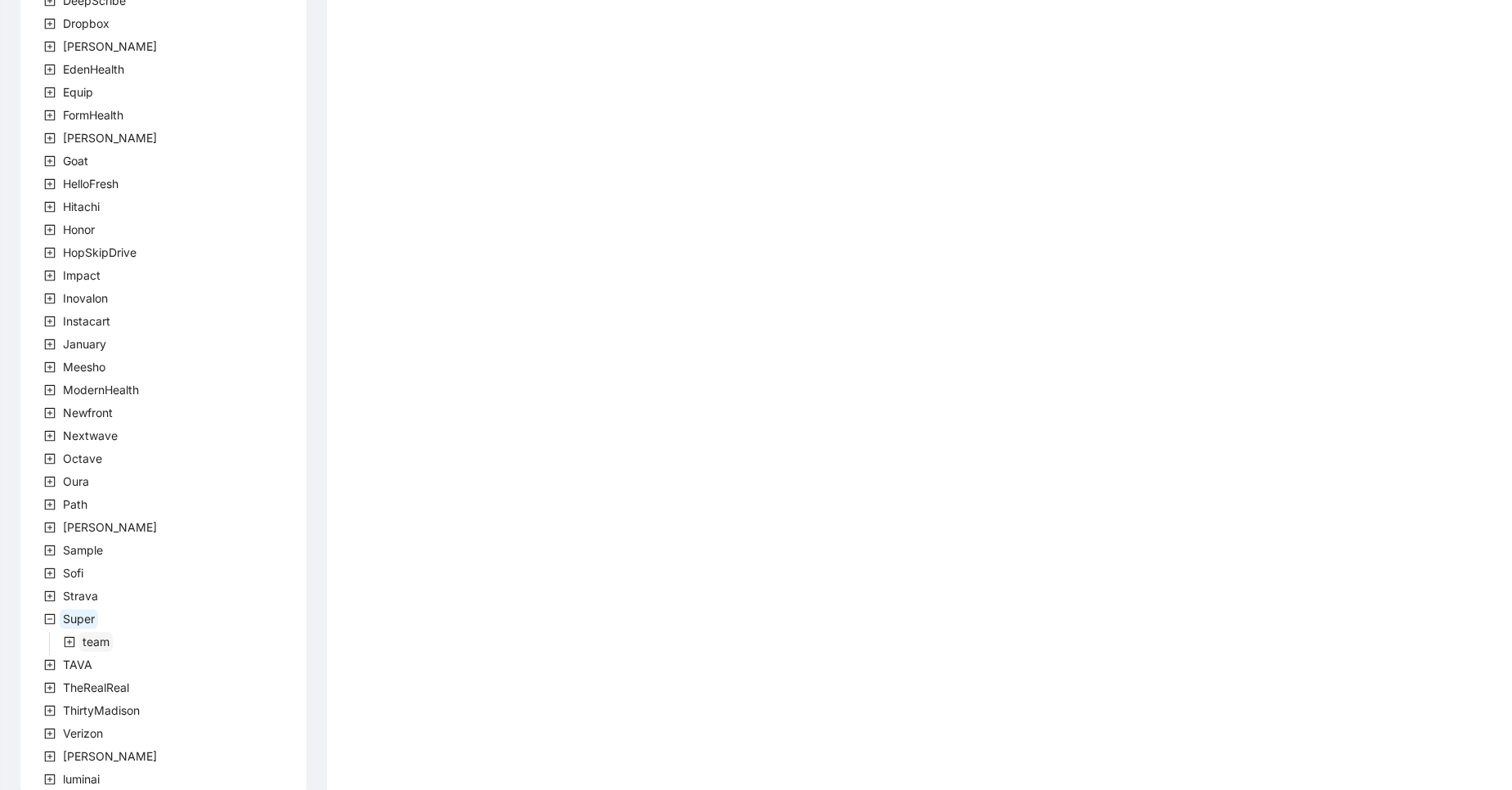click on "team" at bounding box center [96, 641] 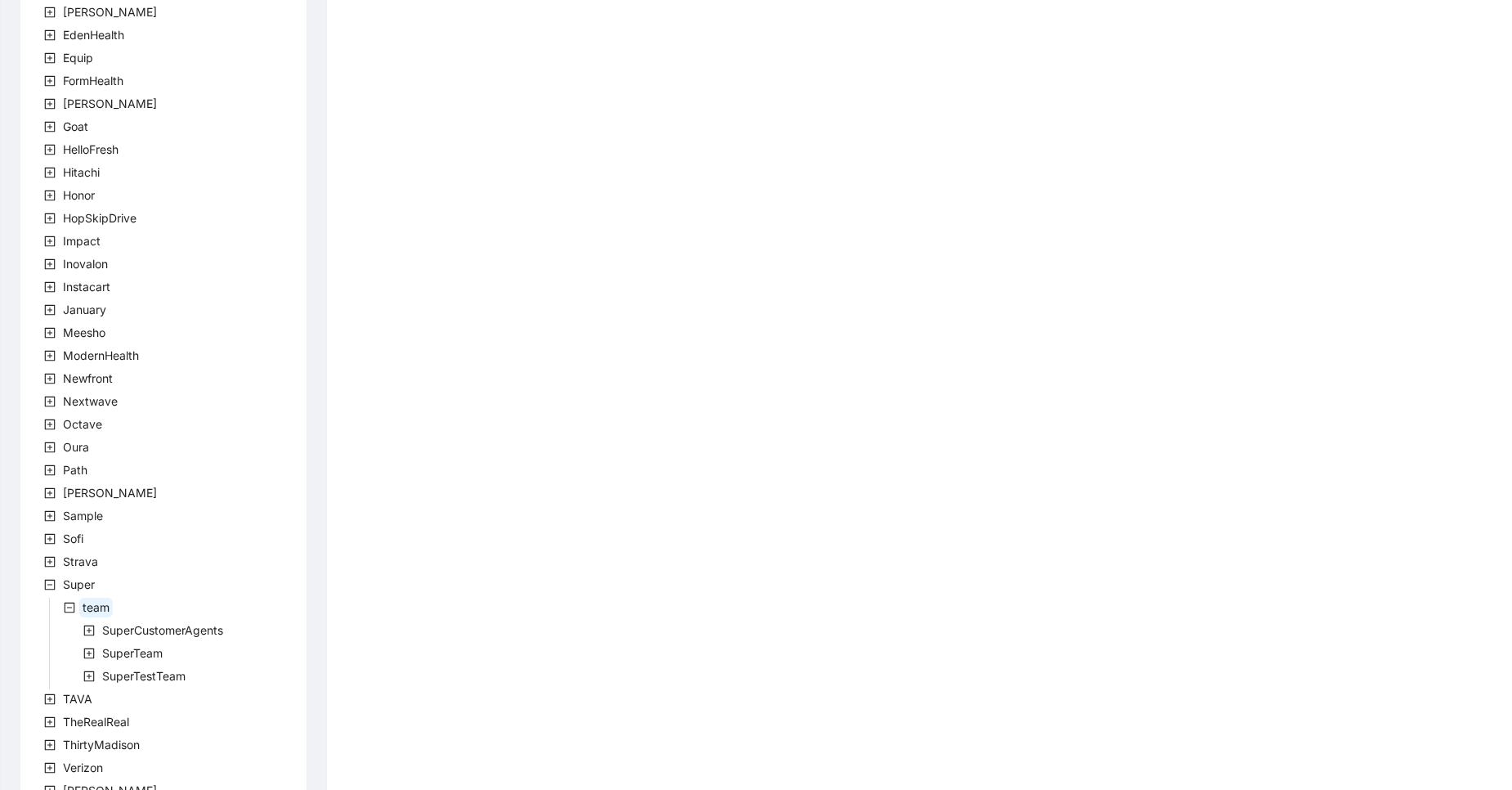 scroll, scrollTop: 313, scrollLeft: 0, axis: vertical 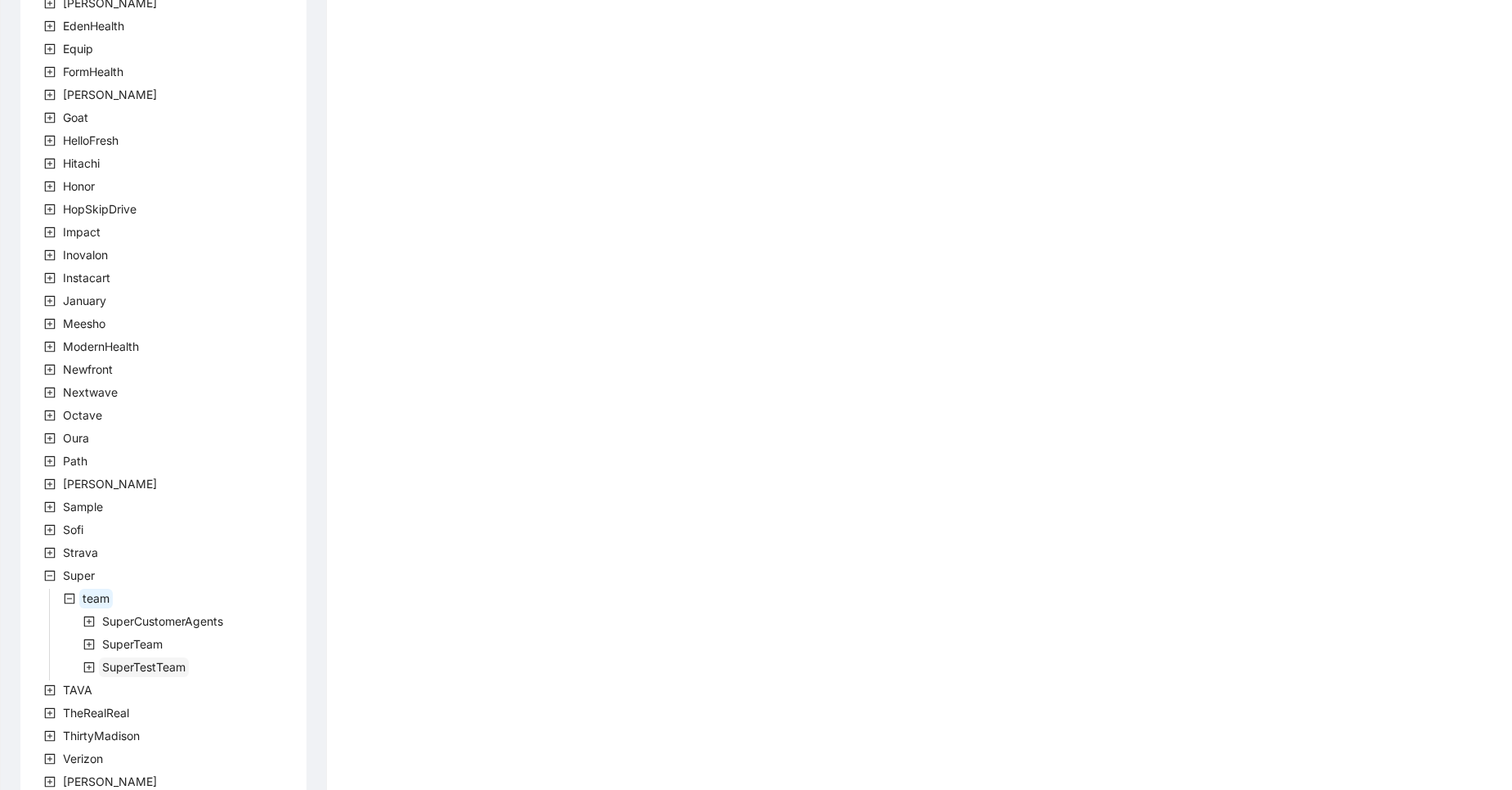 click on "SuperTestTeam" at bounding box center [144, 667] 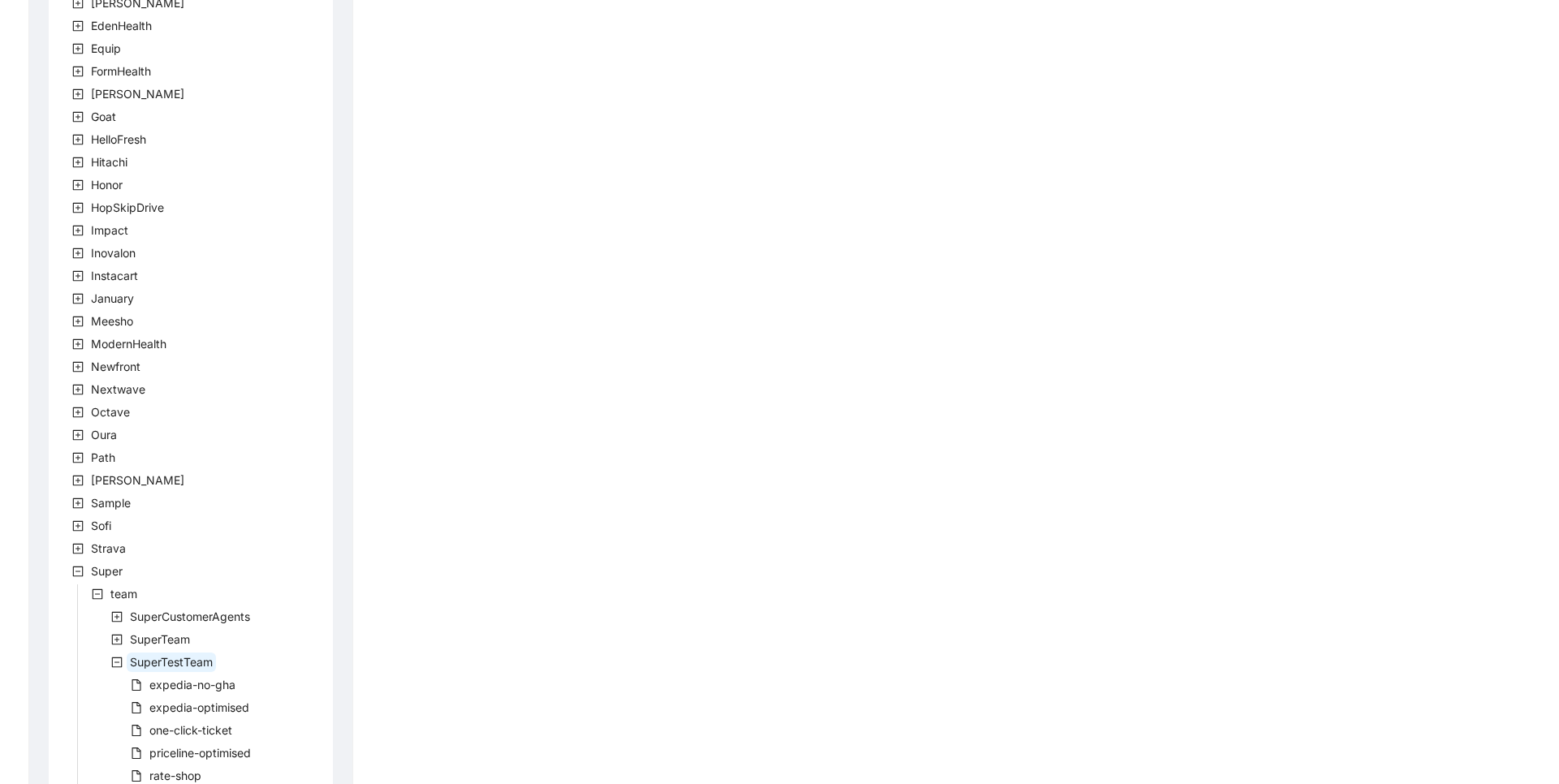scroll, scrollTop: 567, scrollLeft: 0, axis: vertical 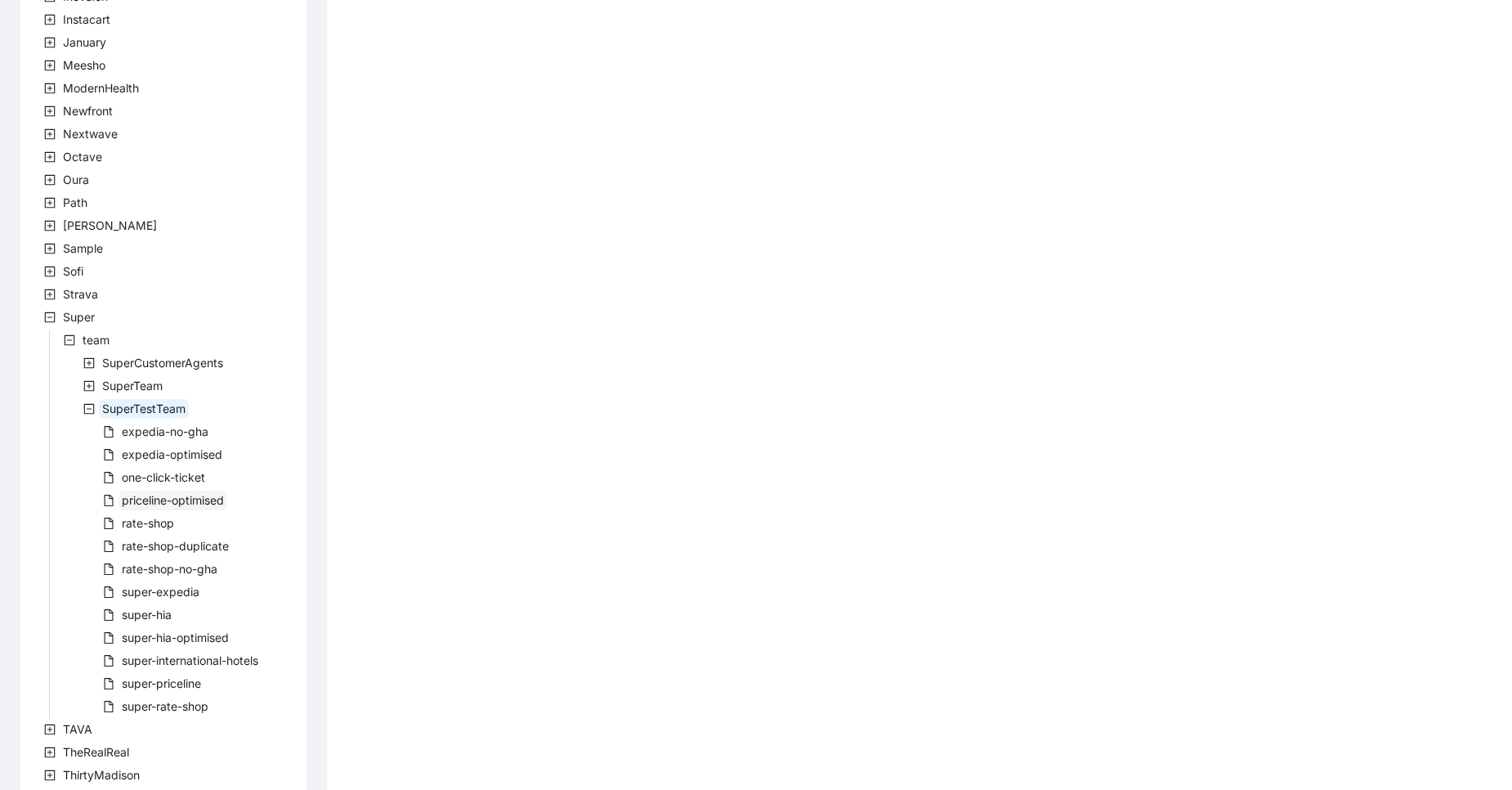 click on "priceline-optimised" at bounding box center [172, 500] 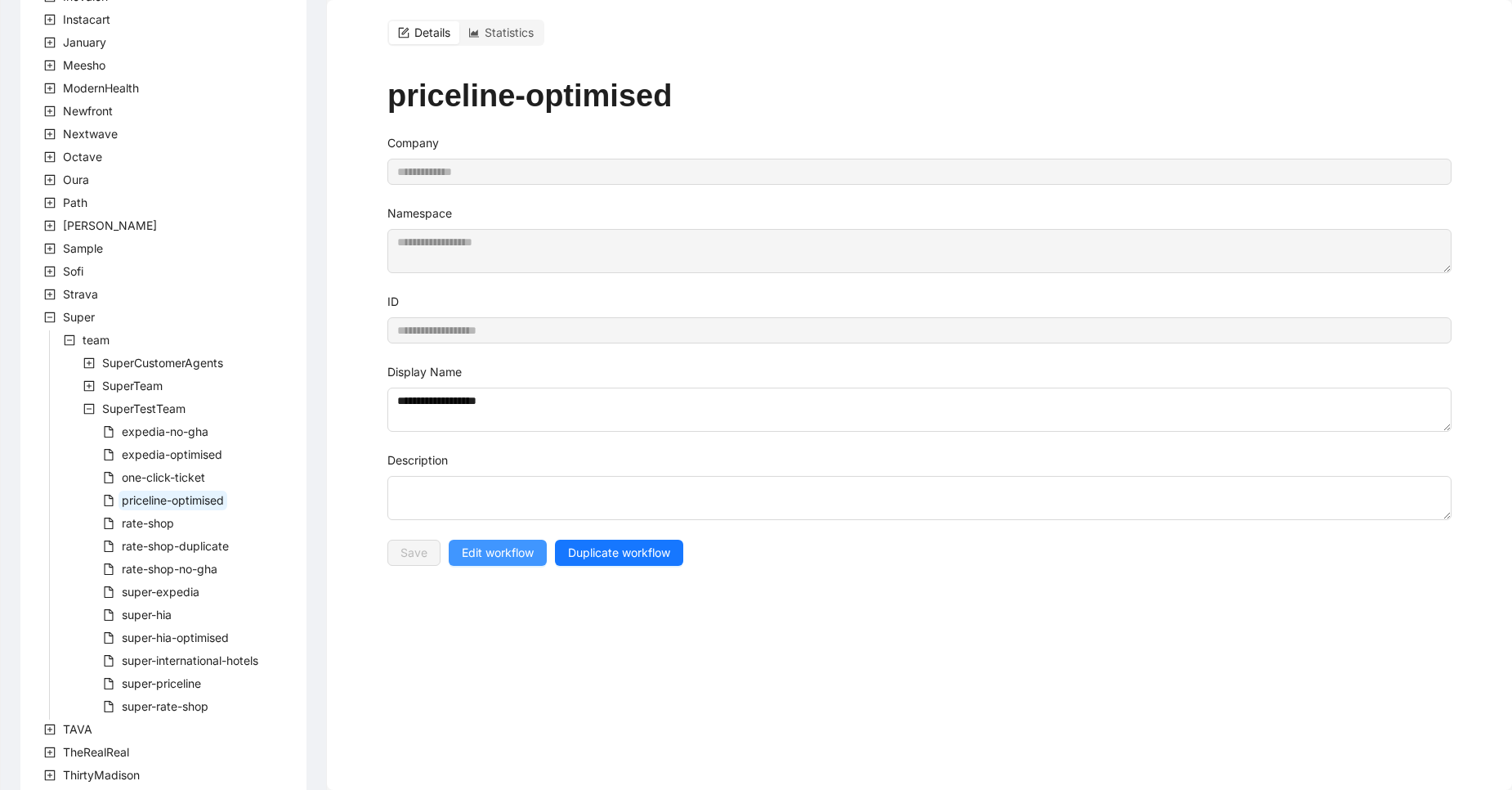 click on "Edit workflow" at bounding box center (498, 553) 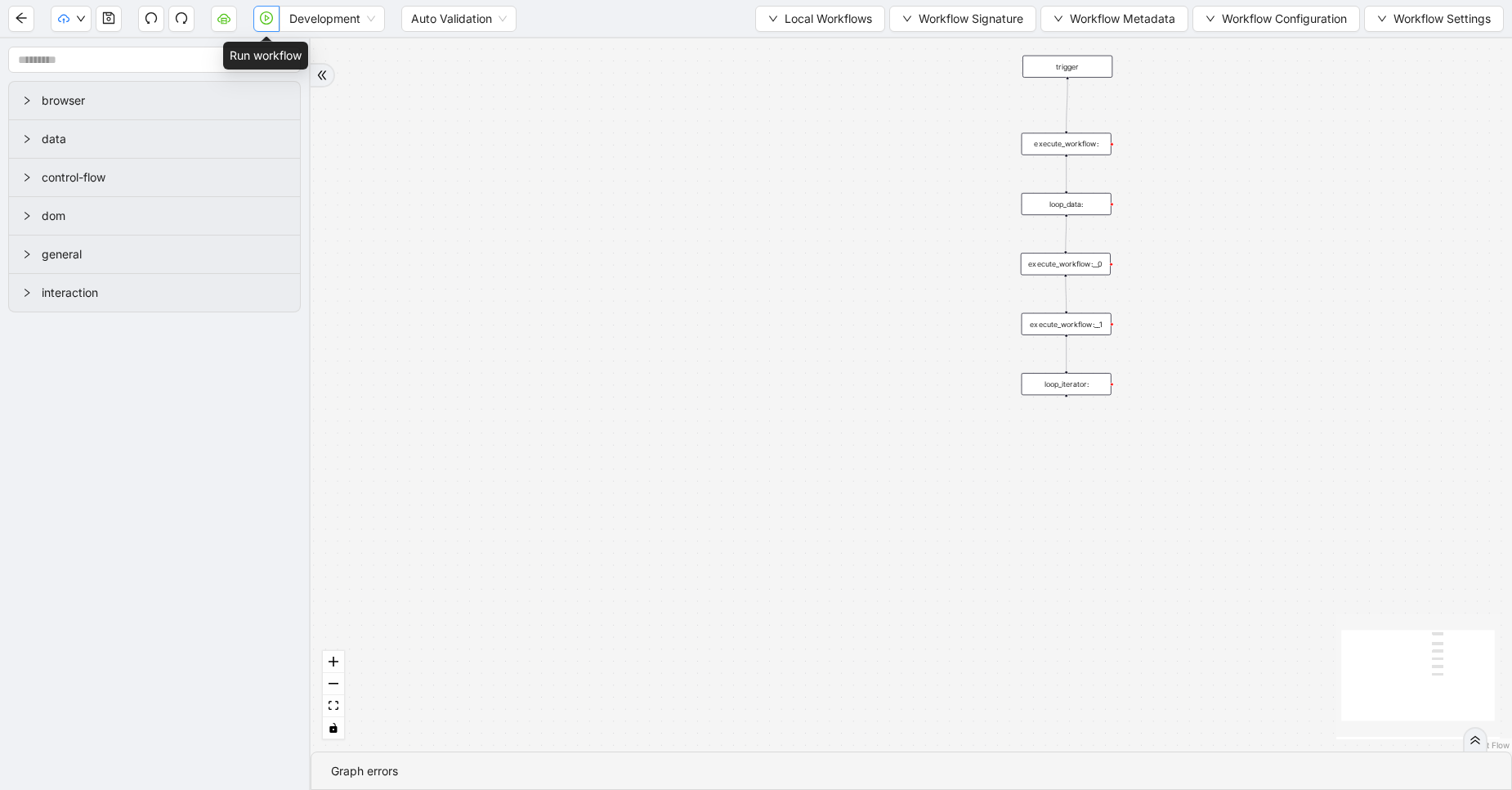 click at bounding box center [266, 19] 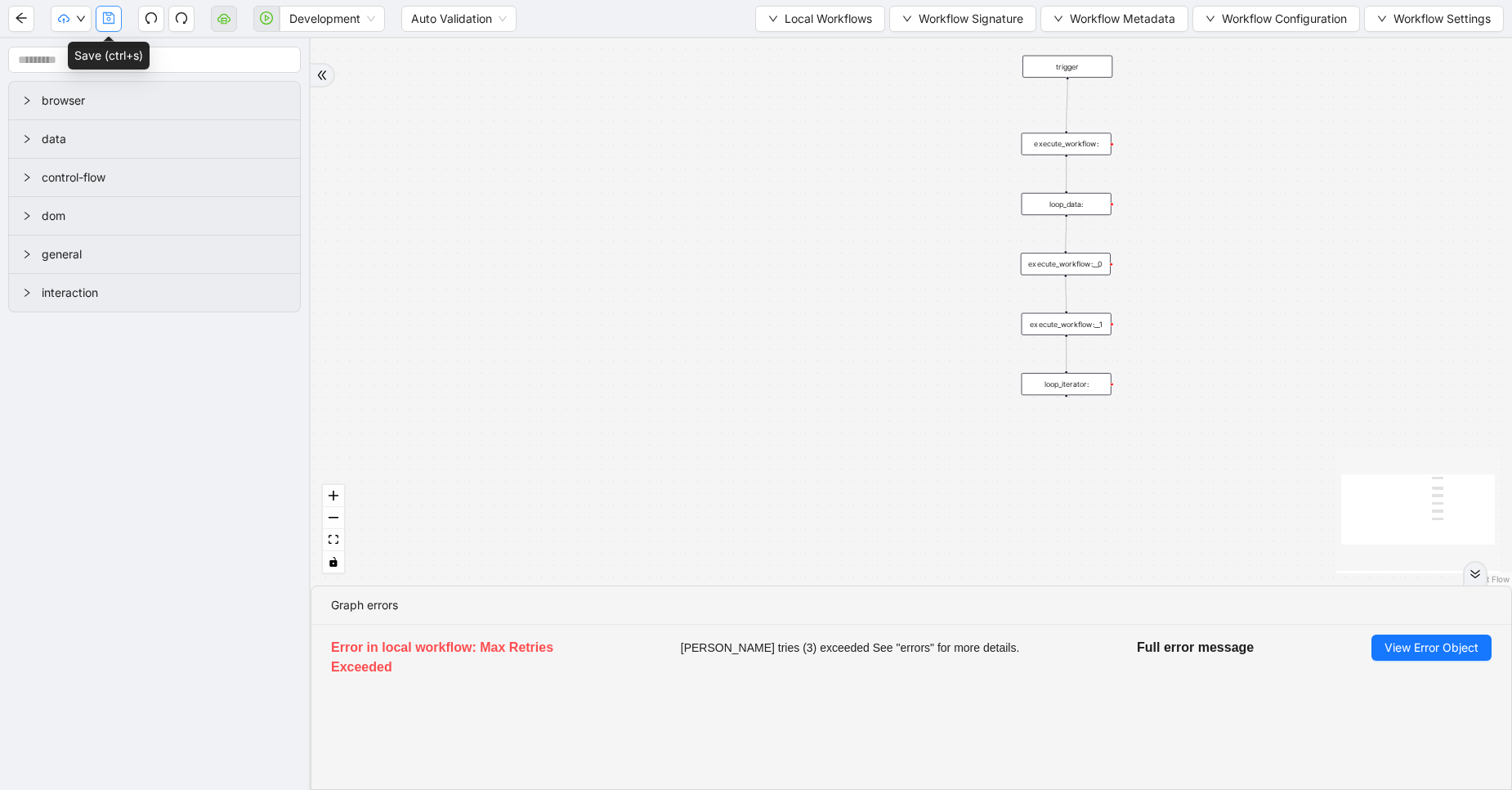 click 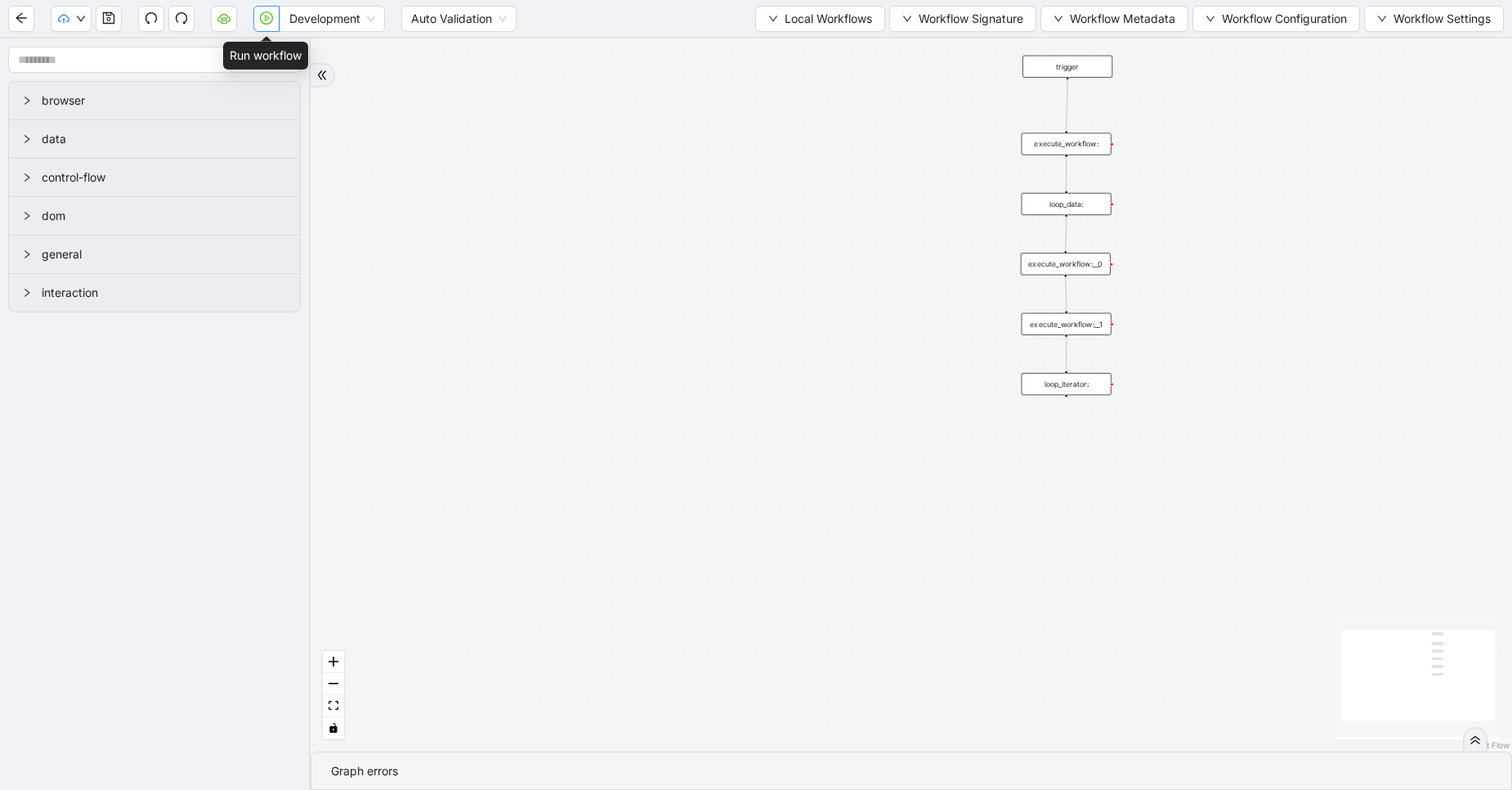 click at bounding box center (266, 19) 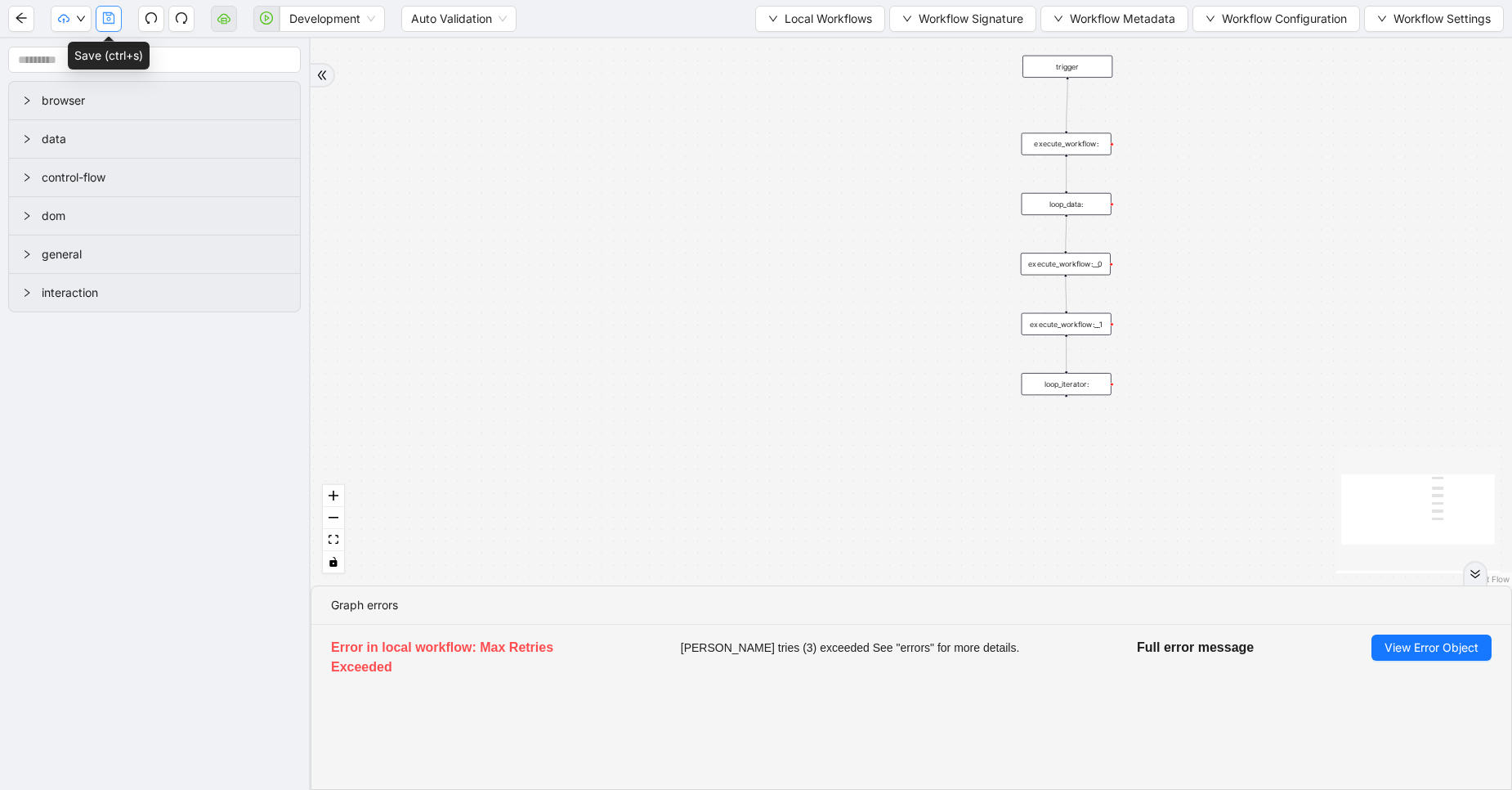 click 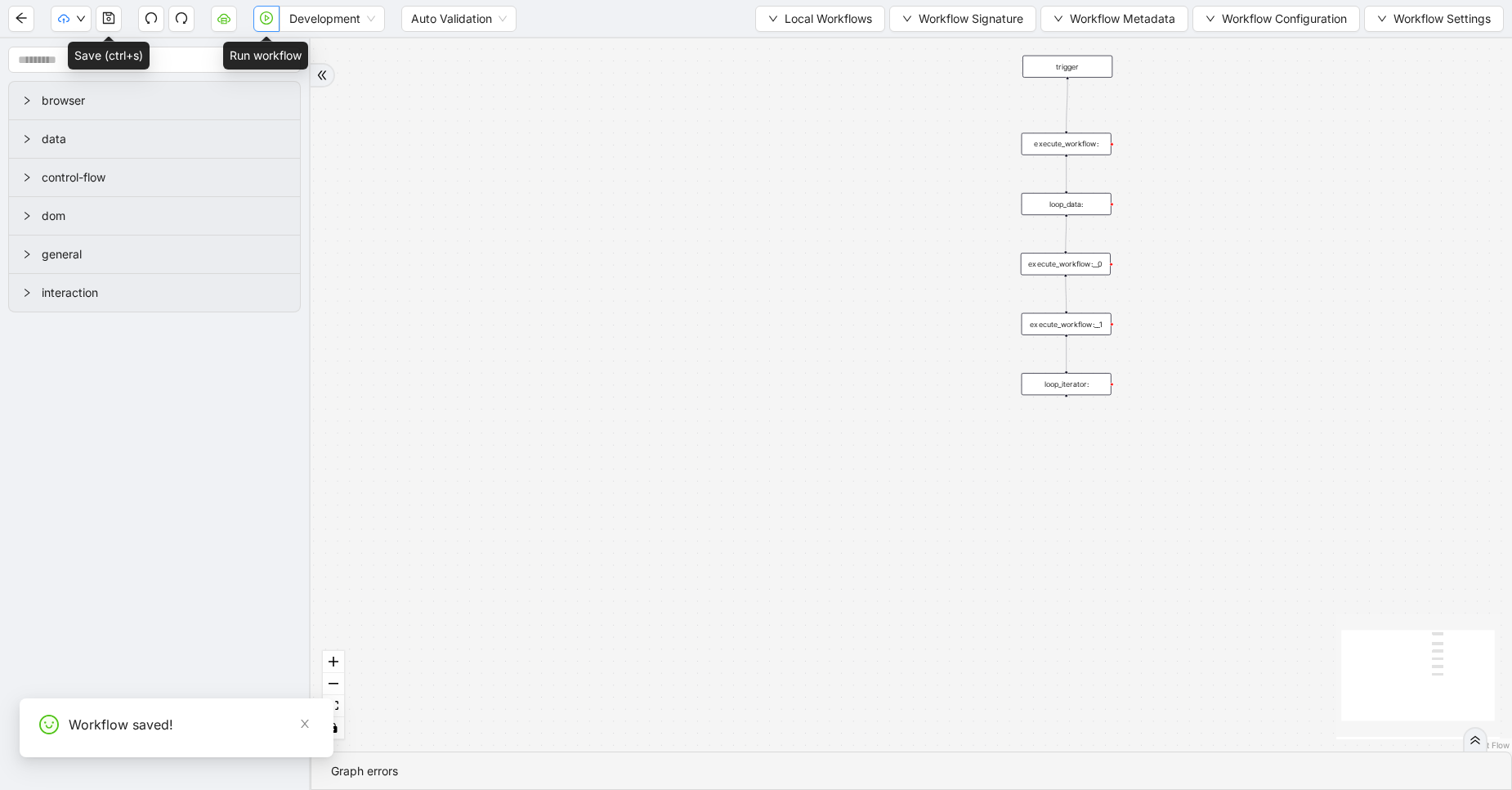 click 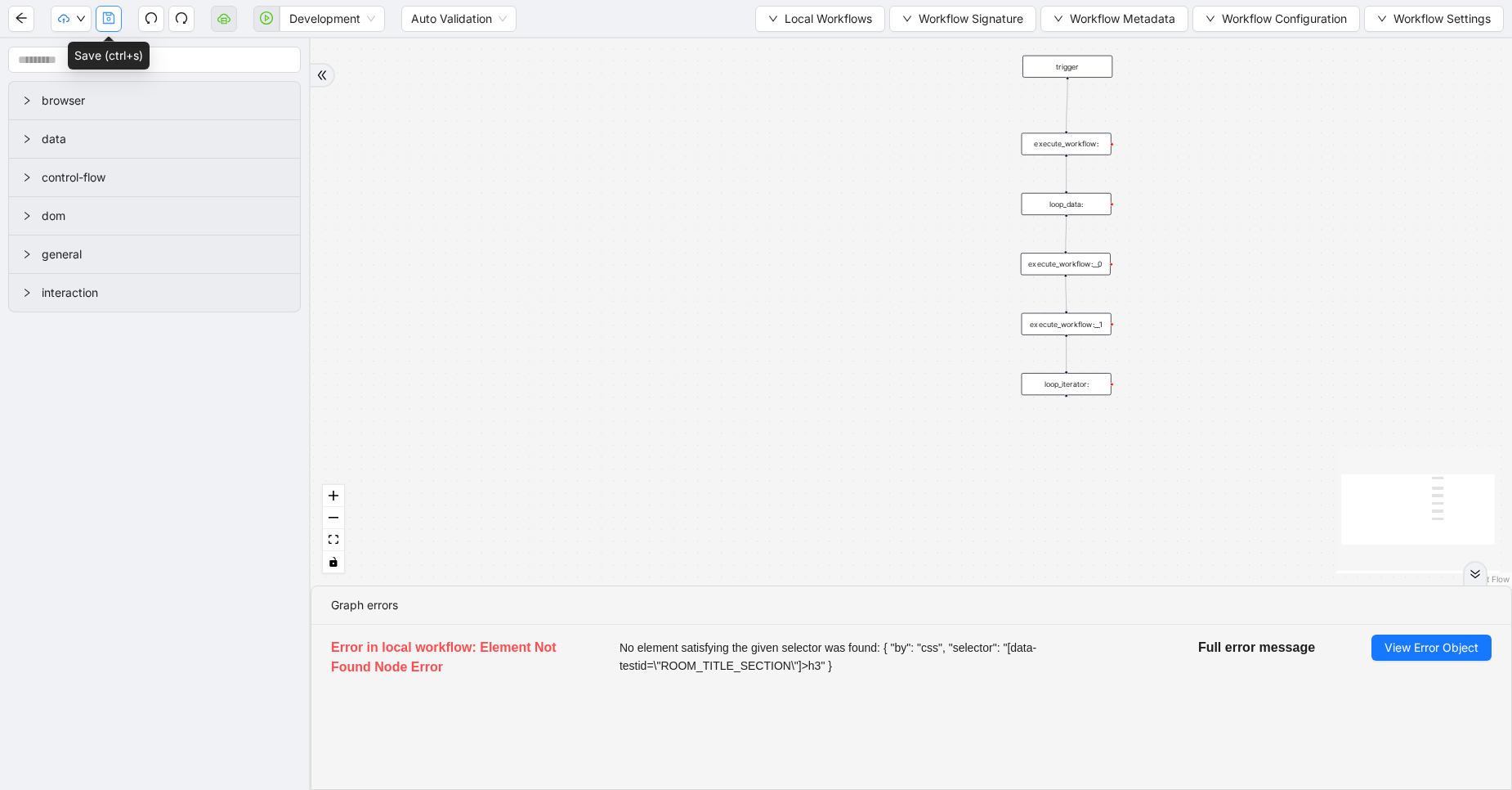 click at bounding box center [109, 19] 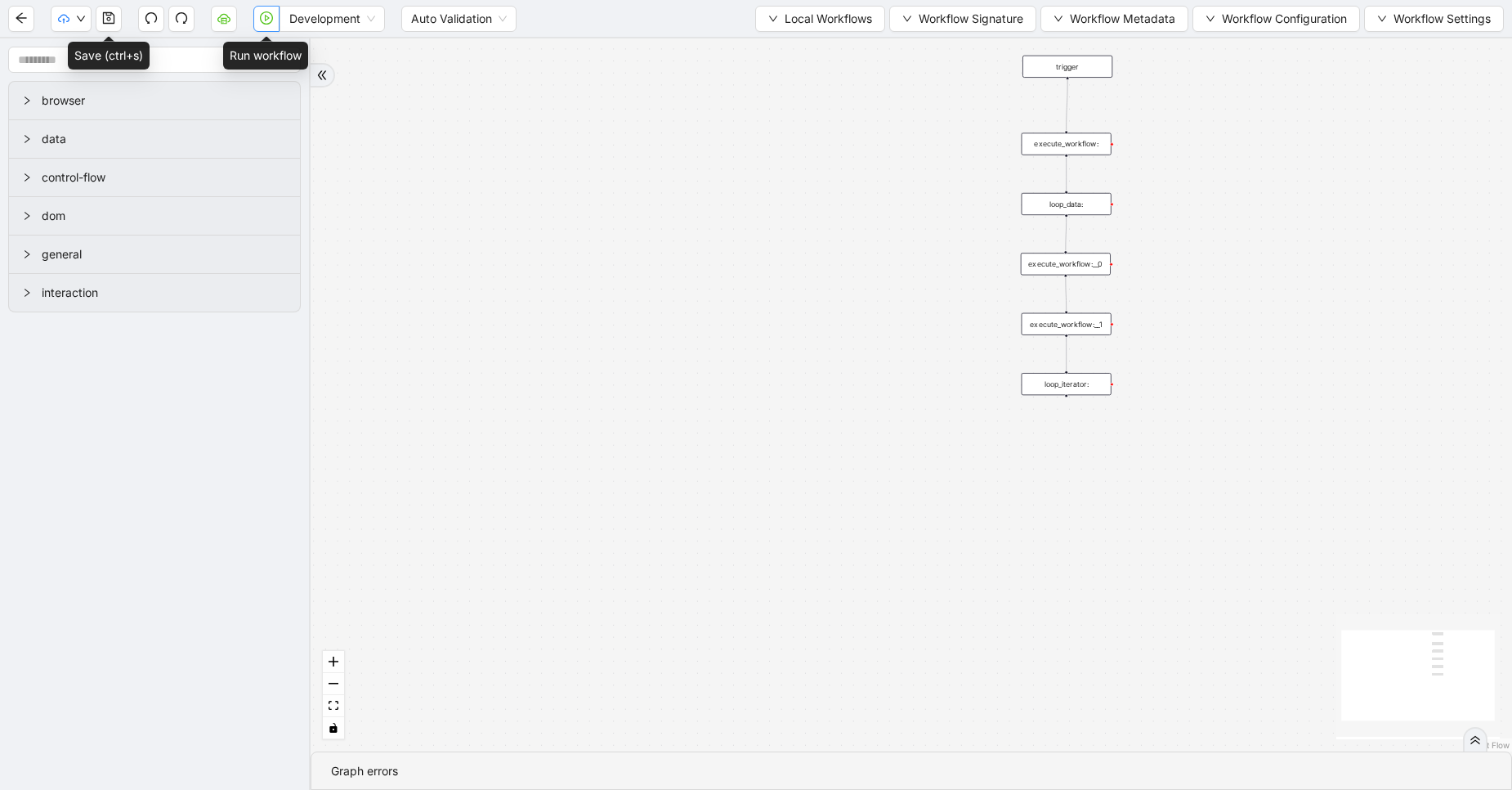 click at bounding box center [266, 19] 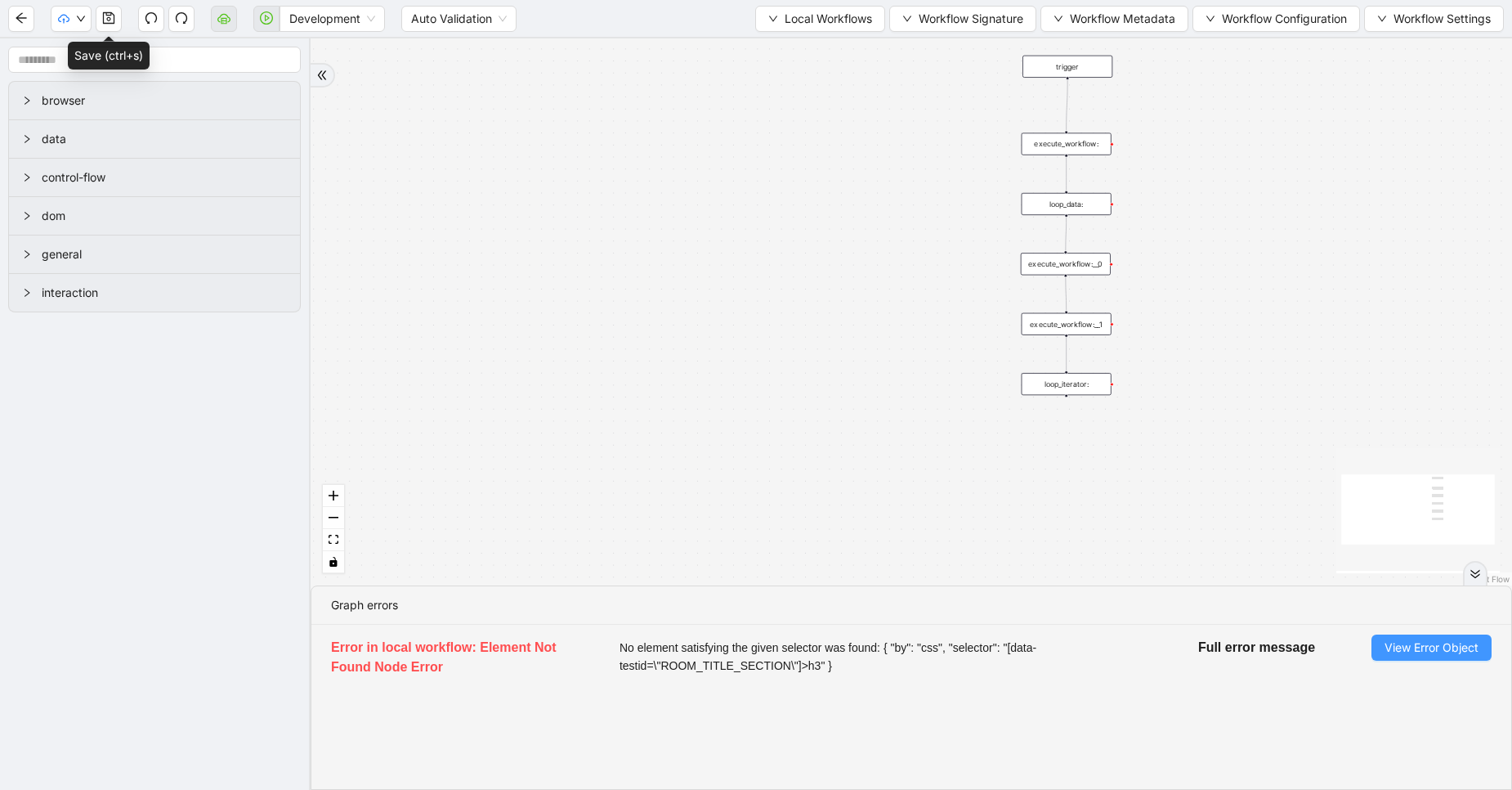 click on "View Error Object" at bounding box center [1431, 648] 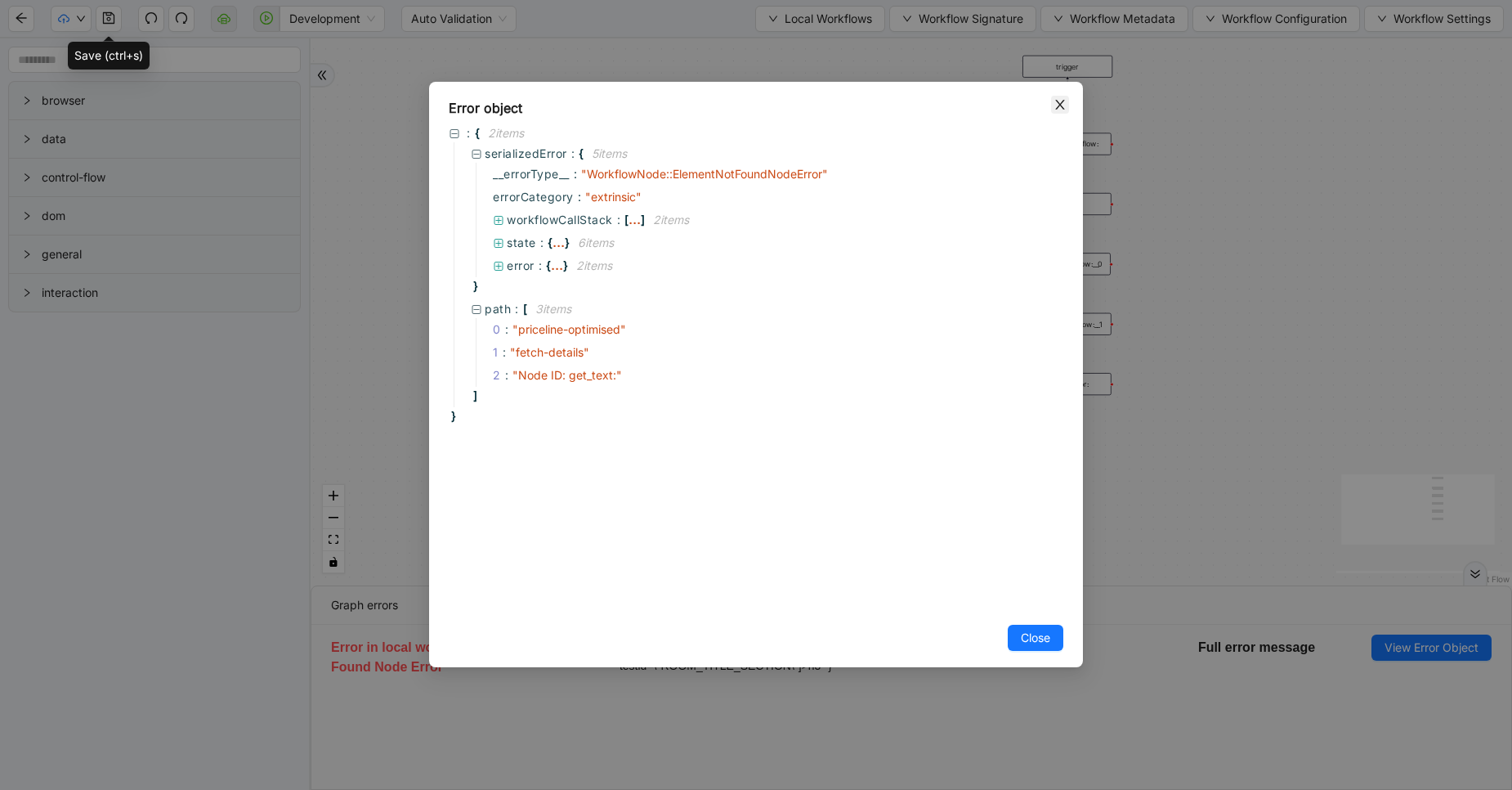 click 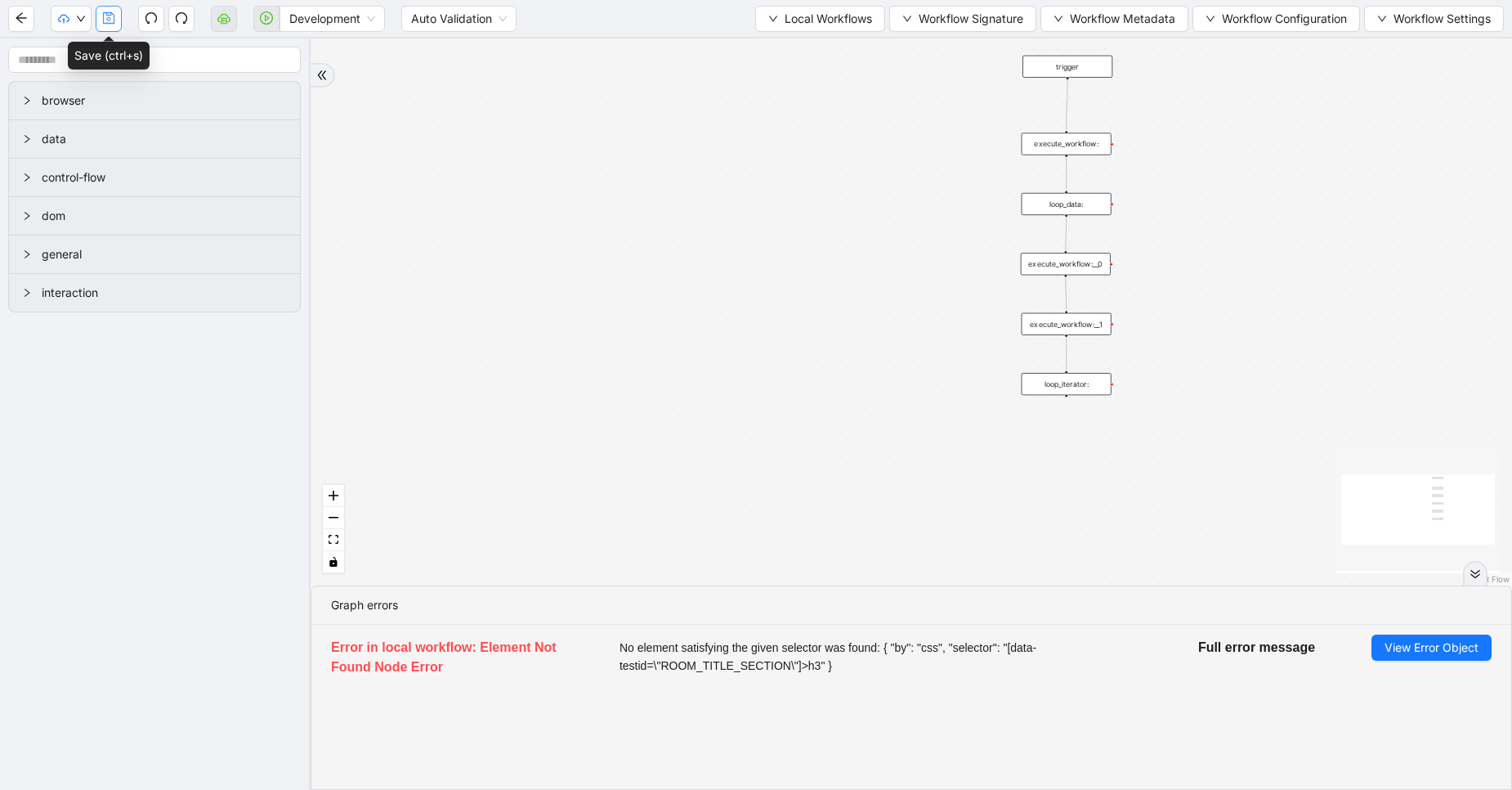 click at bounding box center (109, 19) 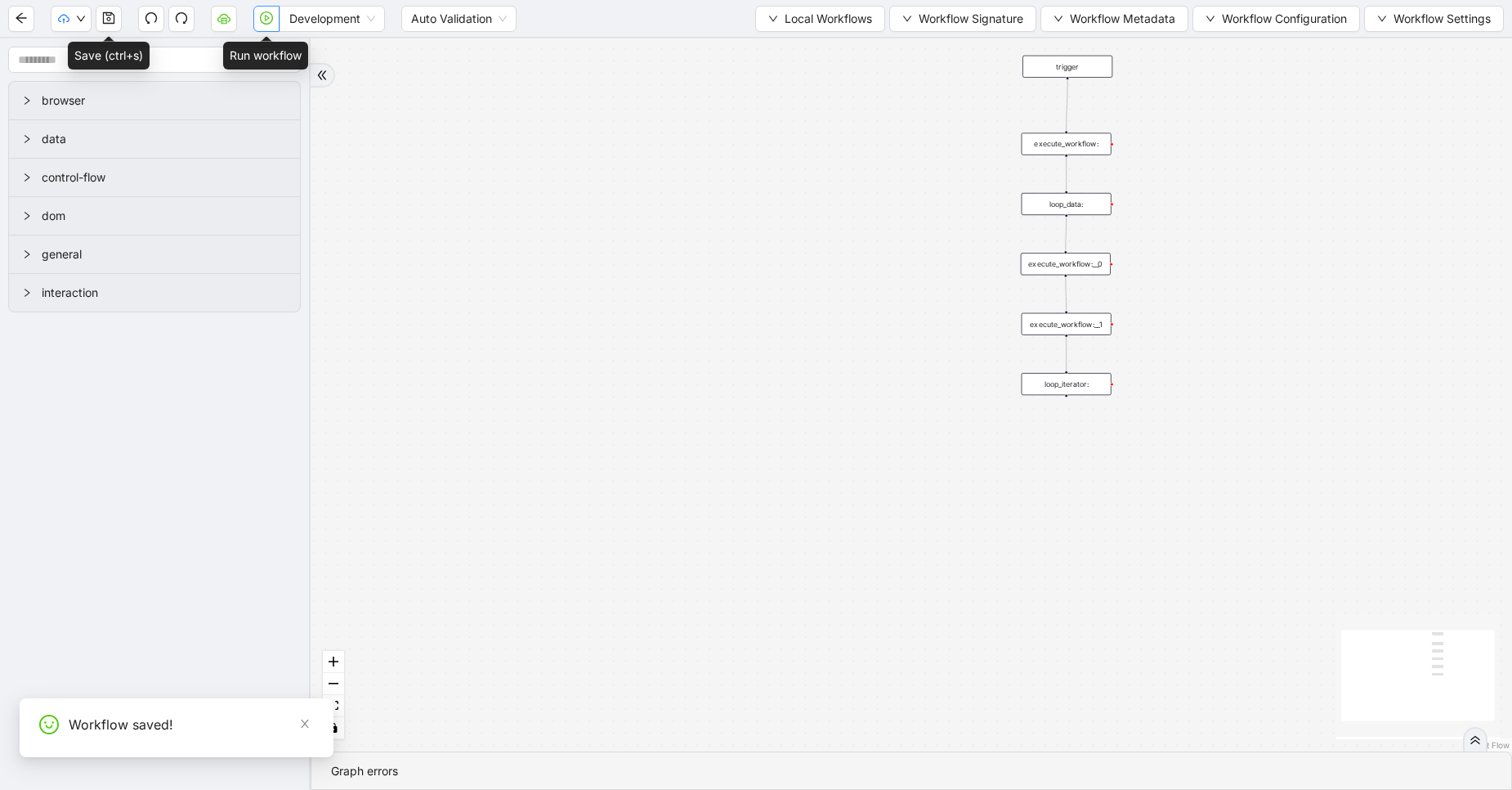 click 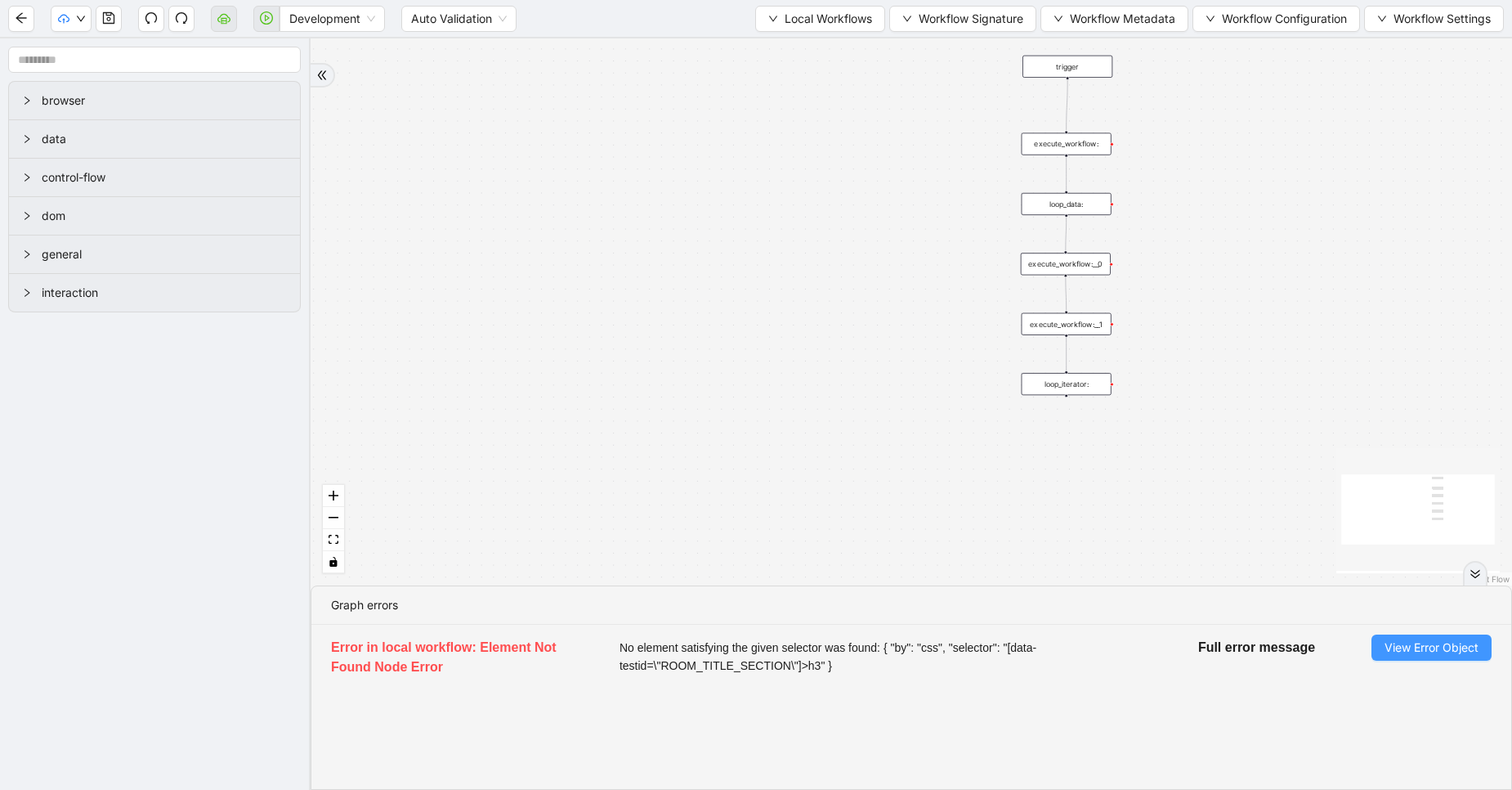 click on "View Error Object" at bounding box center [1431, 648] 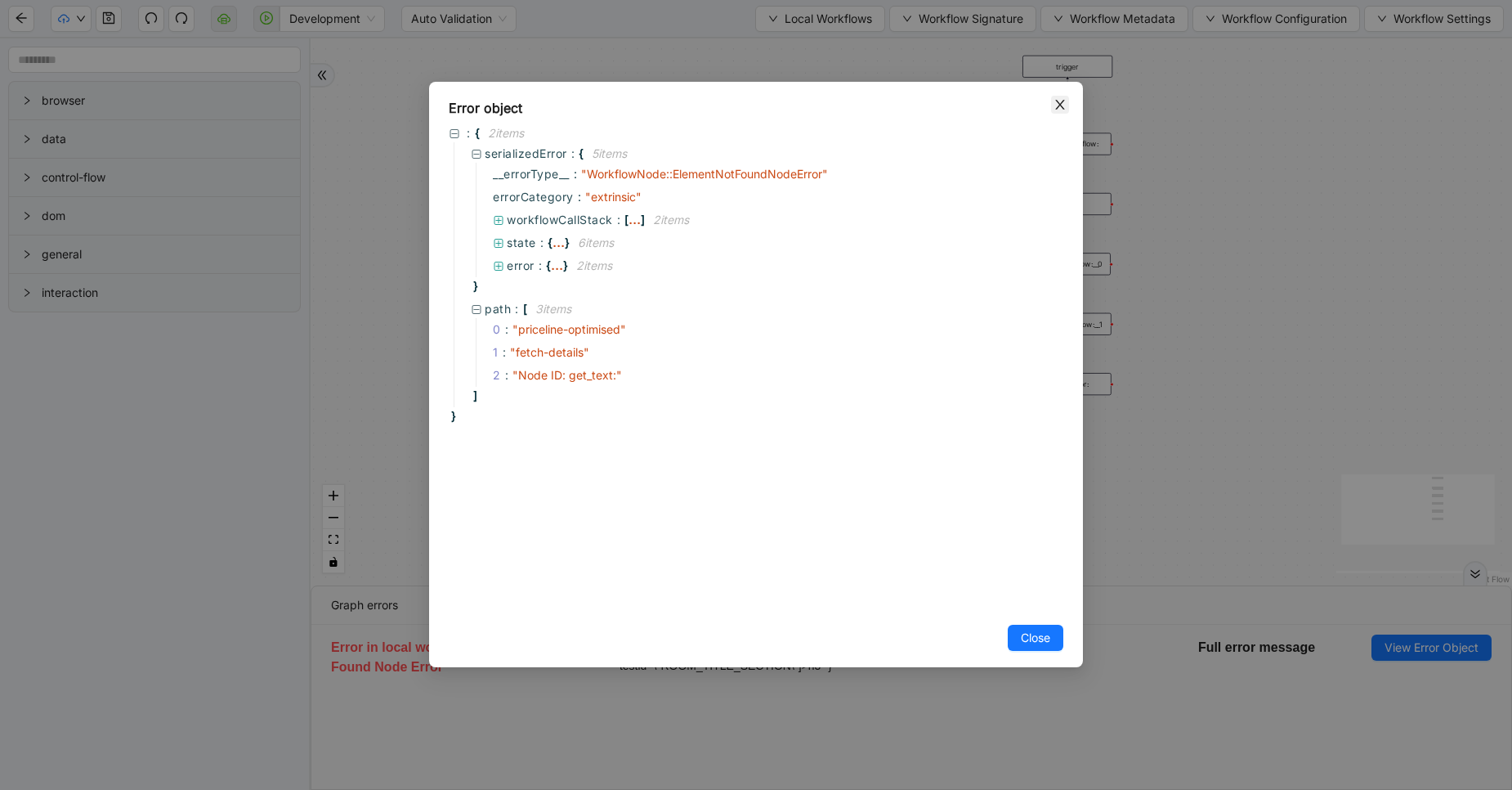 click 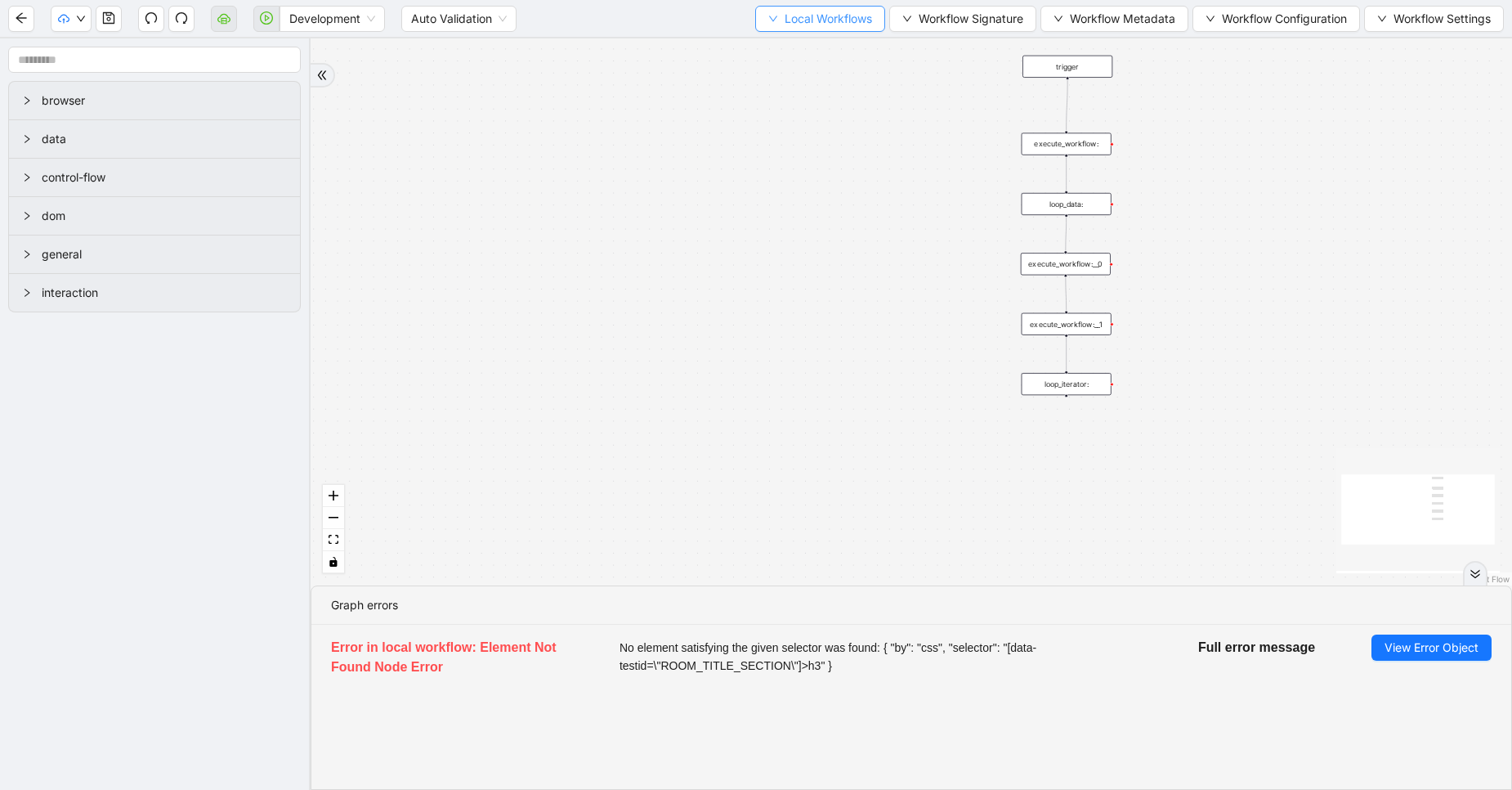 click on "Local Workflows" at bounding box center [828, 19] 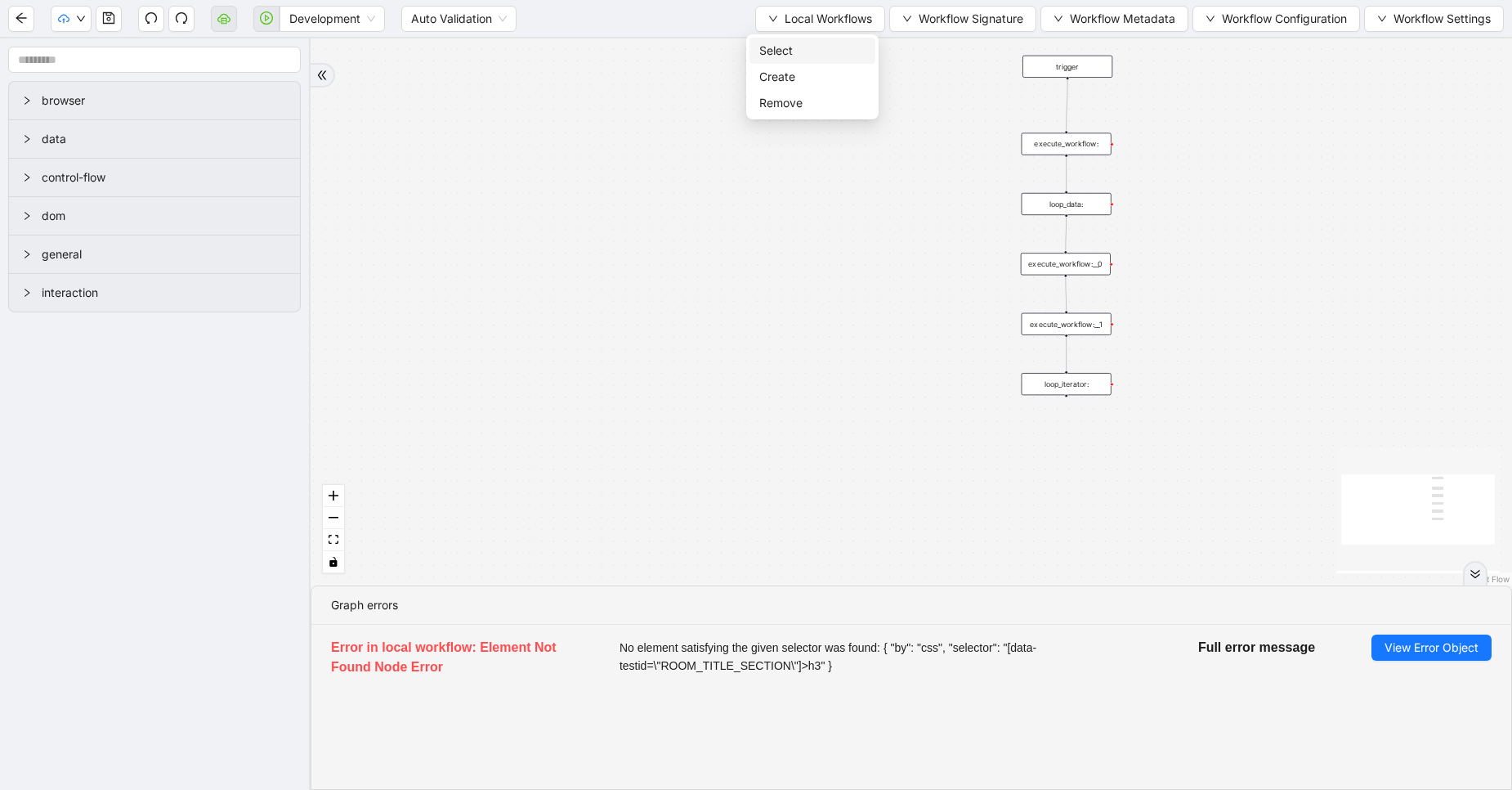 click on "Select" at bounding box center (812, 51) 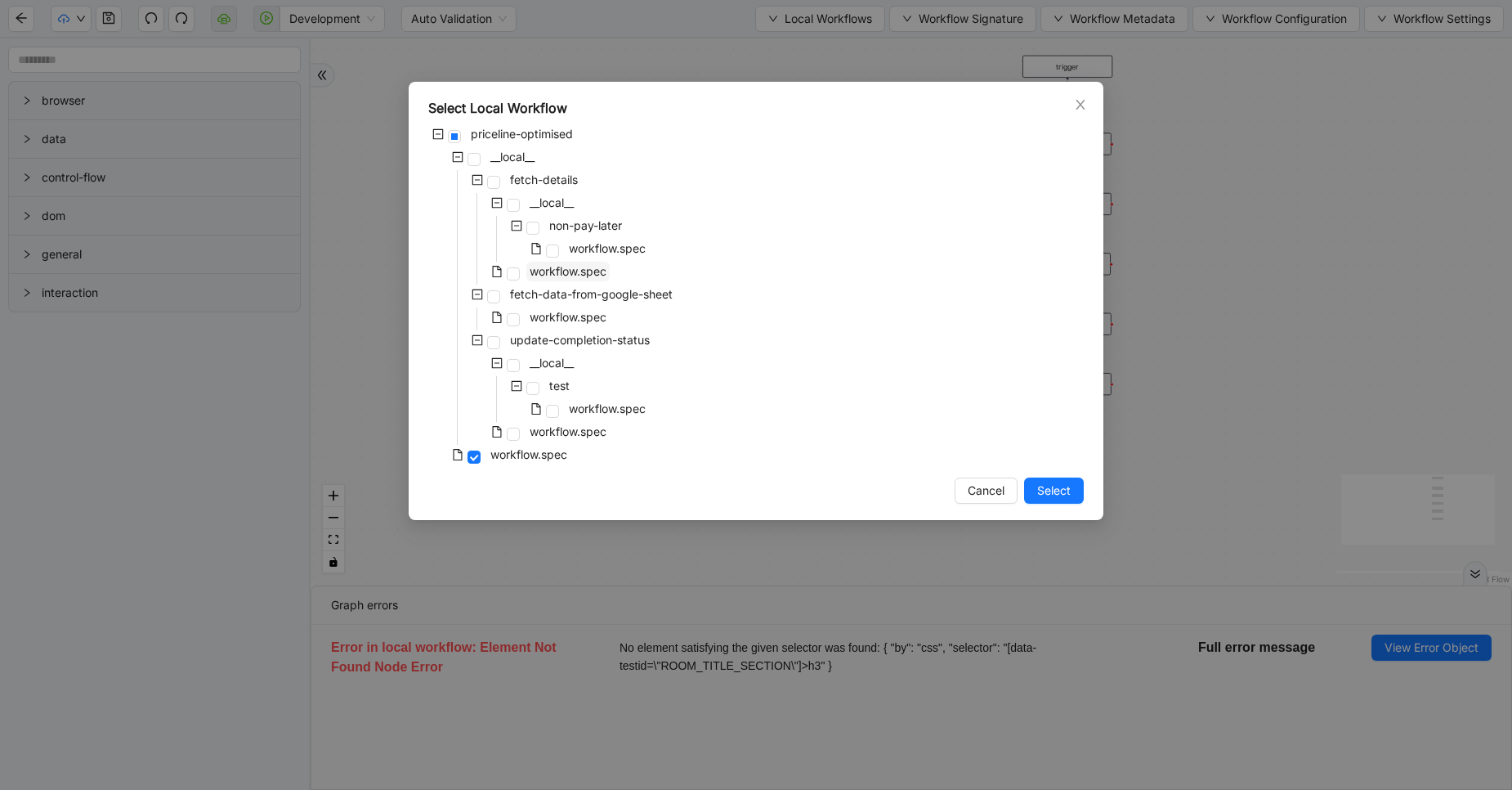 click on "workflow.spec" at bounding box center (568, 271) 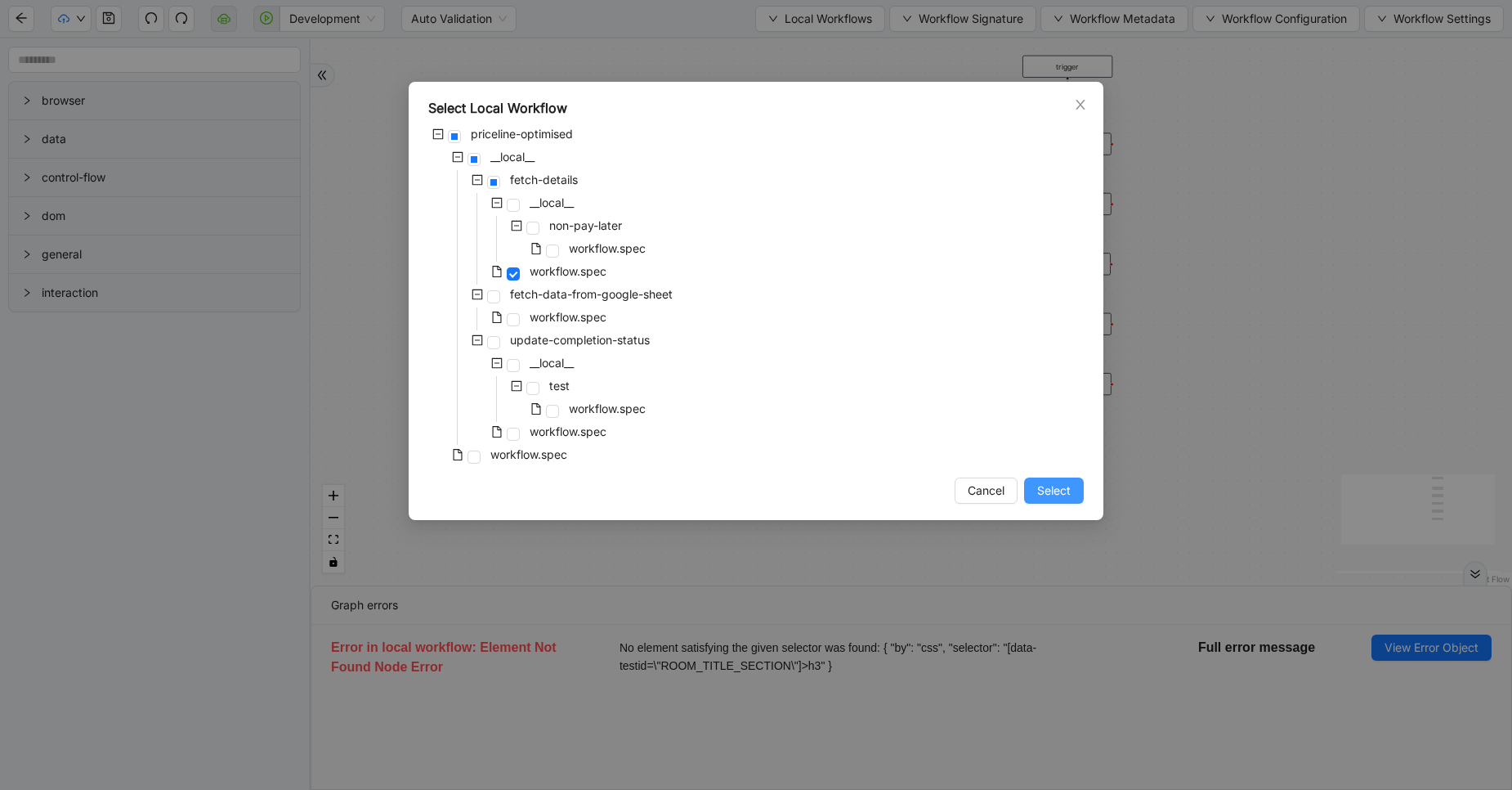 click on "Select" at bounding box center (1053, 491) 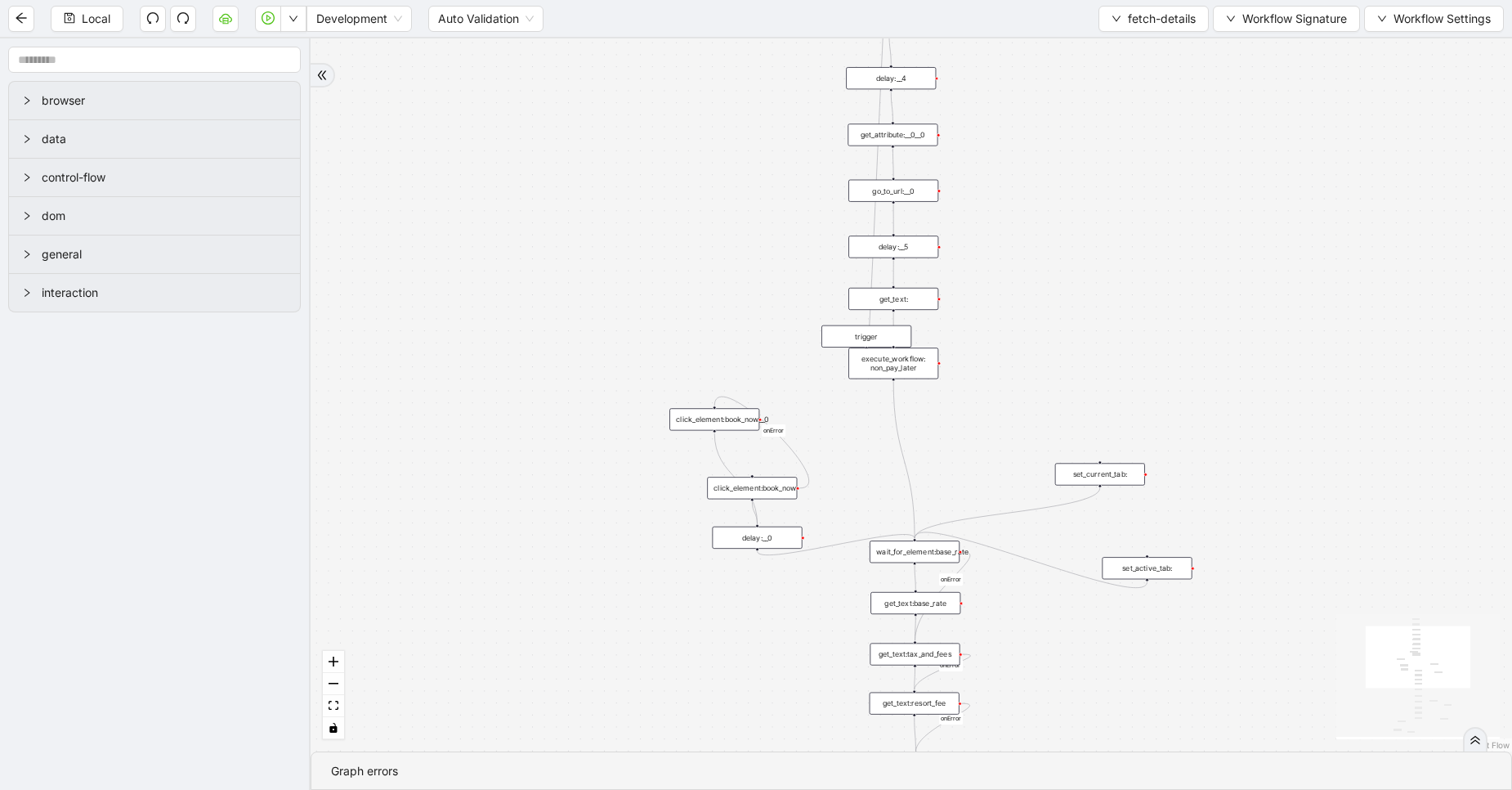 drag, startPoint x: 1018, startPoint y: 311, endPoint x: 816, endPoint y: 578, distance: 334.80293 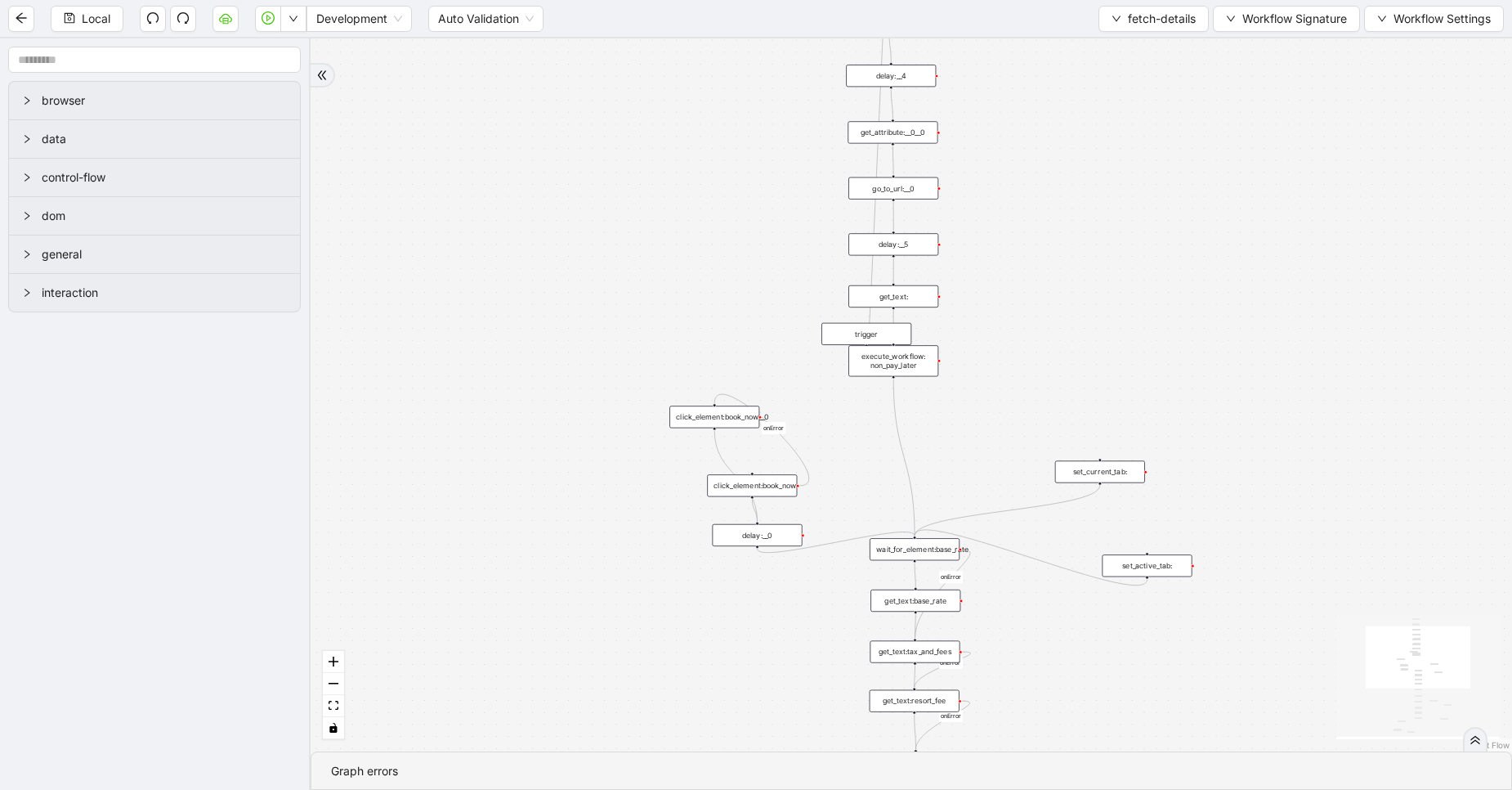 drag, startPoint x: 1018, startPoint y: 307, endPoint x: 962, endPoint y: 388, distance: 98.47335 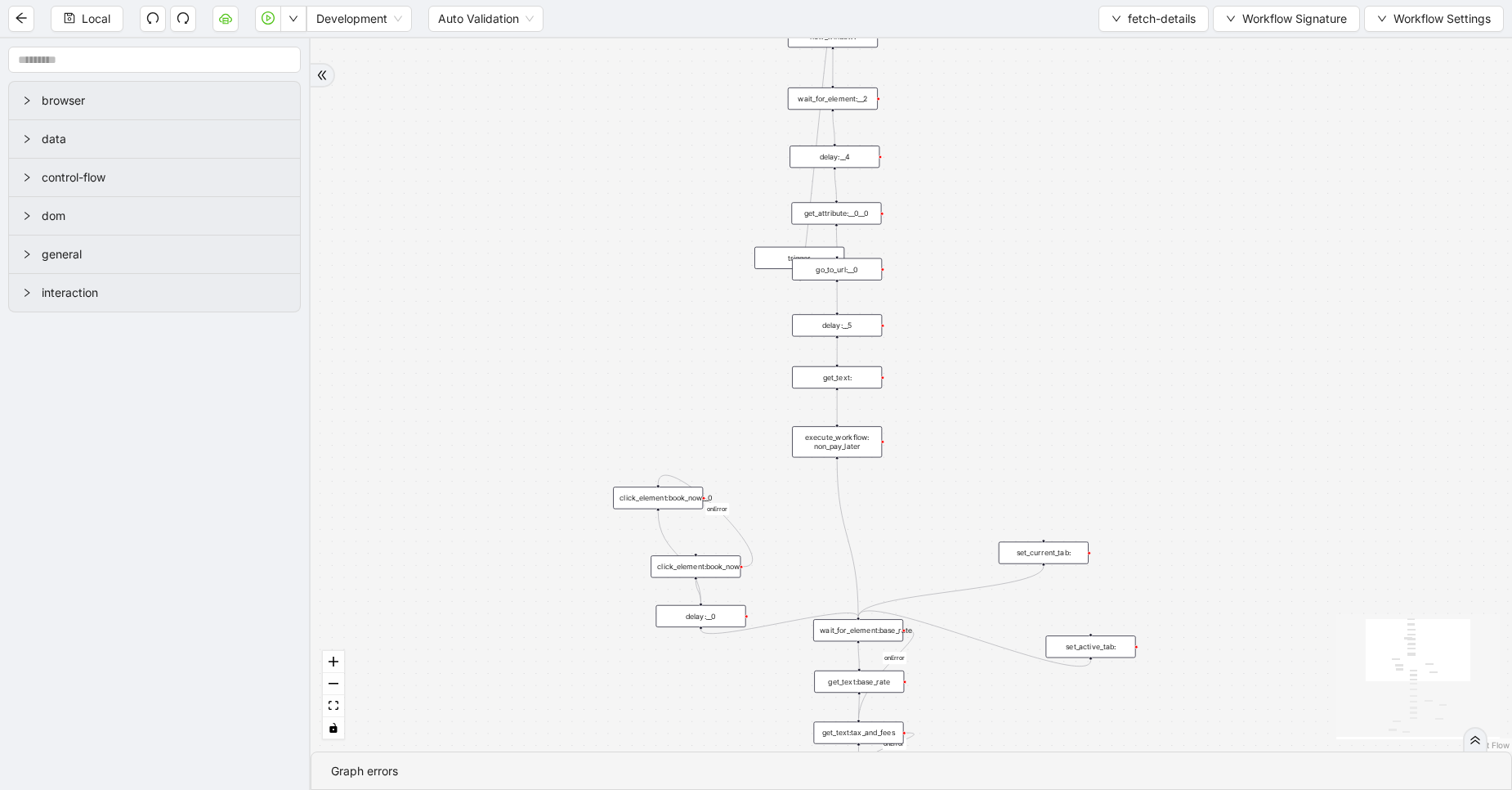drag, startPoint x: 830, startPoint y: 419, endPoint x: 871, endPoint y: -11, distance: 431.9502 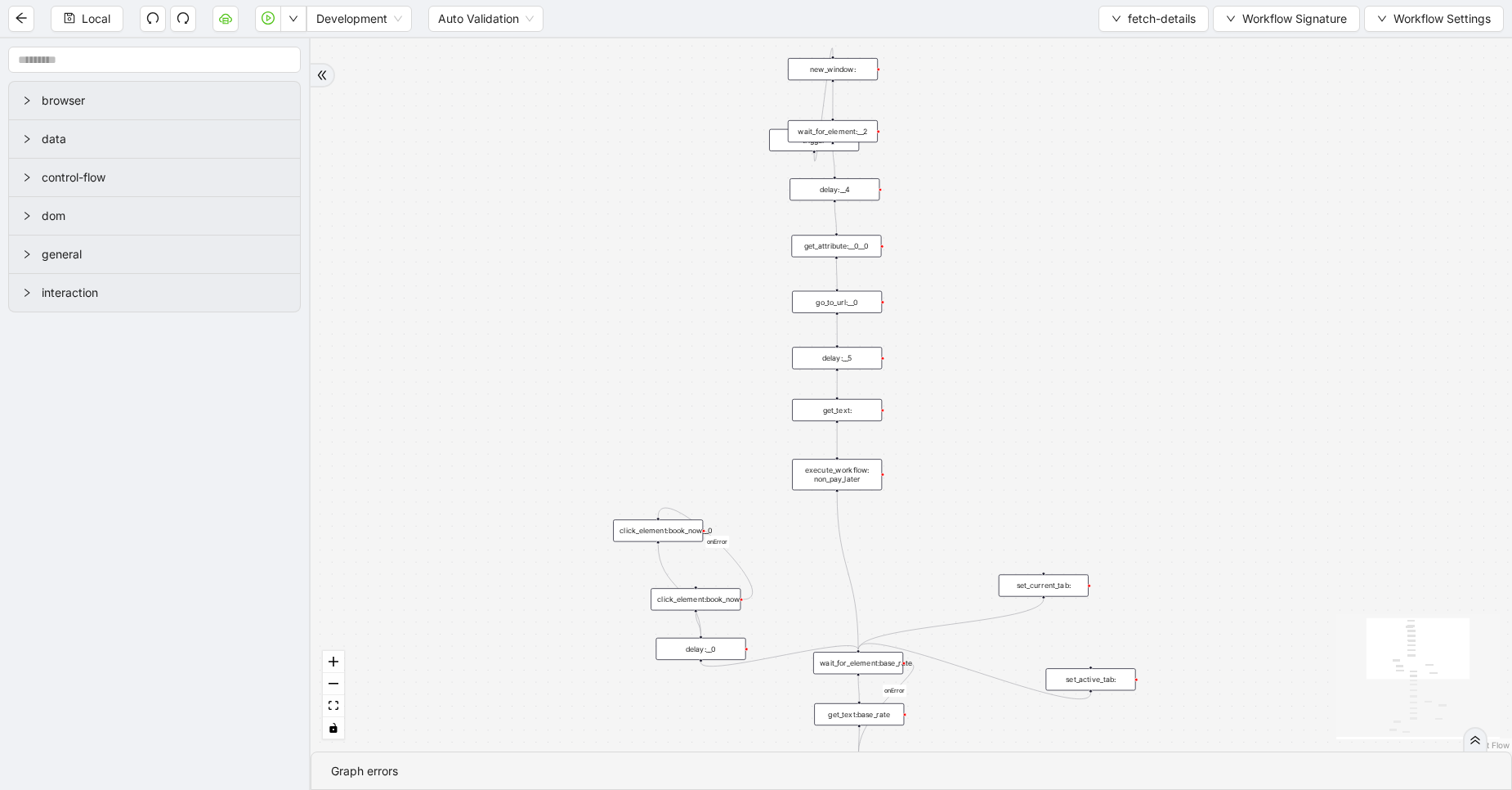 drag, startPoint x: 956, startPoint y: 127, endPoint x: 952, endPoint y: 263, distance: 136.05881 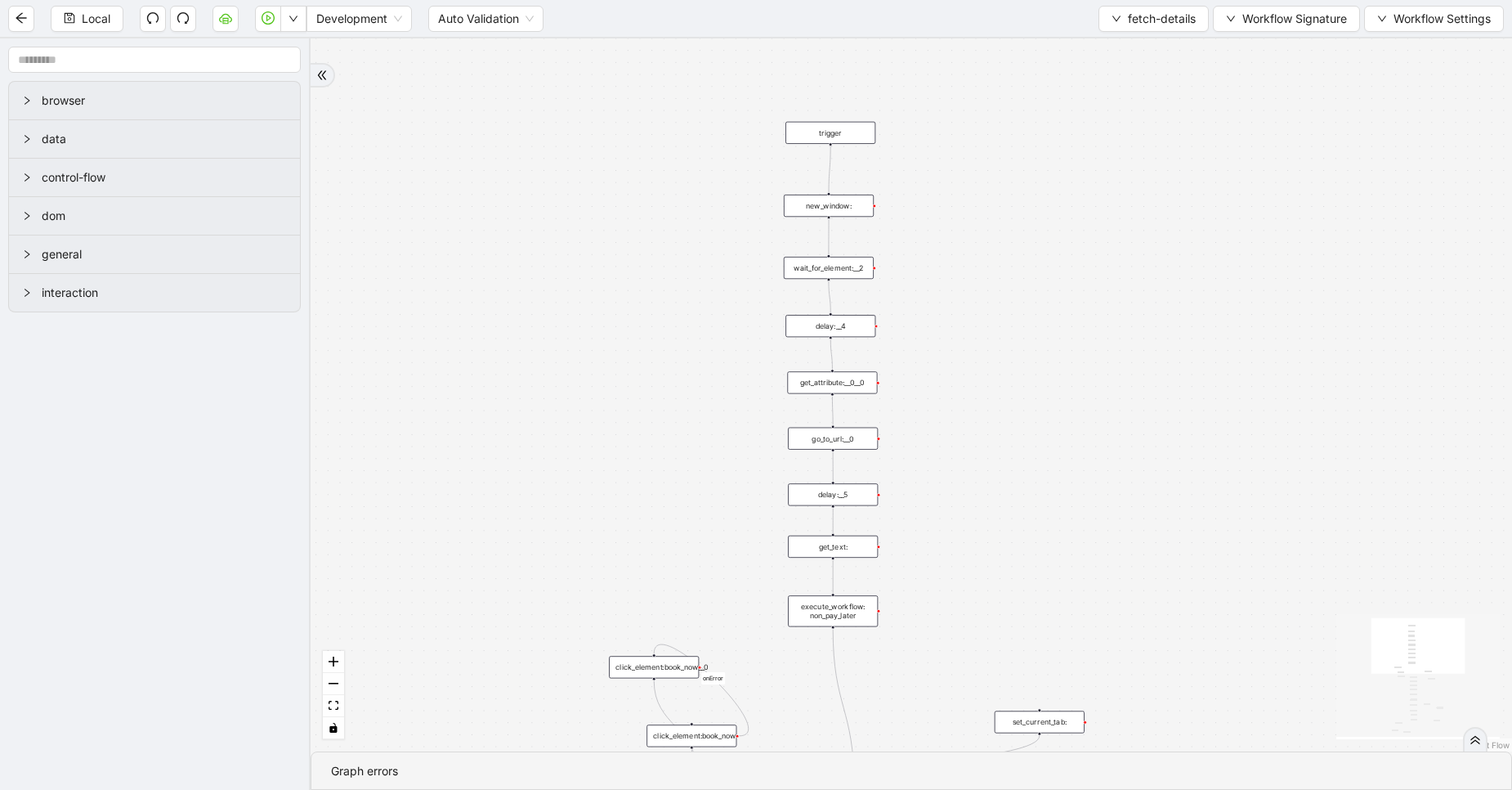 drag, startPoint x: 772, startPoint y: 279, endPoint x: 792, endPoint y: 135, distance: 145.38225 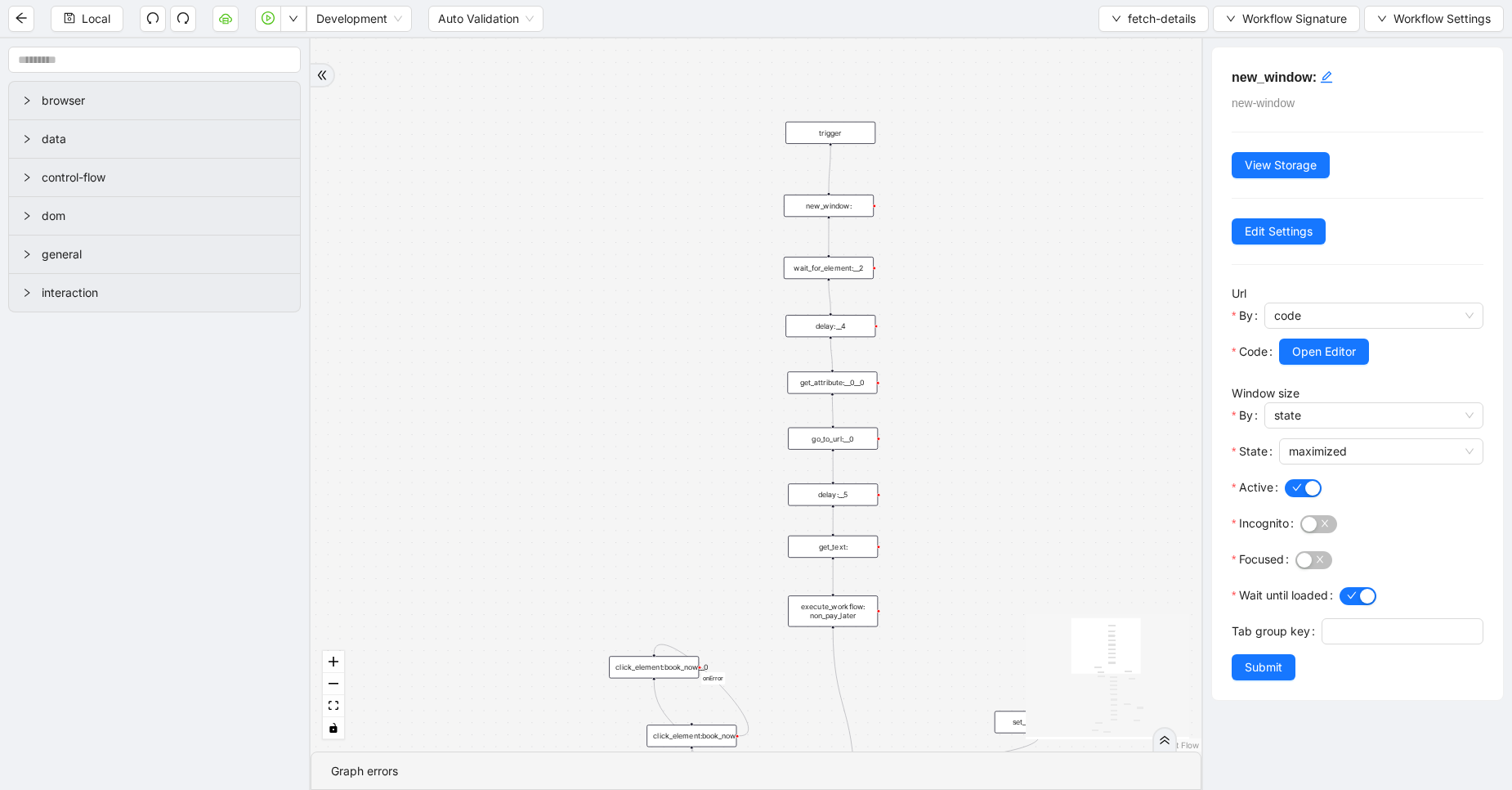 click on "wait_for_element:__2" at bounding box center [829, 267] 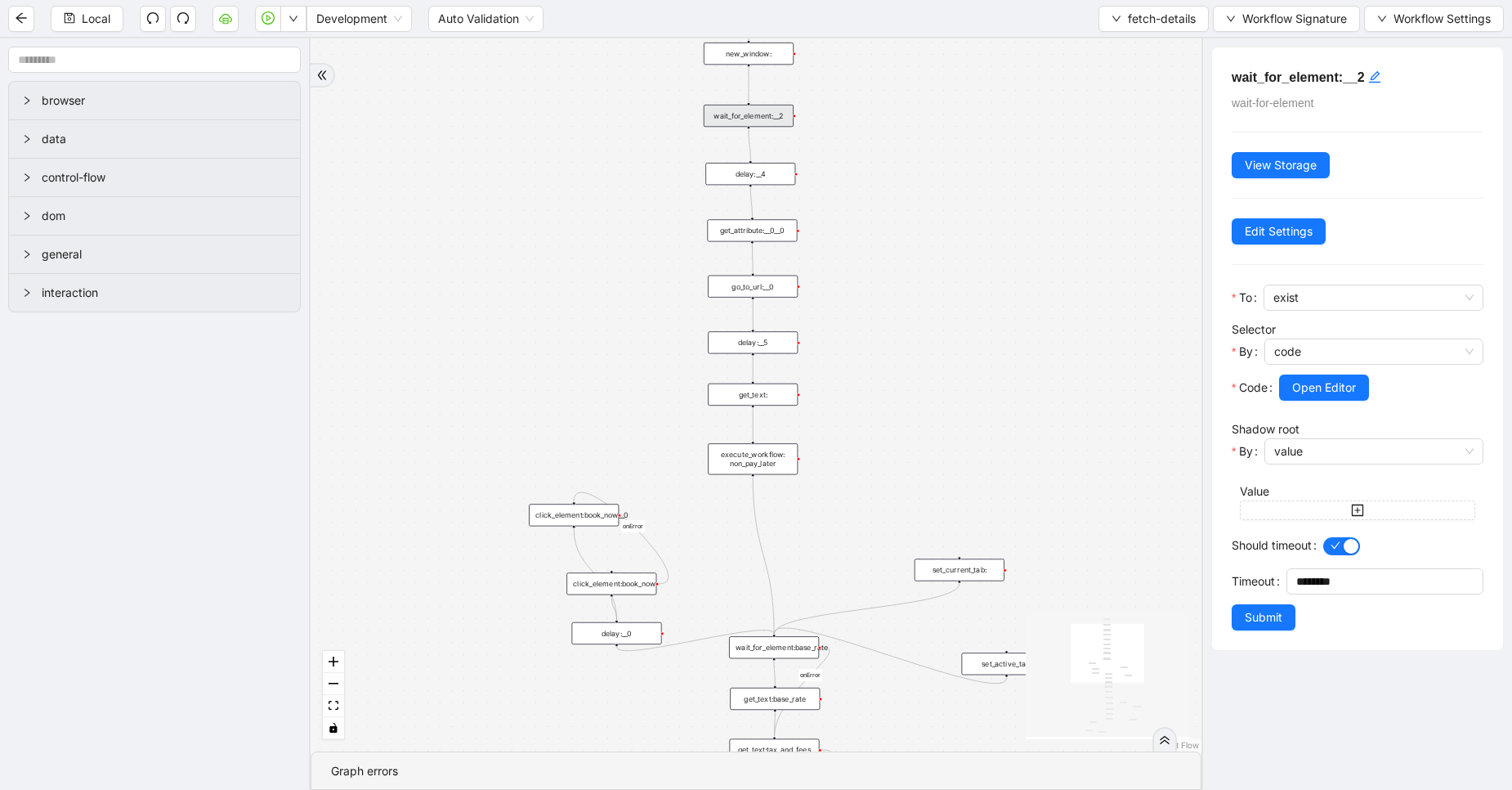 drag, startPoint x: 927, startPoint y: 450, endPoint x: 848, endPoint y: 297, distance: 172.19175 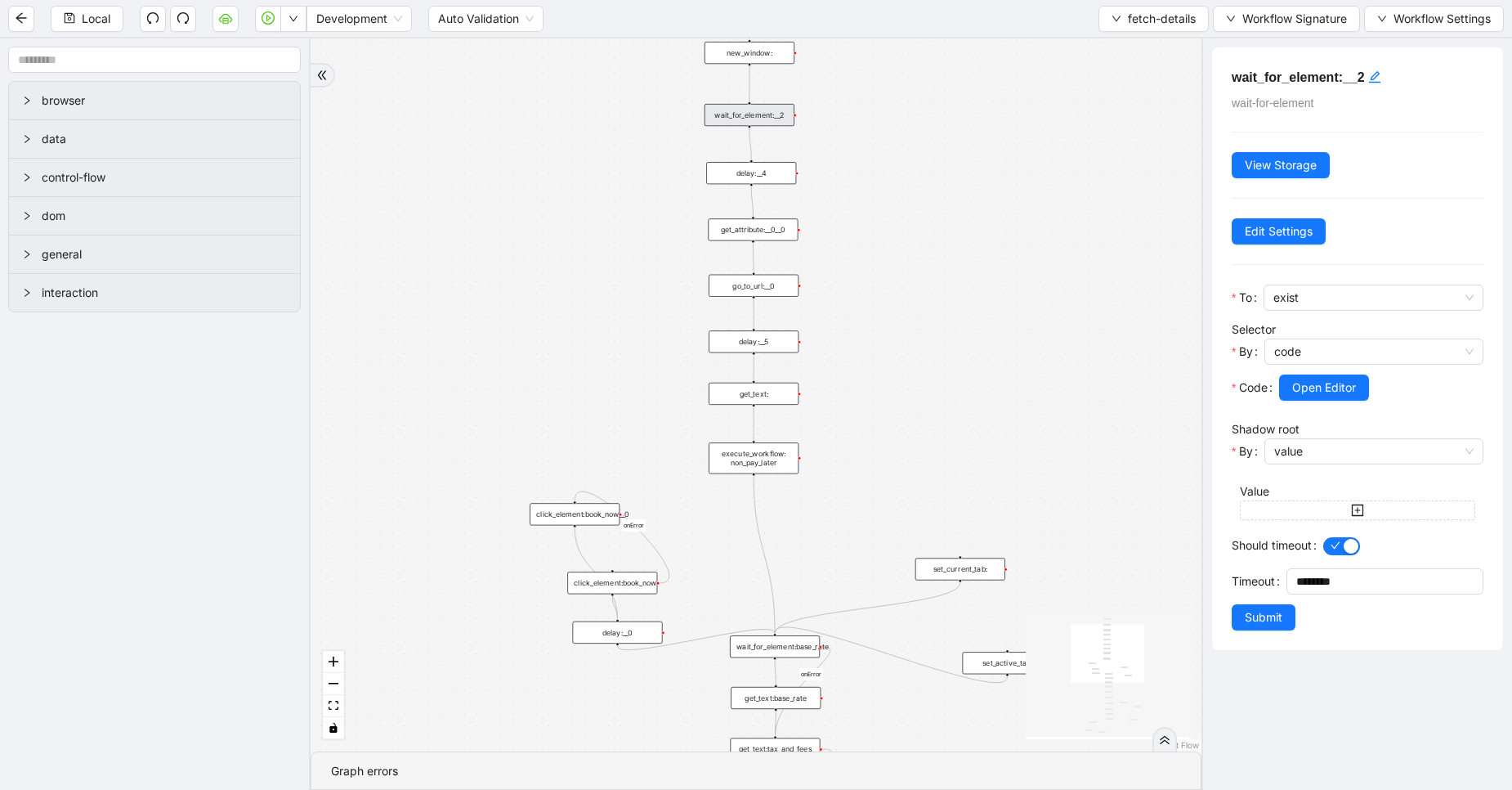 click on "get_text:" at bounding box center (754, 393) 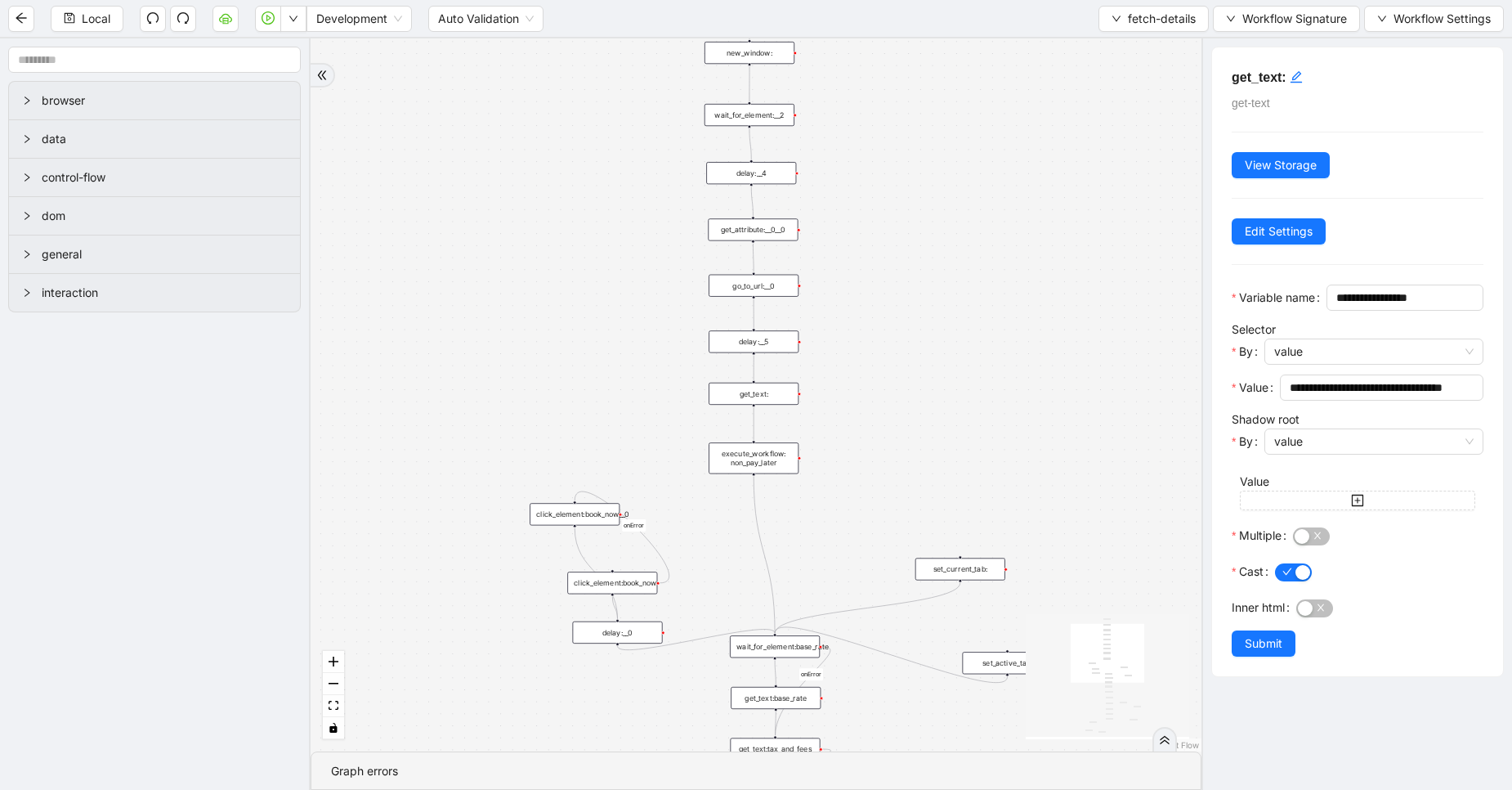 click on "go_to_url:__0" at bounding box center (754, 285) 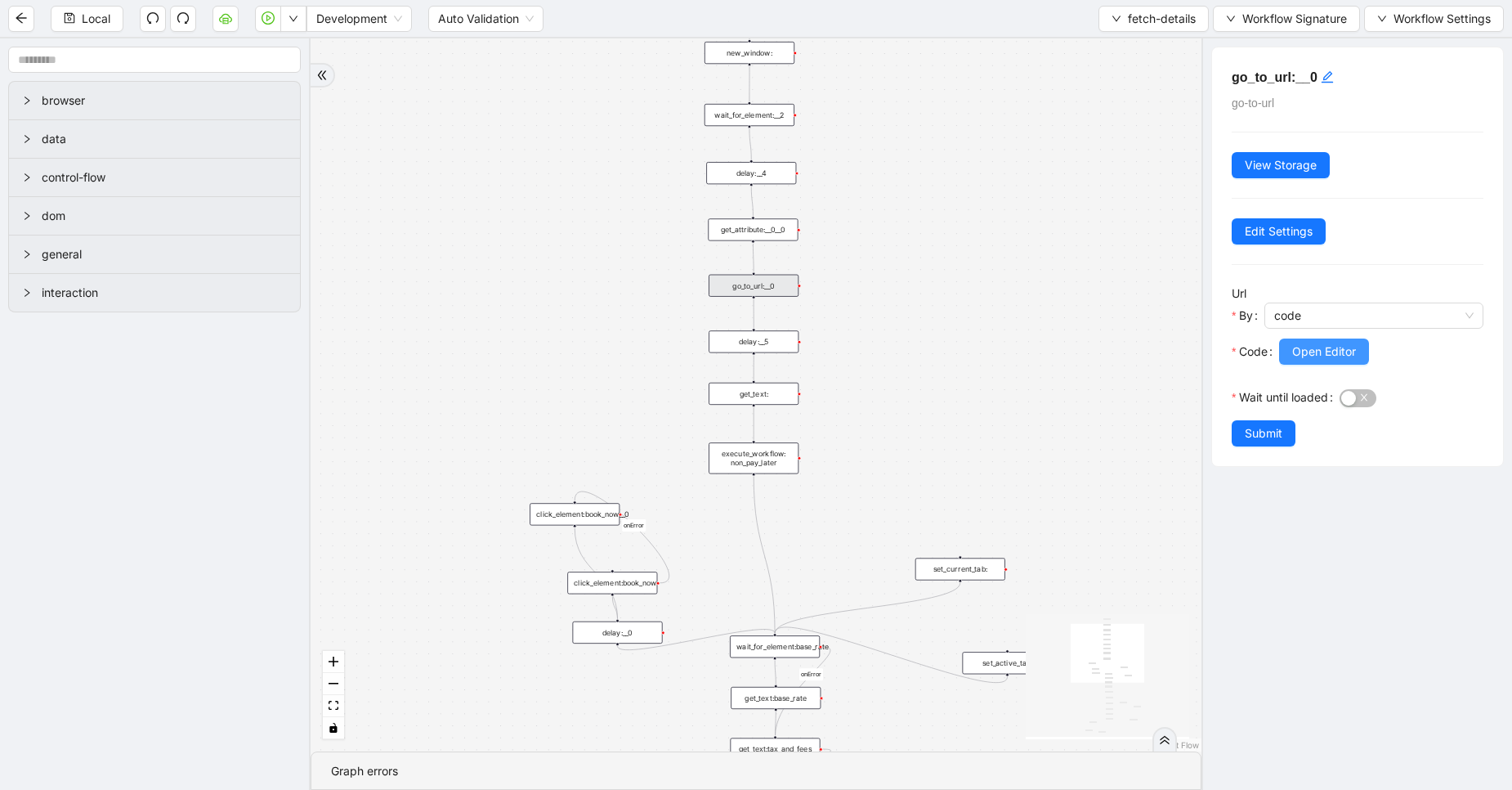 click on "Open Editor" at bounding box center (1324, 352) 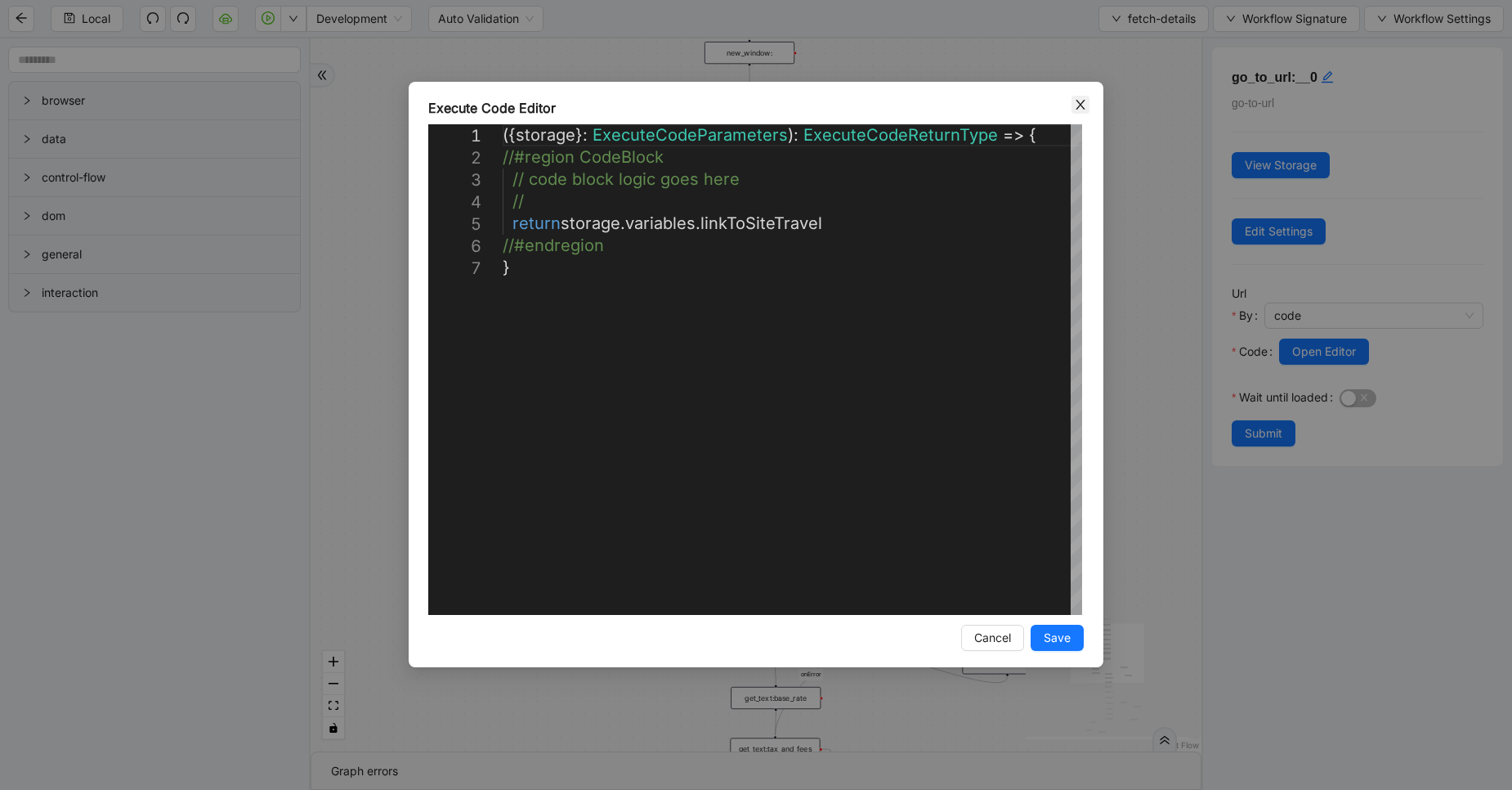 click 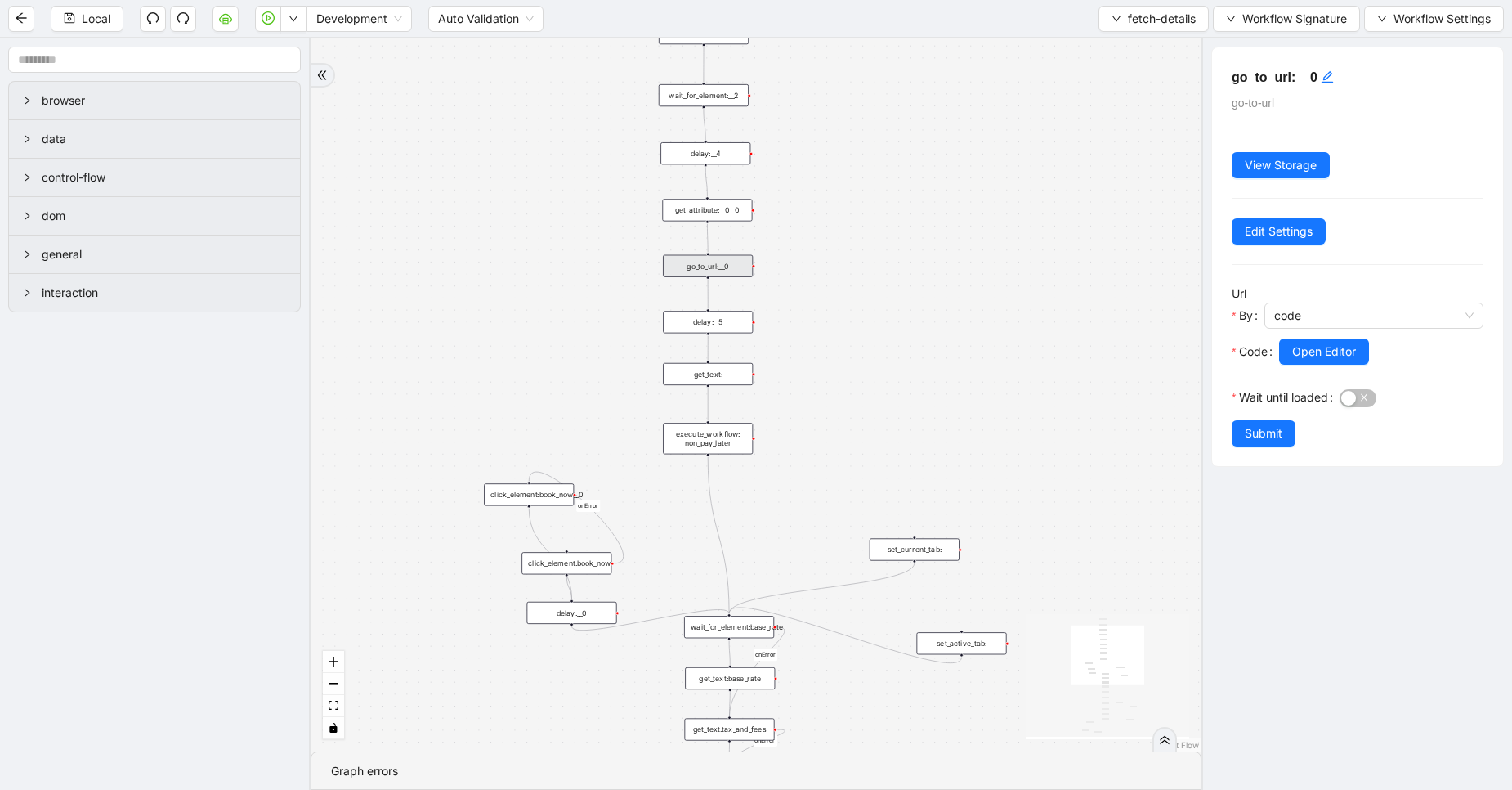 drag, startPoint x: 893, startPoint y: 398, endPoint x: 848, endPoint y: 384, distance: 47.127487 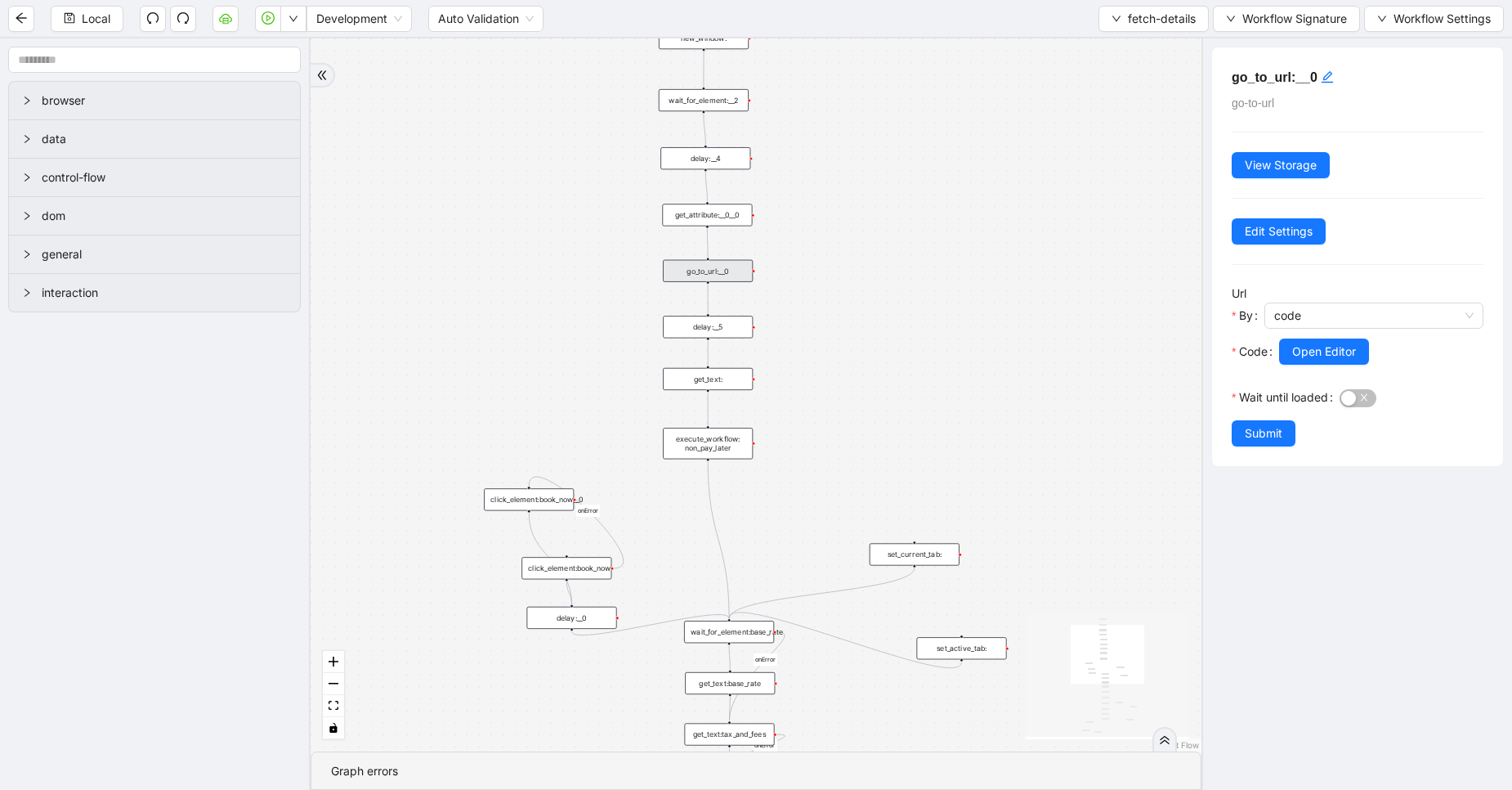 click on "get_attribute:__0__0" at bounding box center (707, 214) 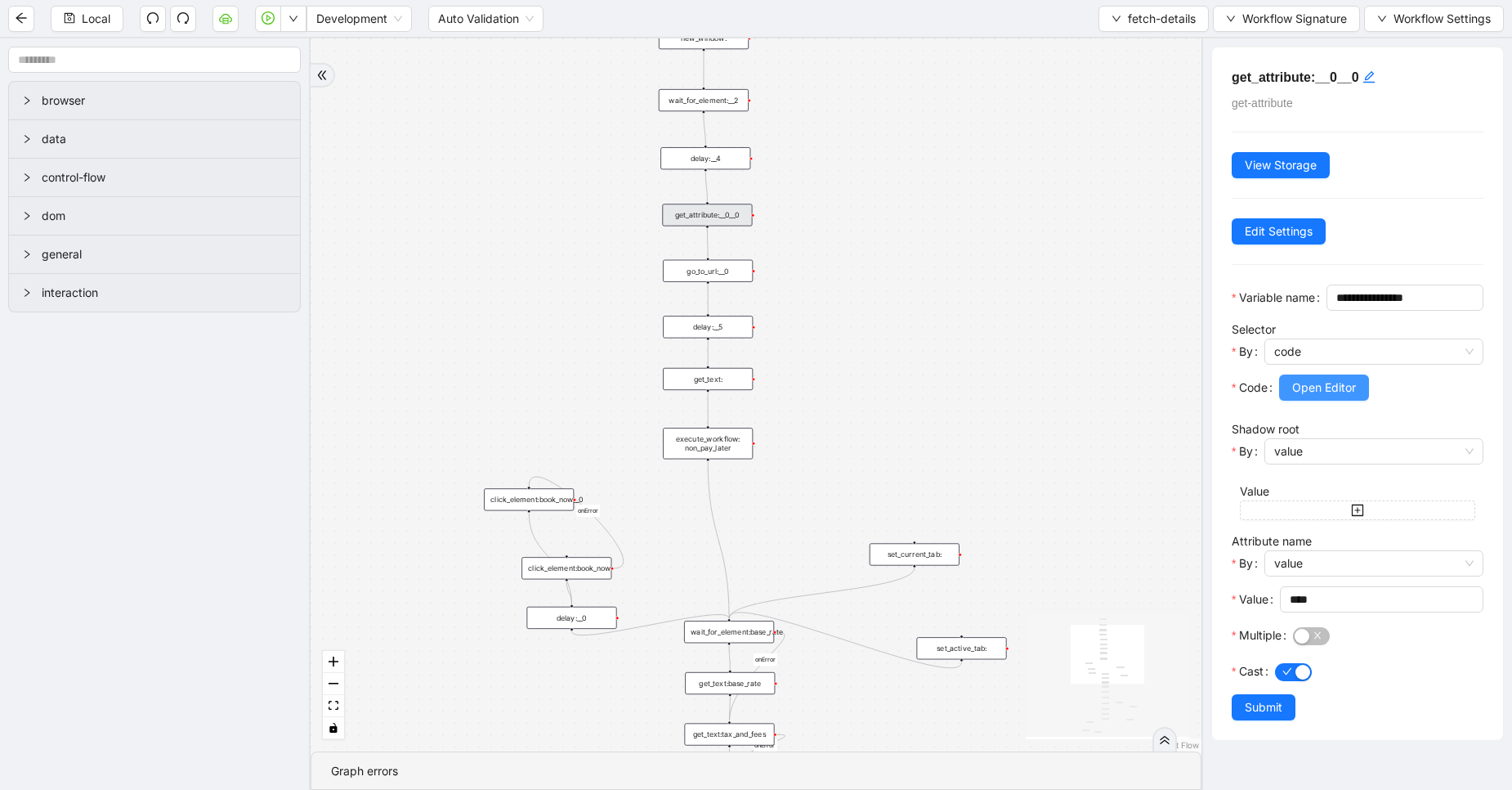 click on "Open Editor" at bounding box center (1324, 388) 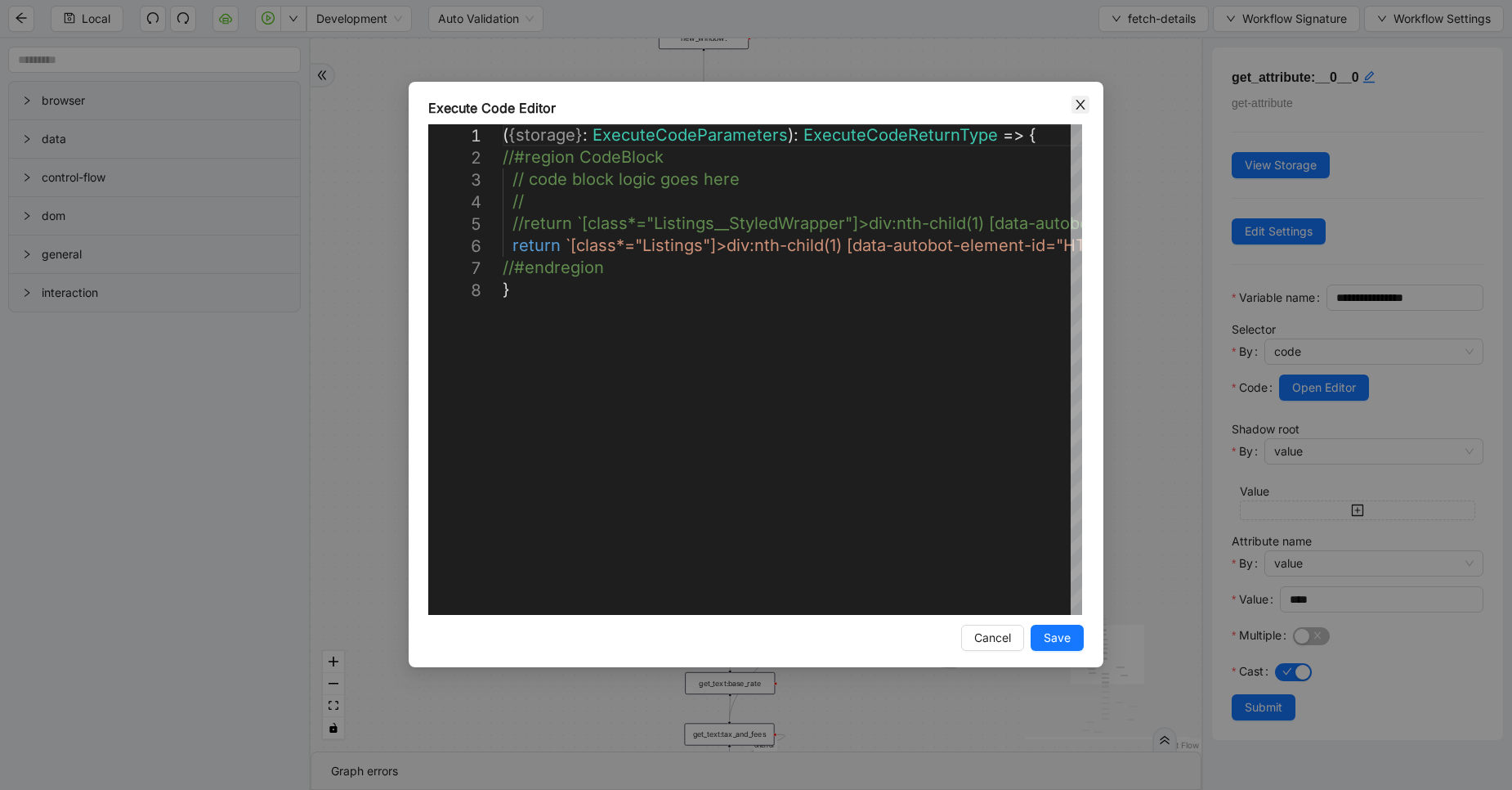 click 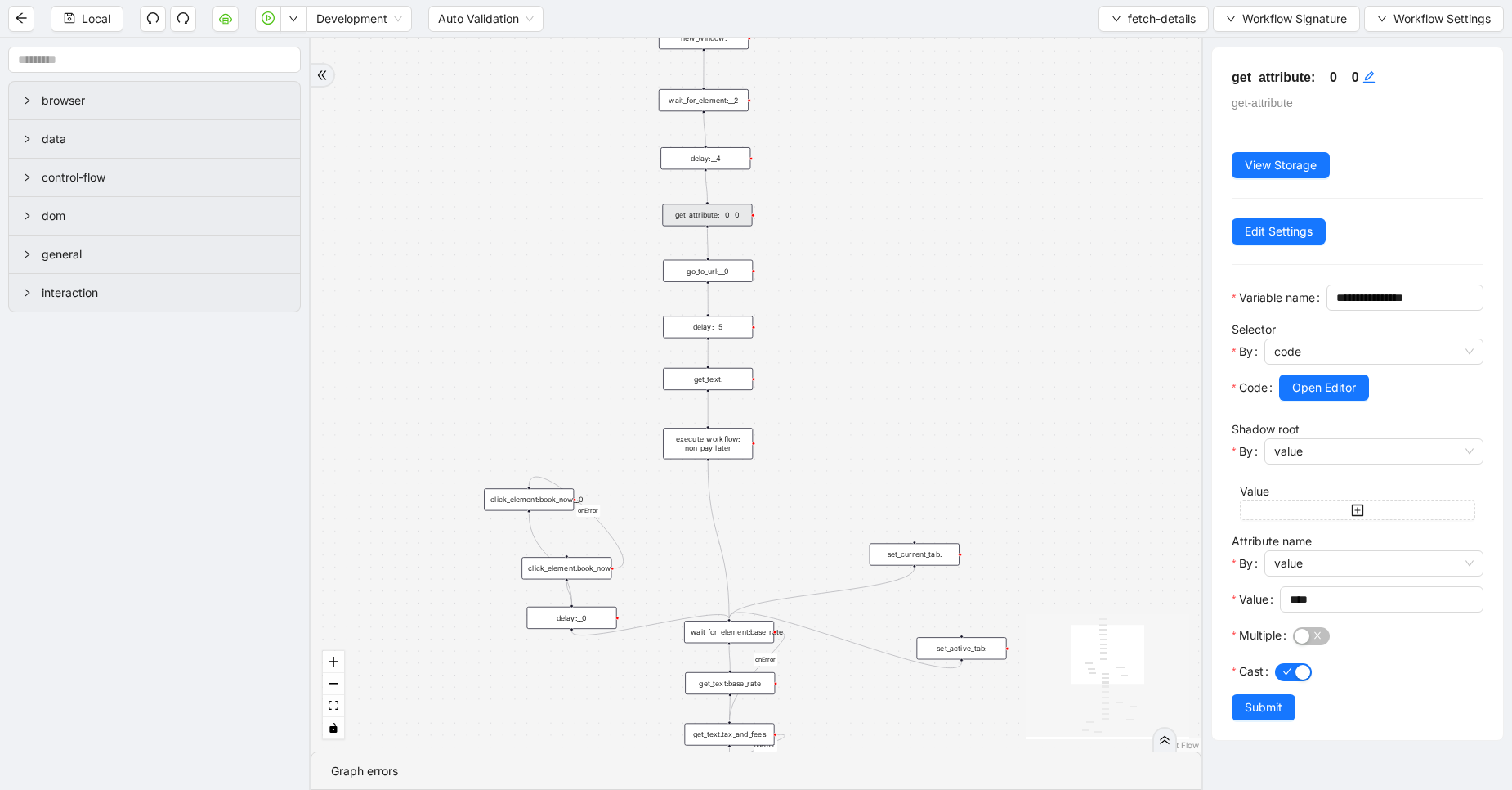 click on "get_text:" at bounding box center (708, 379) 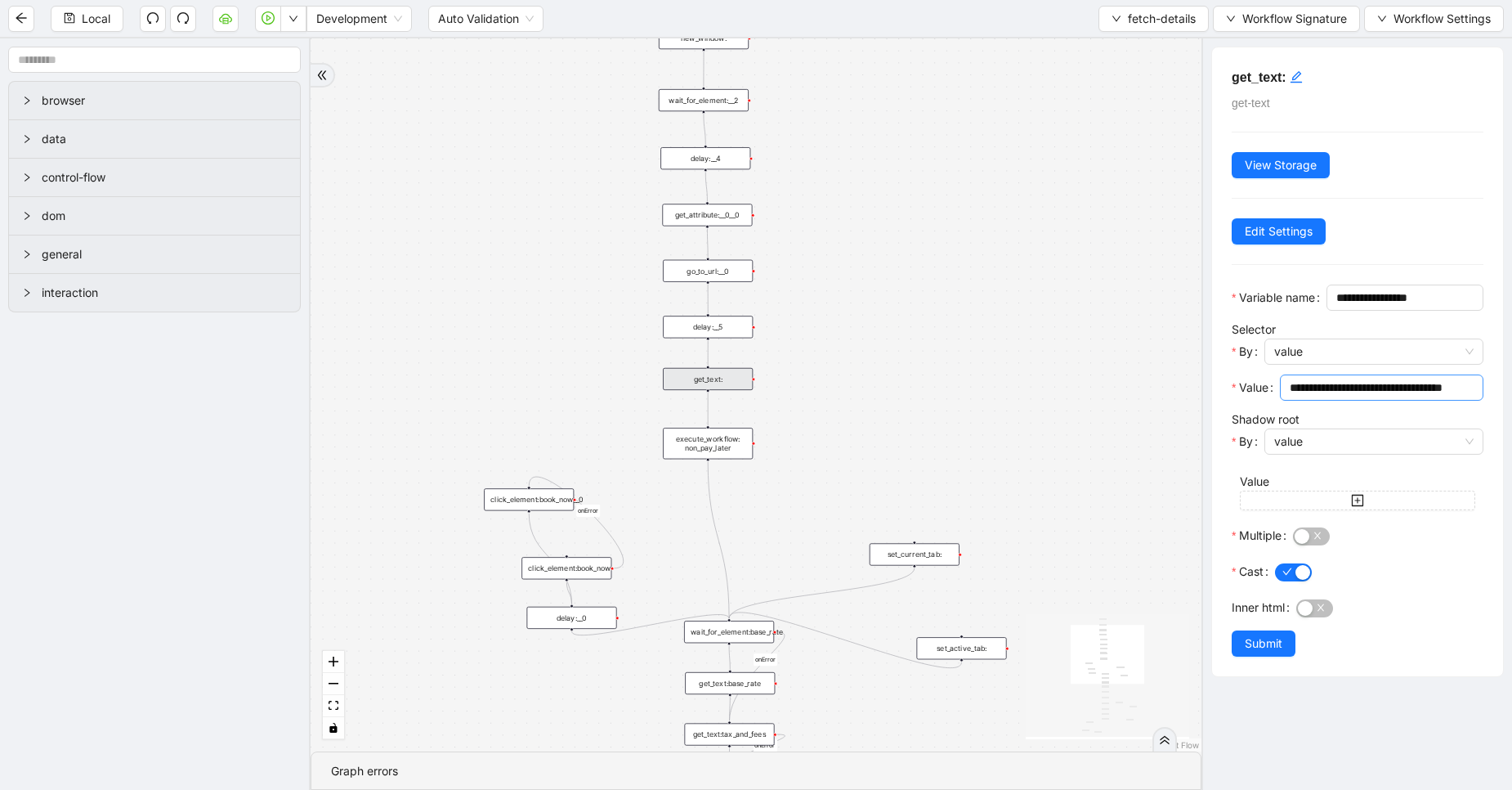 click on "**********" at bounding box center [1380, 388] 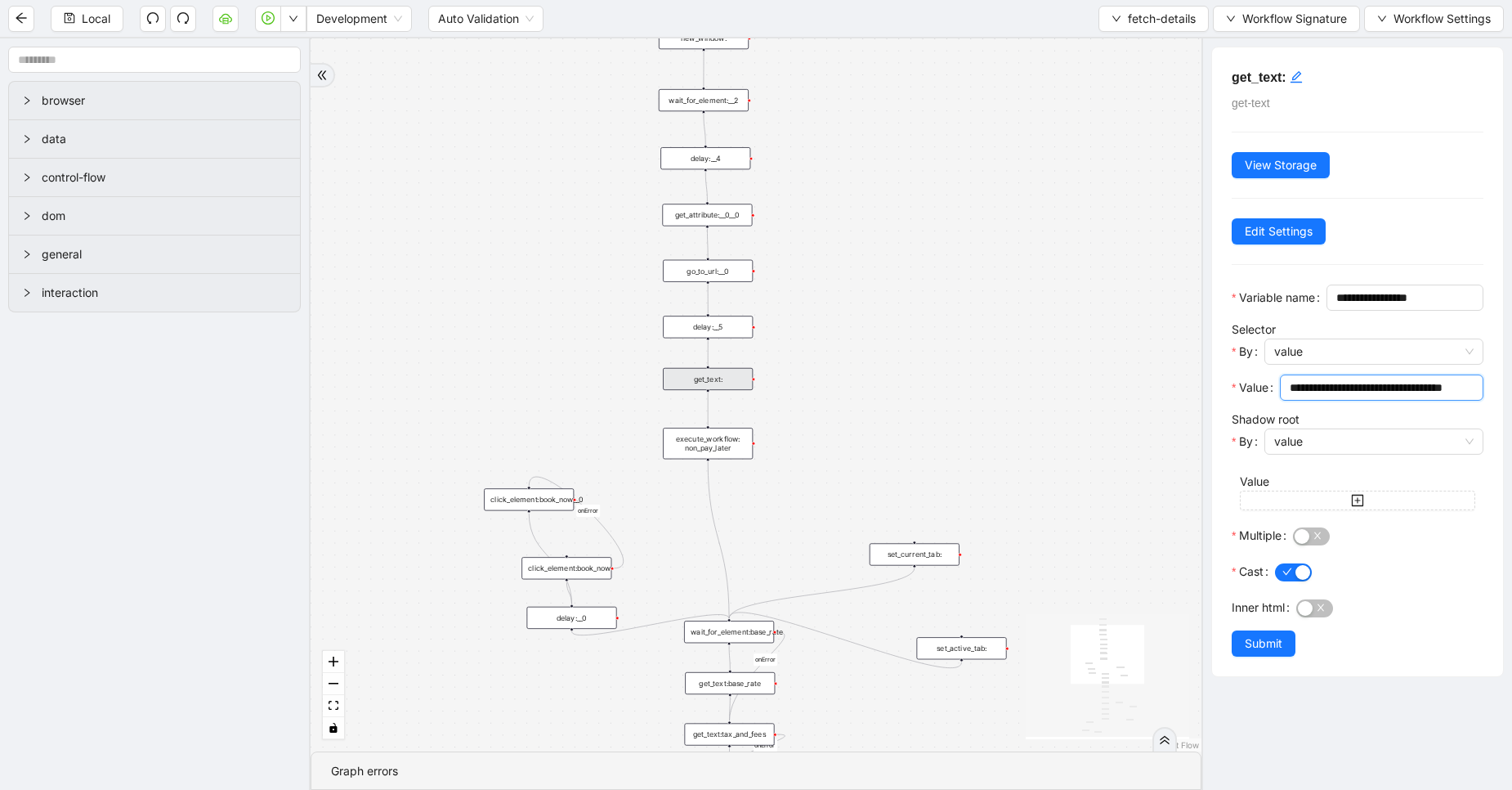 click on "**********" at bounding box center [1380, 388] 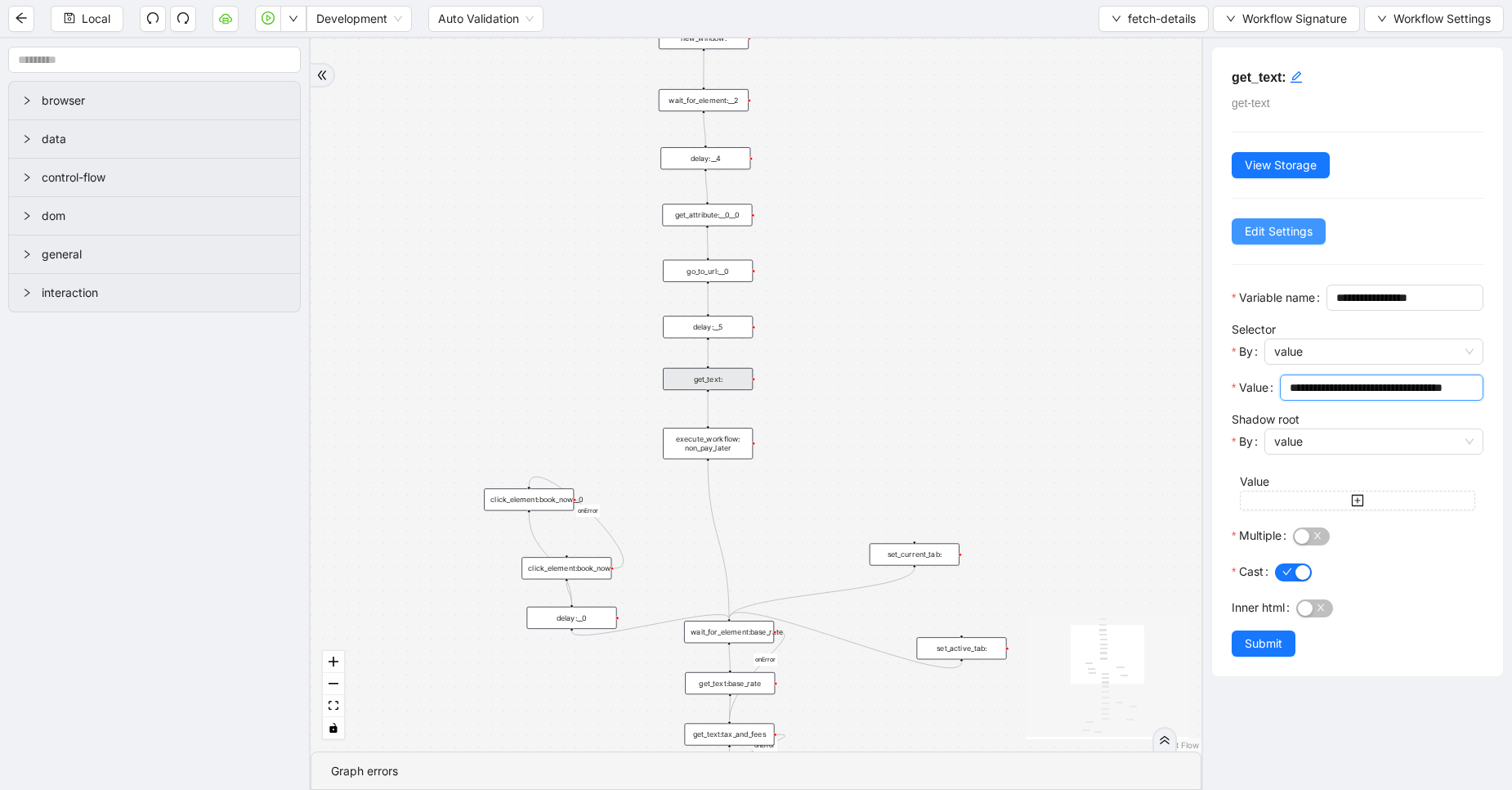 click on "Edit Settings" at bounding box center [1278, 231] 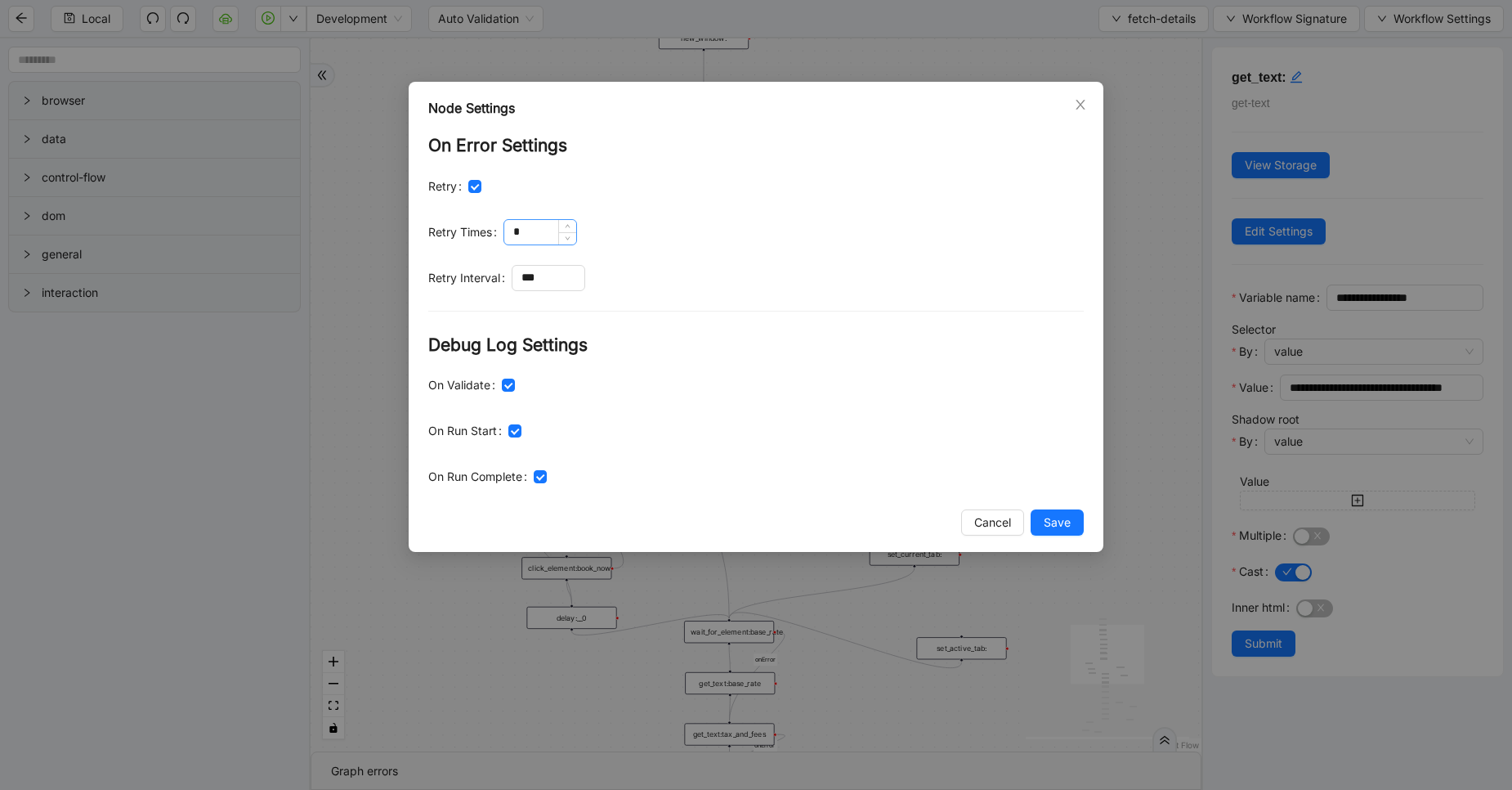 click on "*" at bounding box center [540, 232] 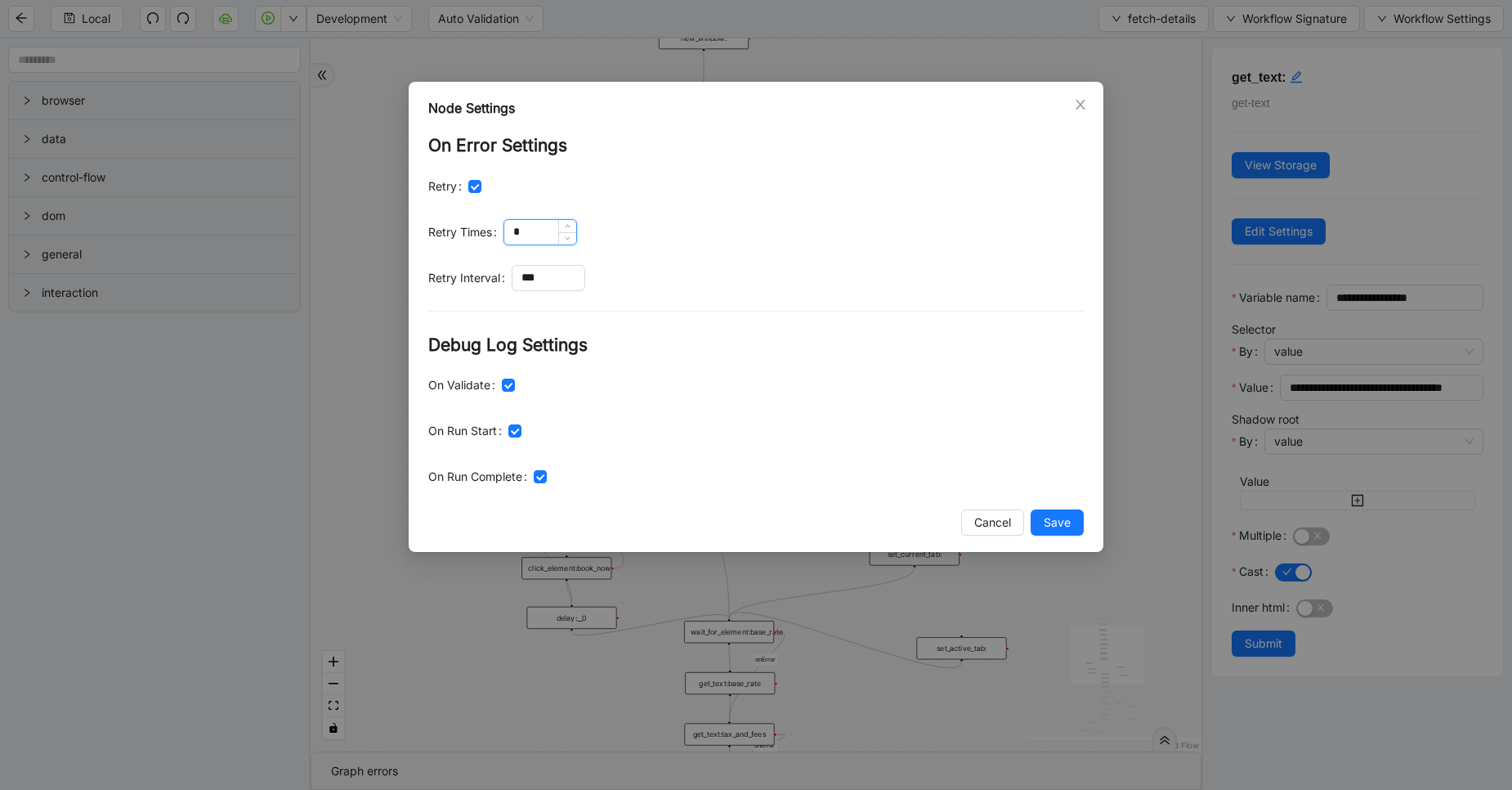 type on "*" 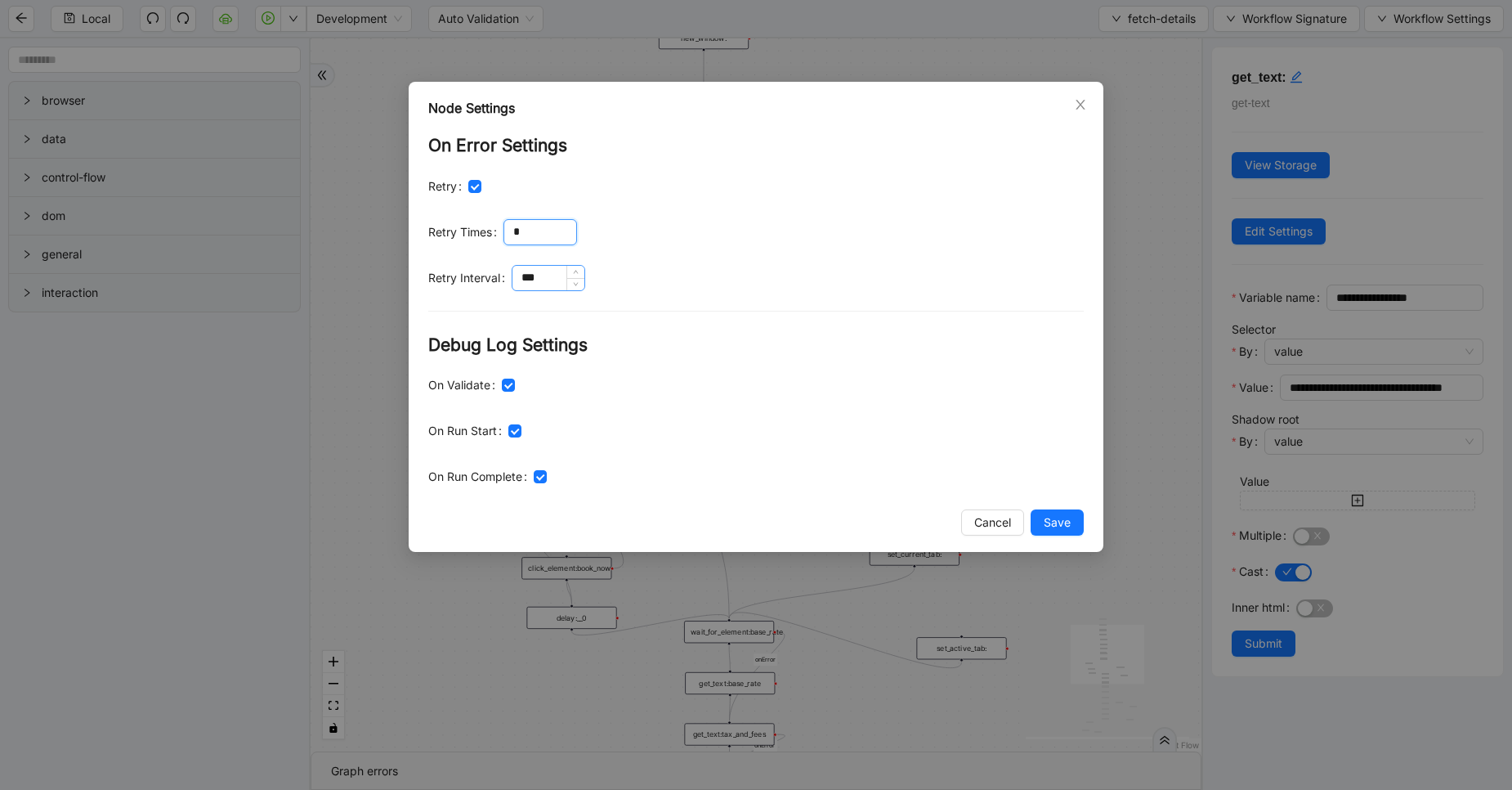 click on "***" at bounding box center [548, 278] 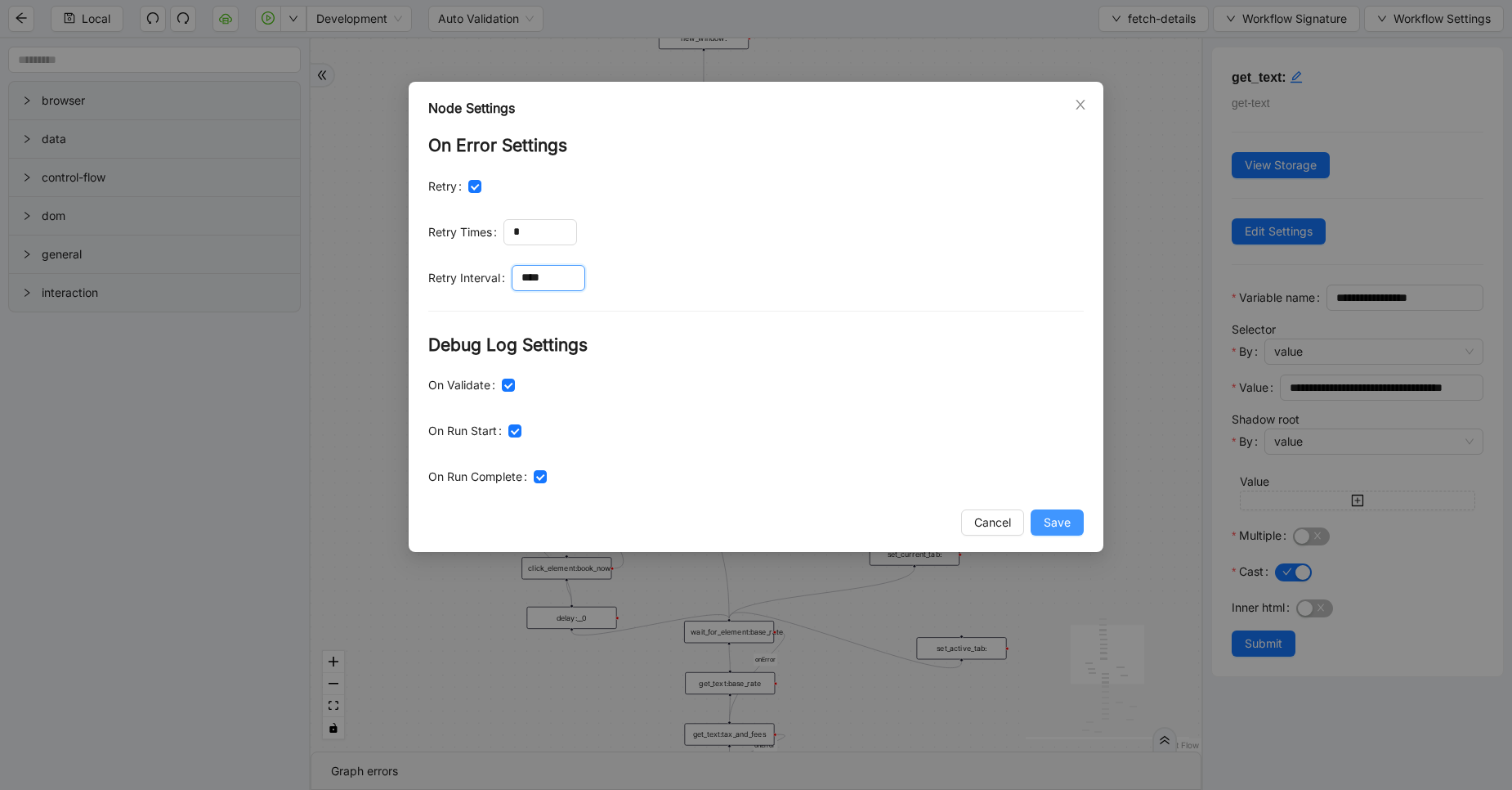 type on "****" 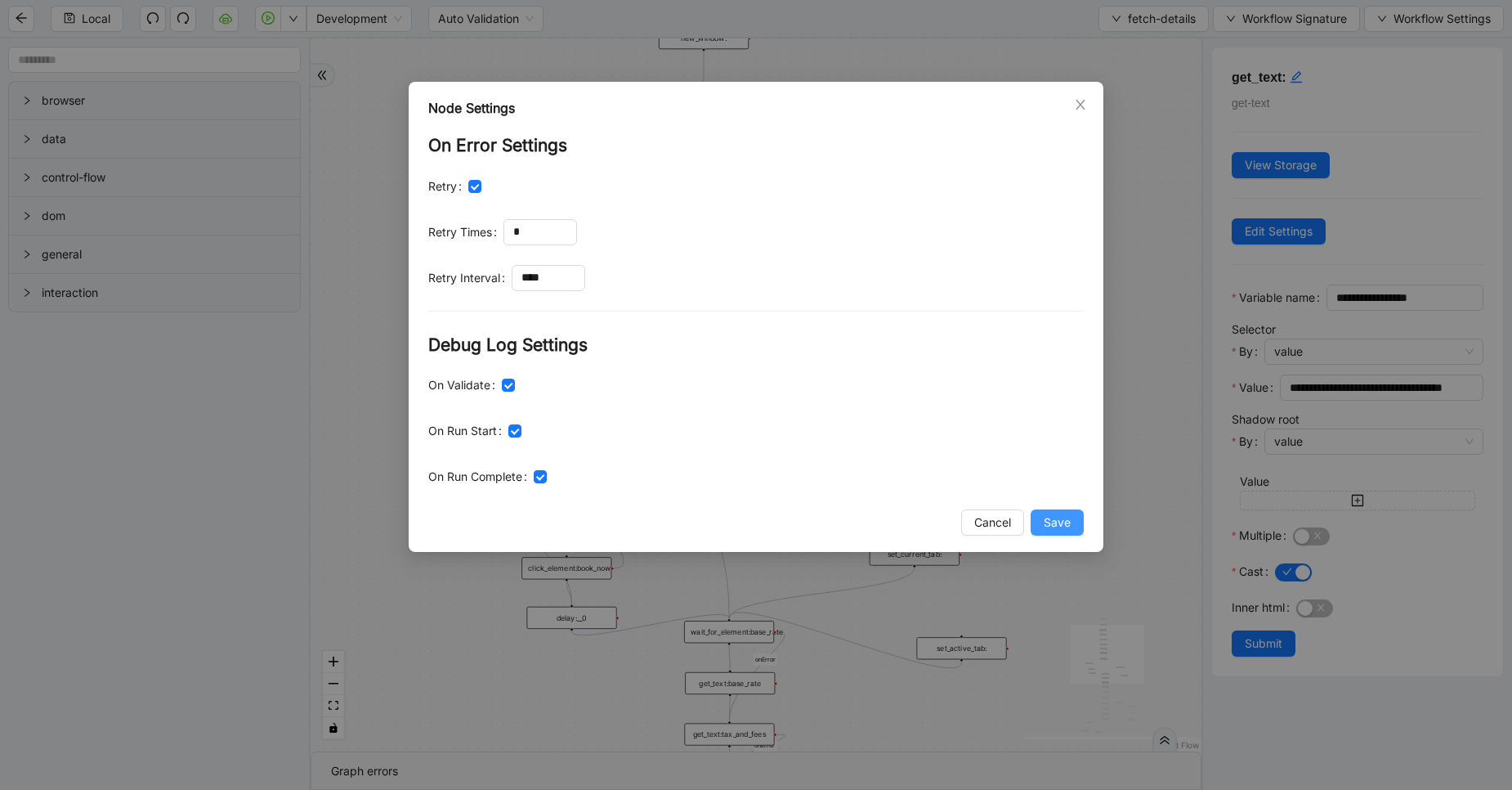 click on "Save" at bounding box center (1057, 523) 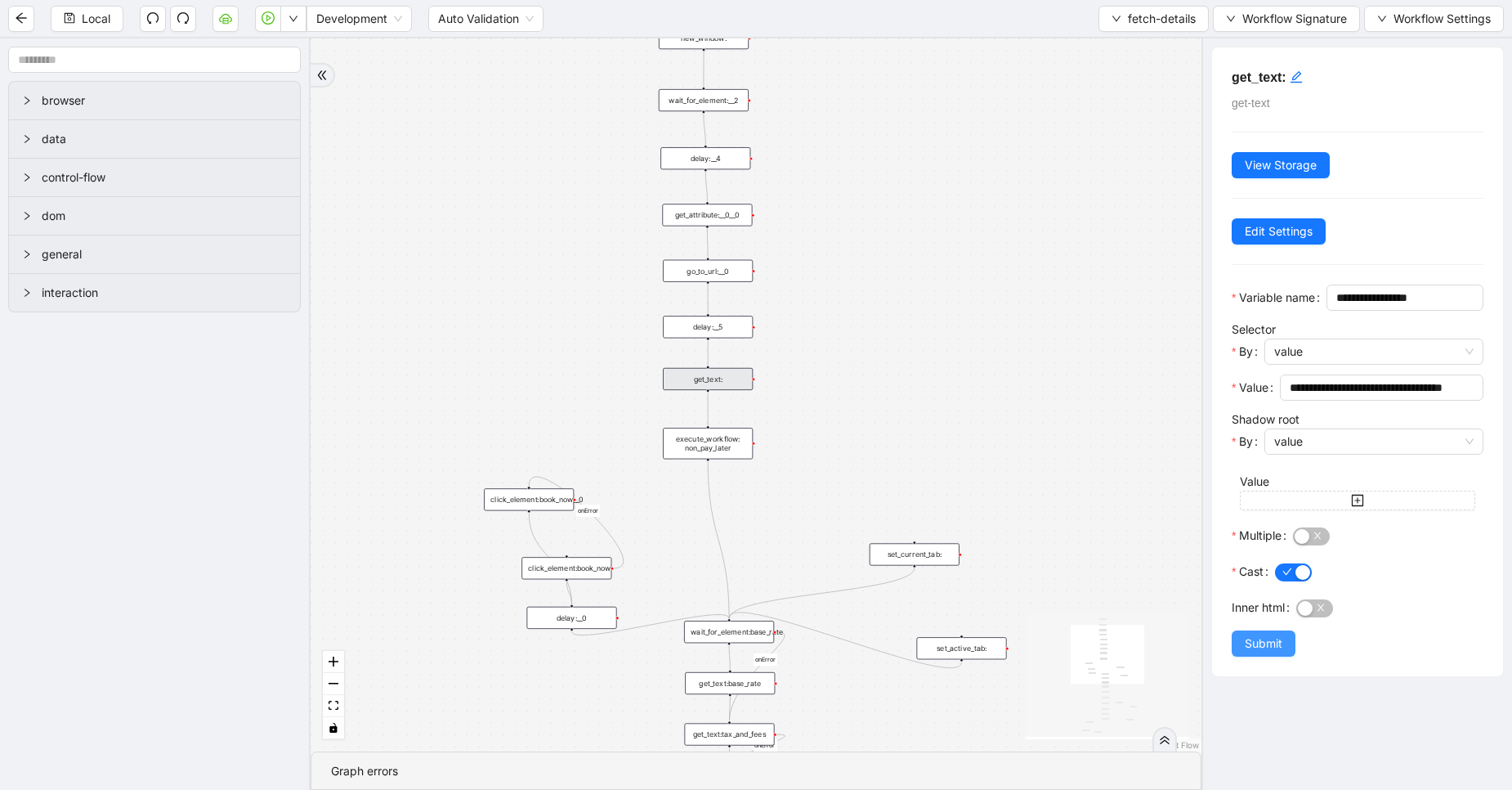 click on "Submit" at bounding box center (1264, 644) 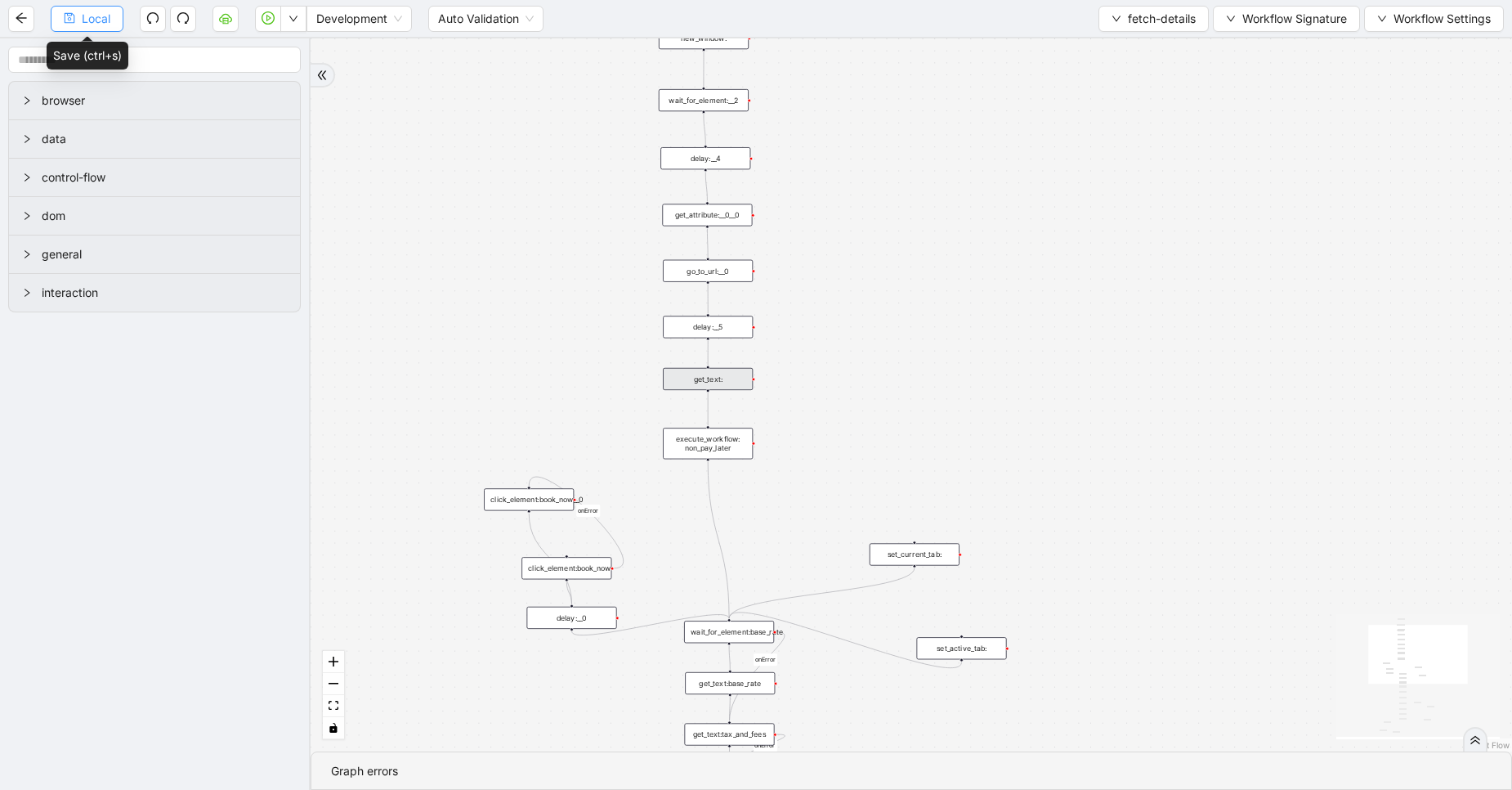 click on "Local" at bounding box center [87, 19] 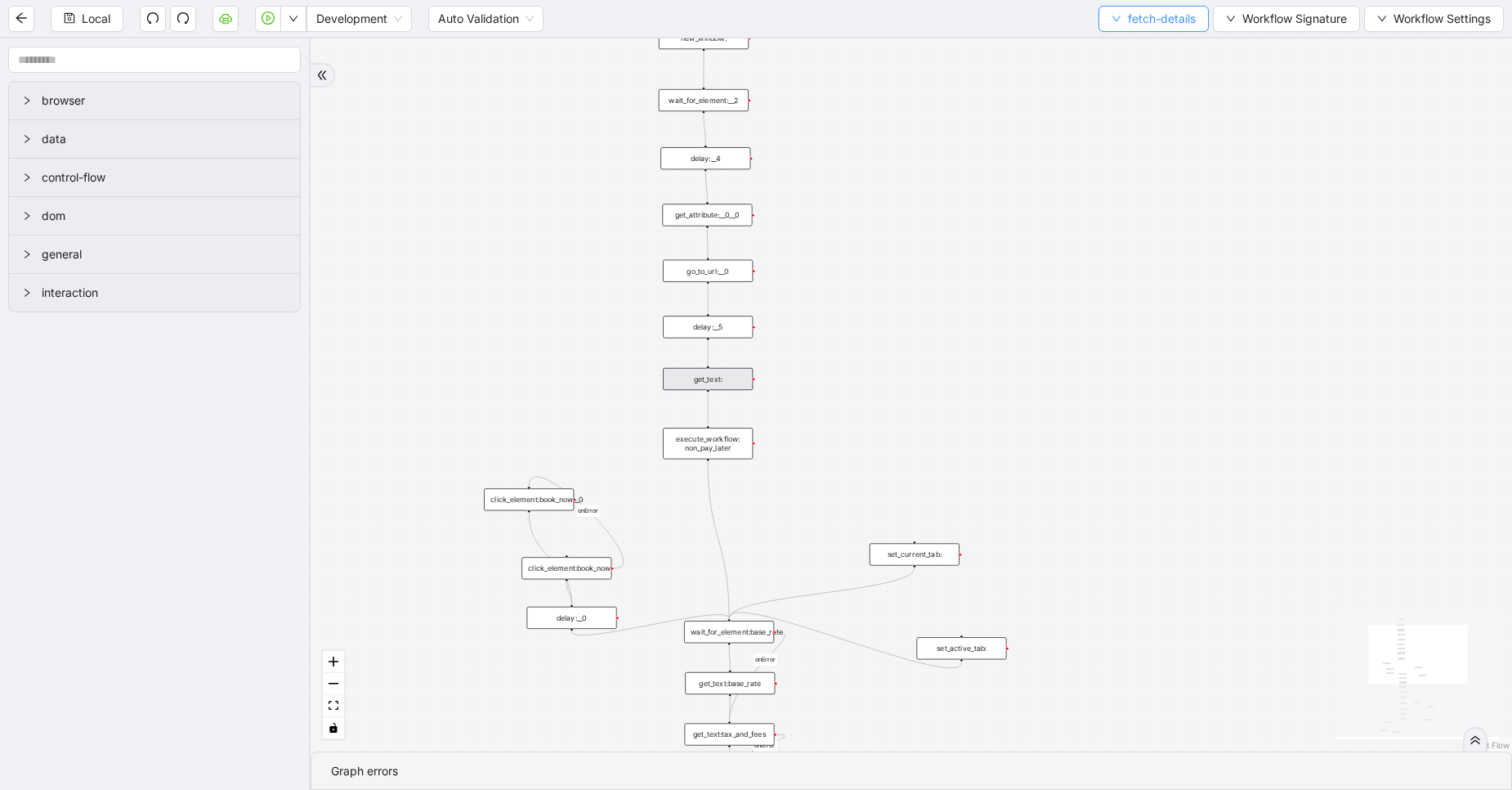 click on "fetch-details" at bounding box center (1161, 19) 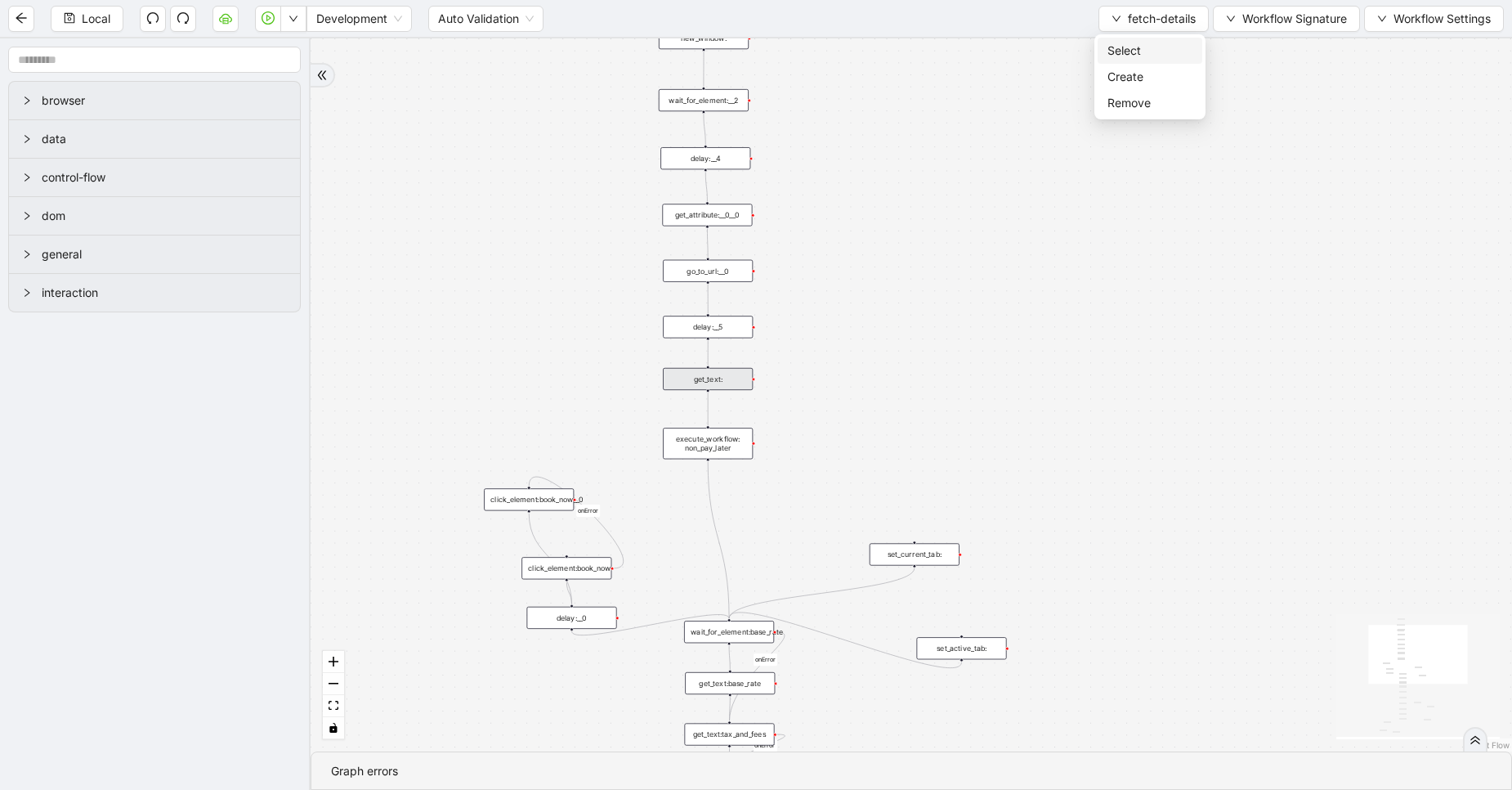 click on "Select" at bounding box center (1150, 51) 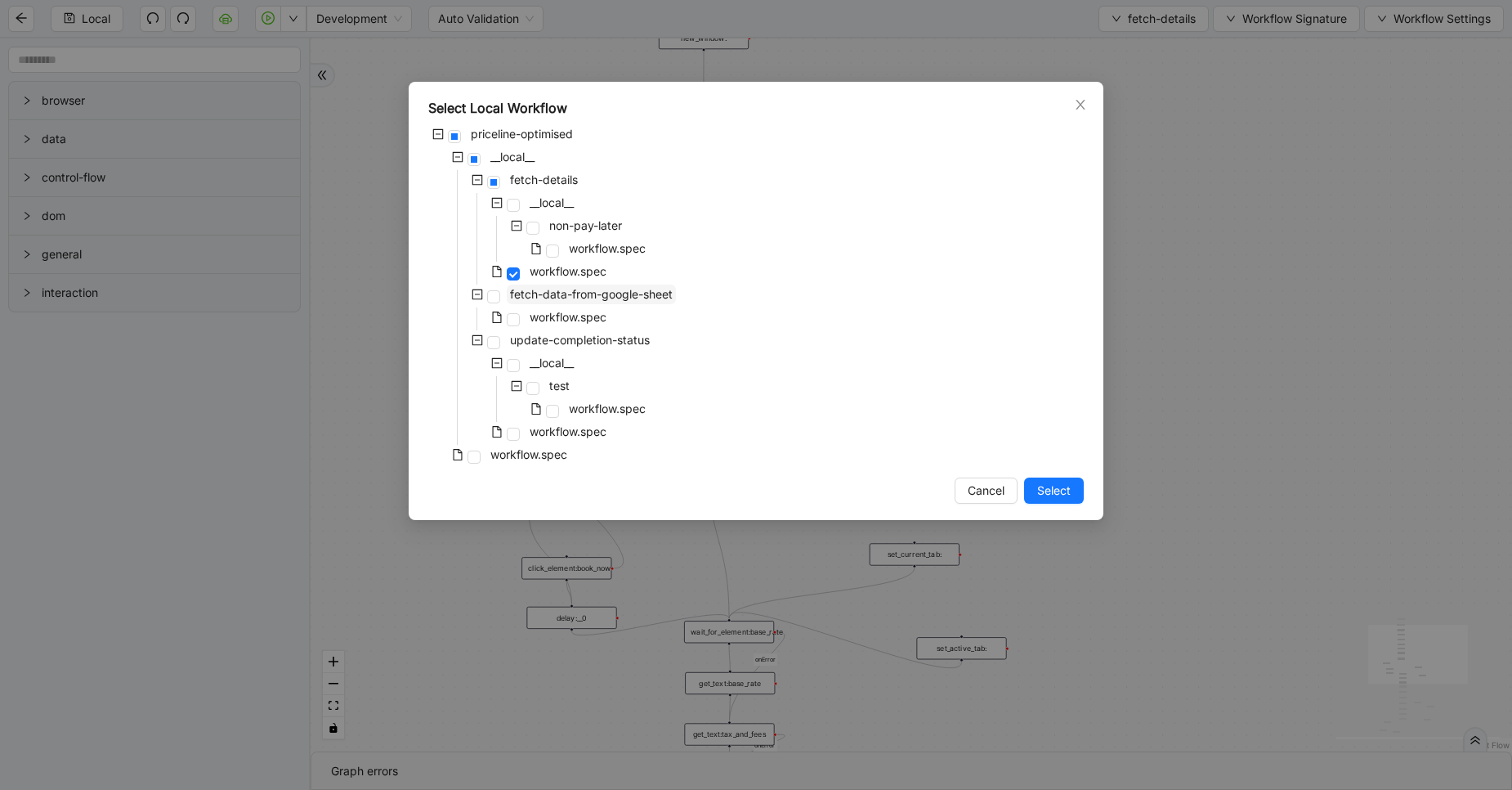 click on "fetch-data-from-google-sheet" at bounding box center (591, 294) 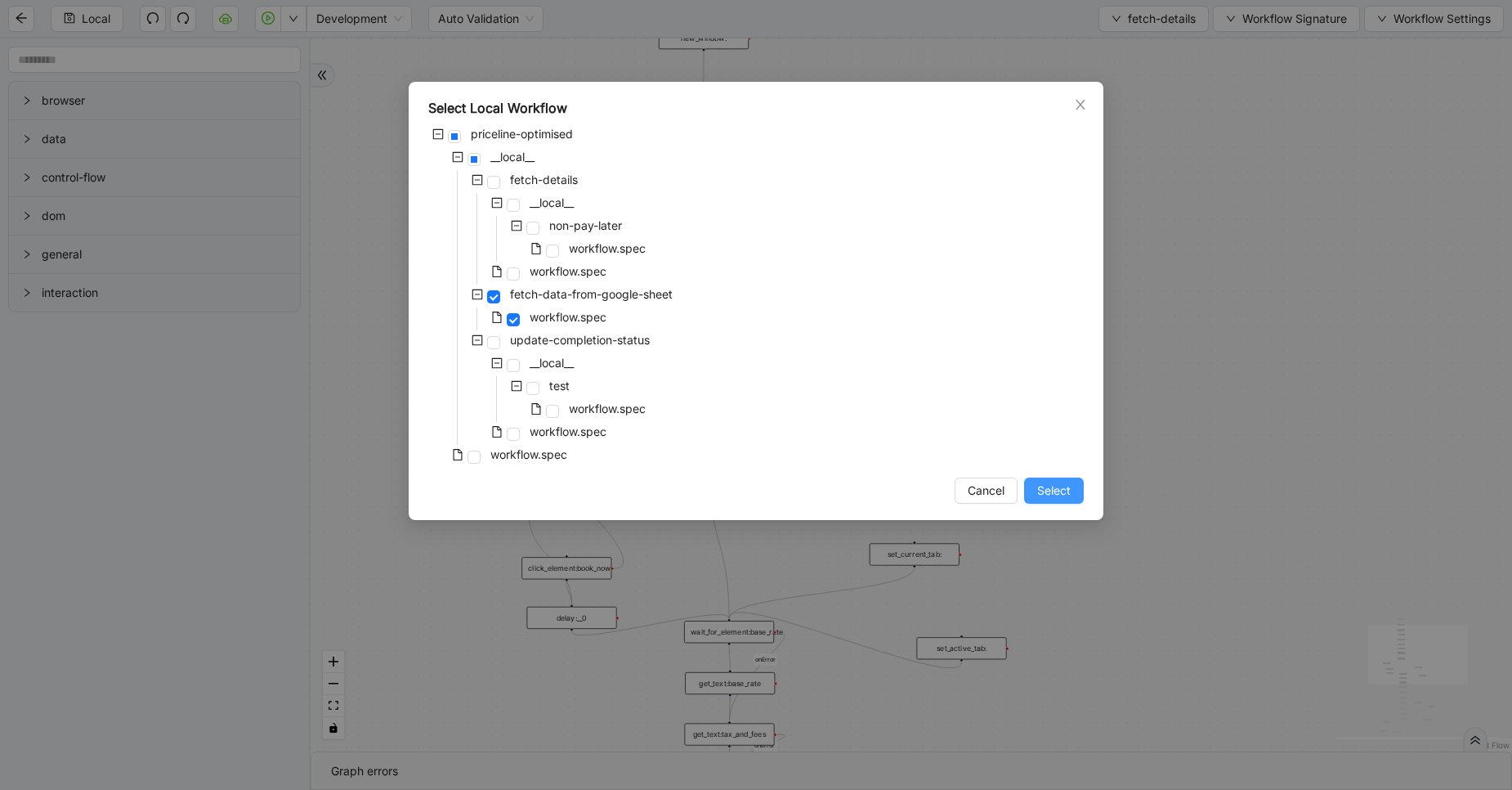 click on "Select" at bounding box center [1053, 491] 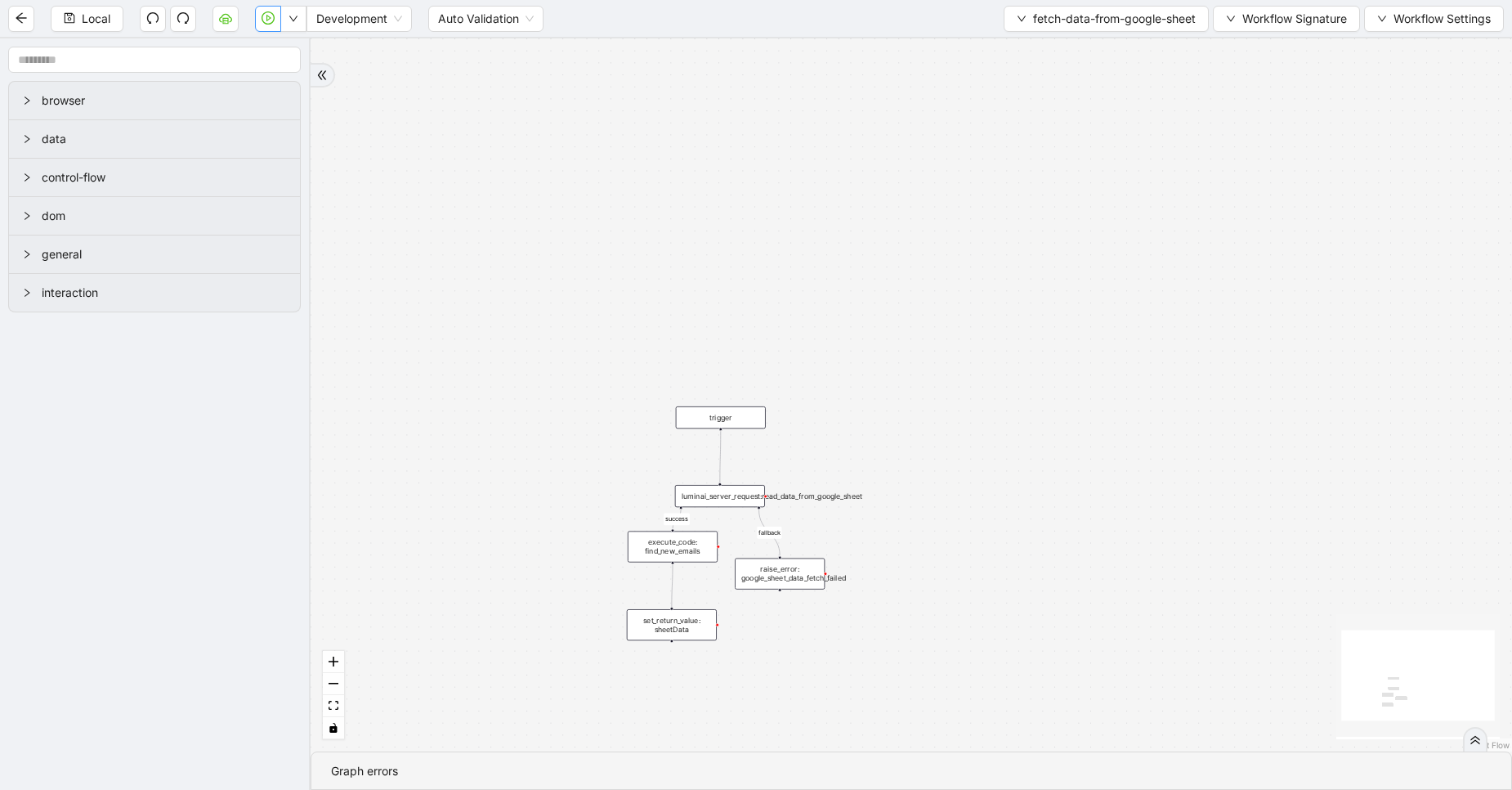 click at bounding box center (268, 19) 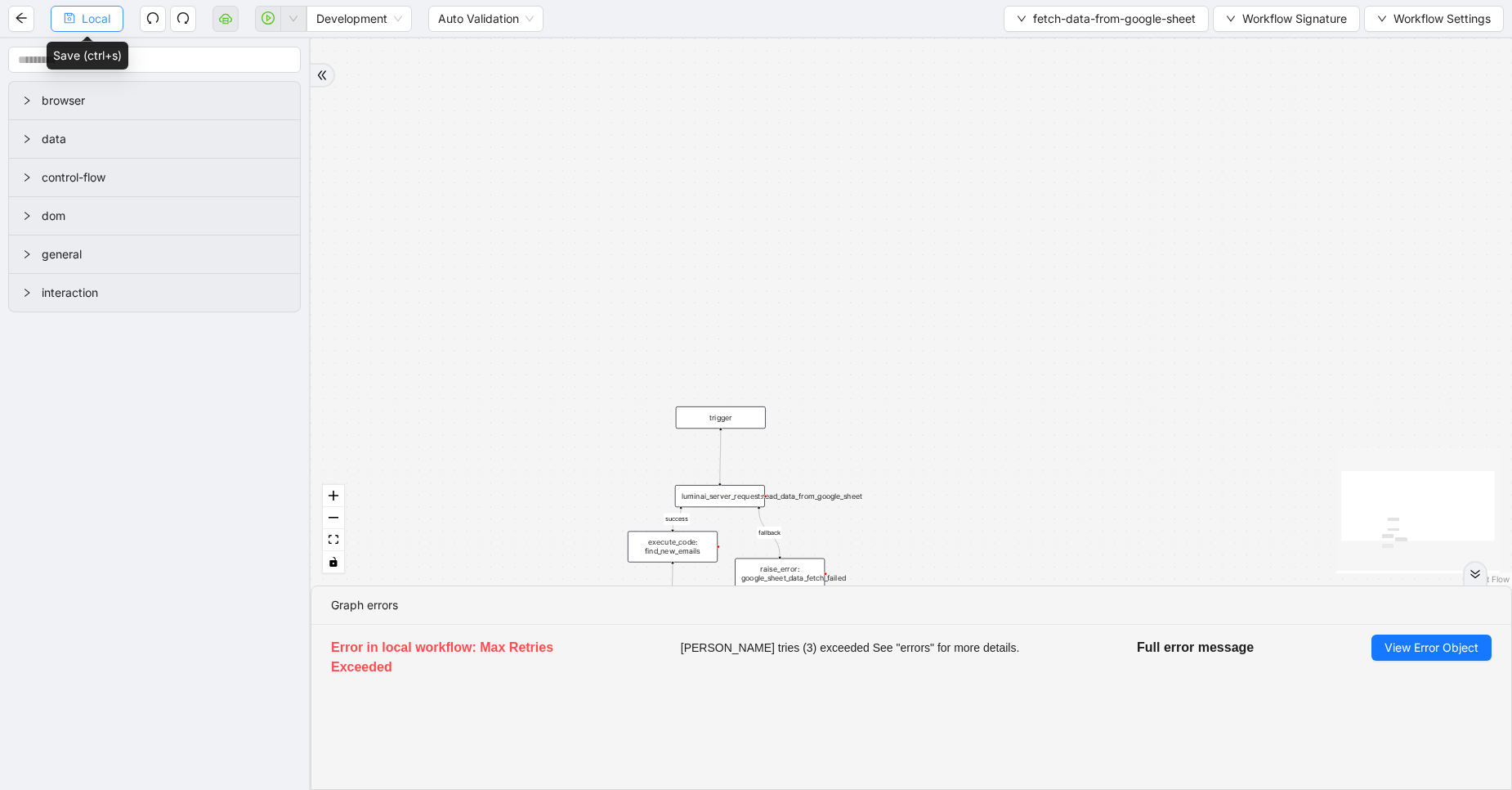 click on "Local" at bounding box center (96, 19) 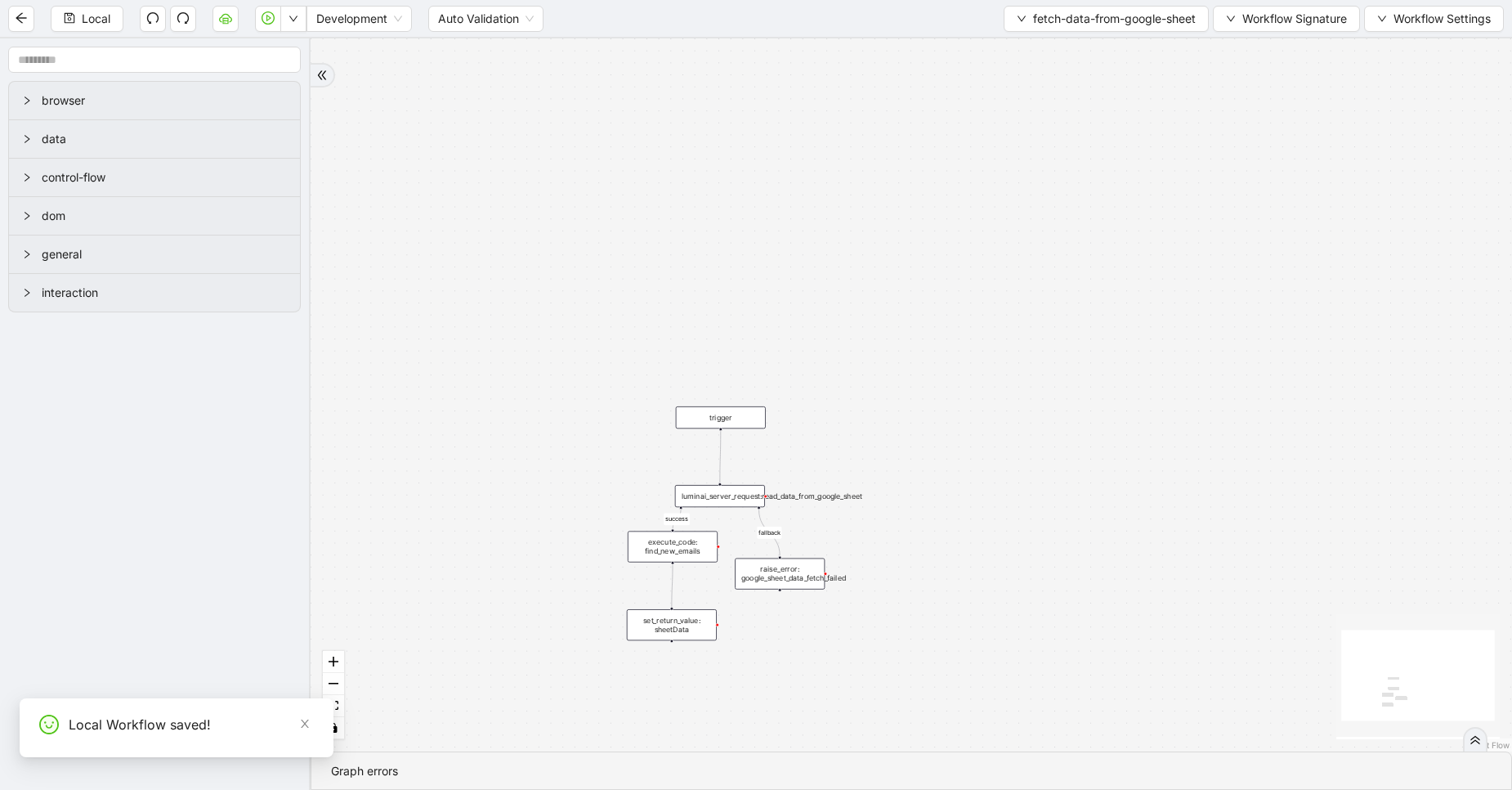click 